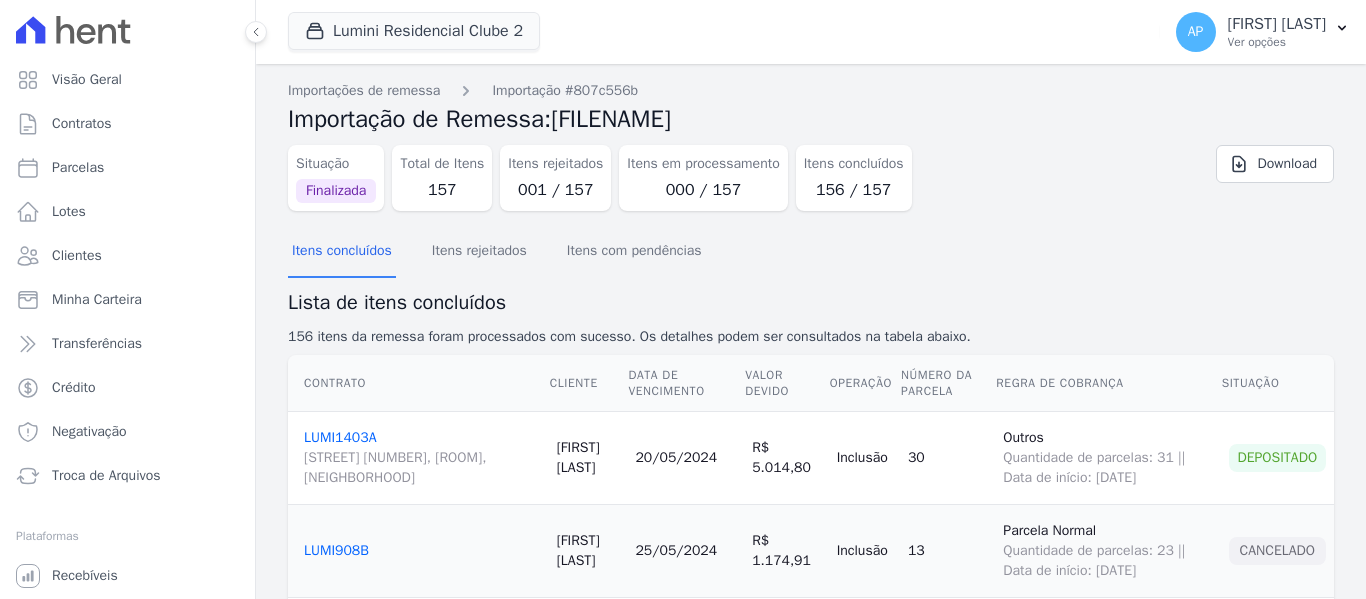 scroll, scrollTop: 0, scrollLeft: 0, axis: both 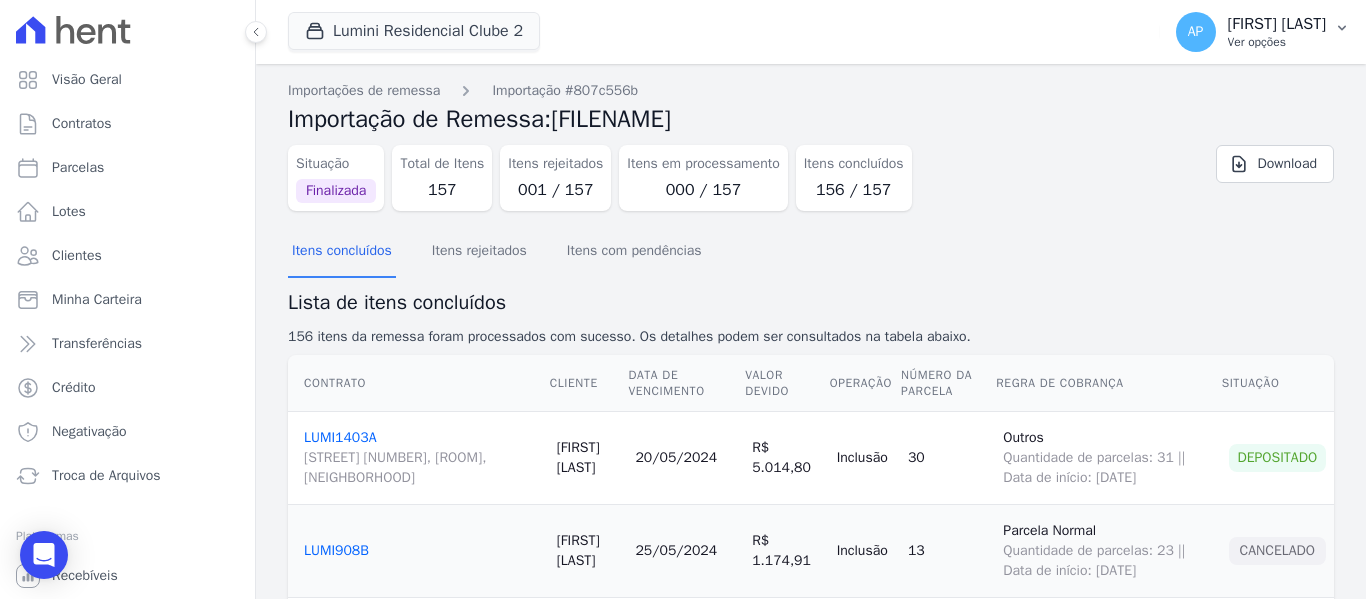 click on "Ver opções" at bounding box center [1277, 42] 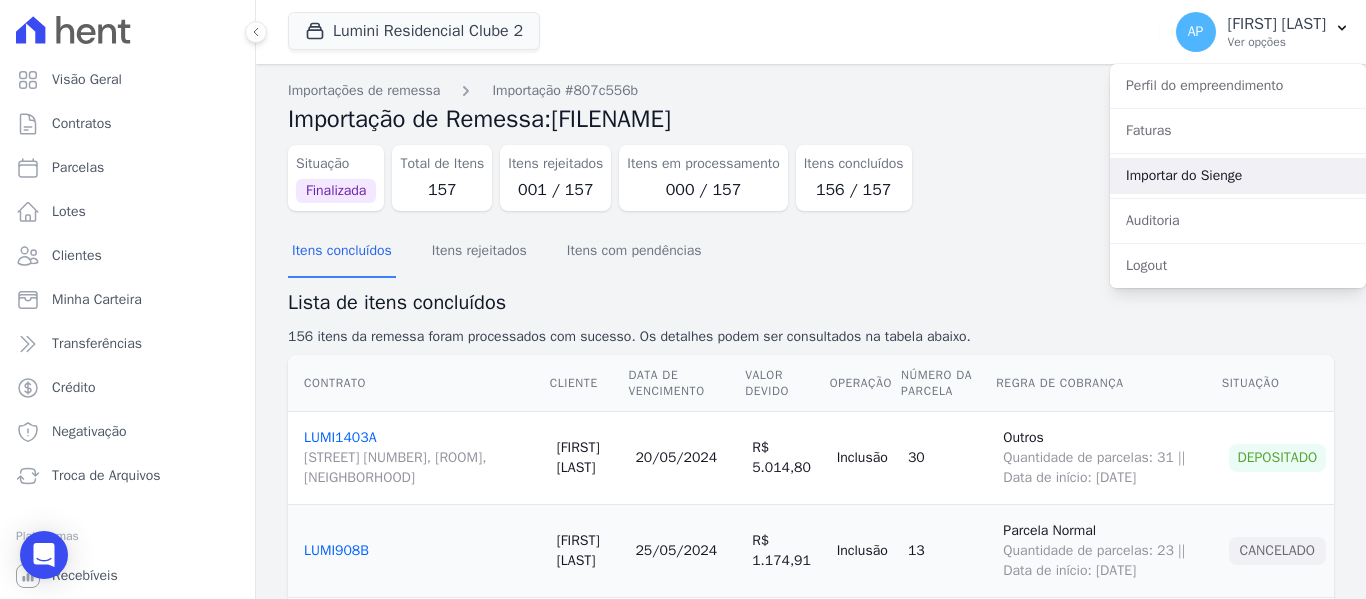 click on "Importar do Sienge" at bounding box center [1238, 176] 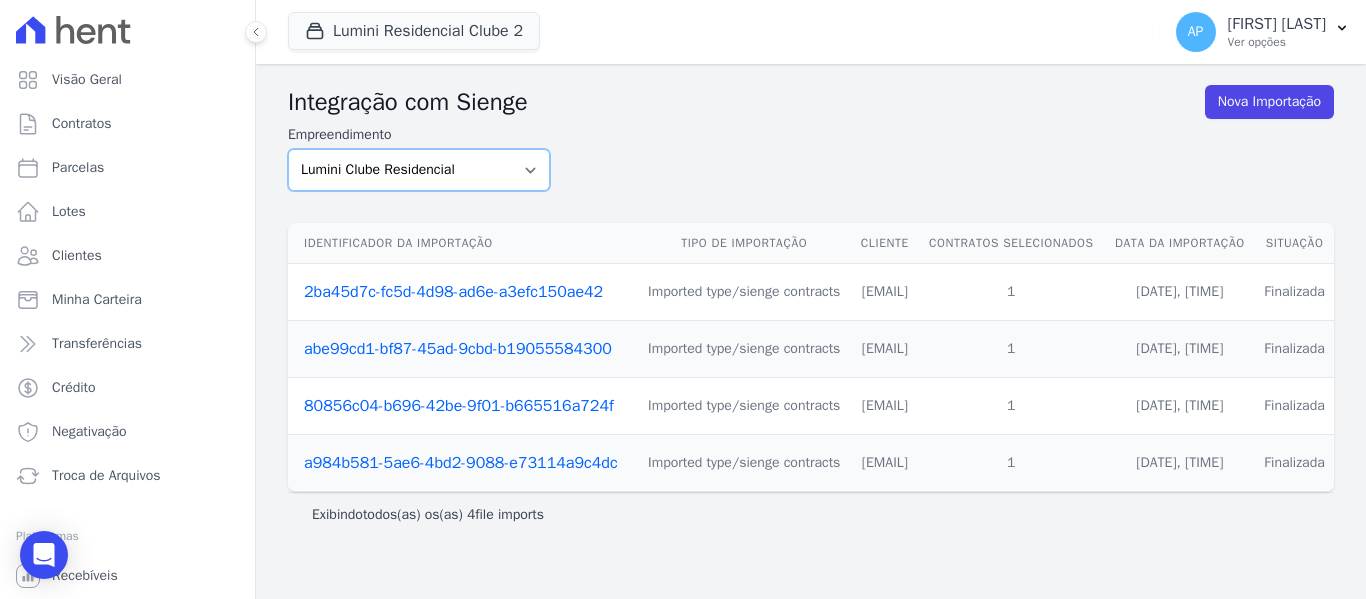 click on "Lumini Clube Residencial
Lumini Residencial 3
Lumini Residencial Clube 2" at bounding box center [419, 170] 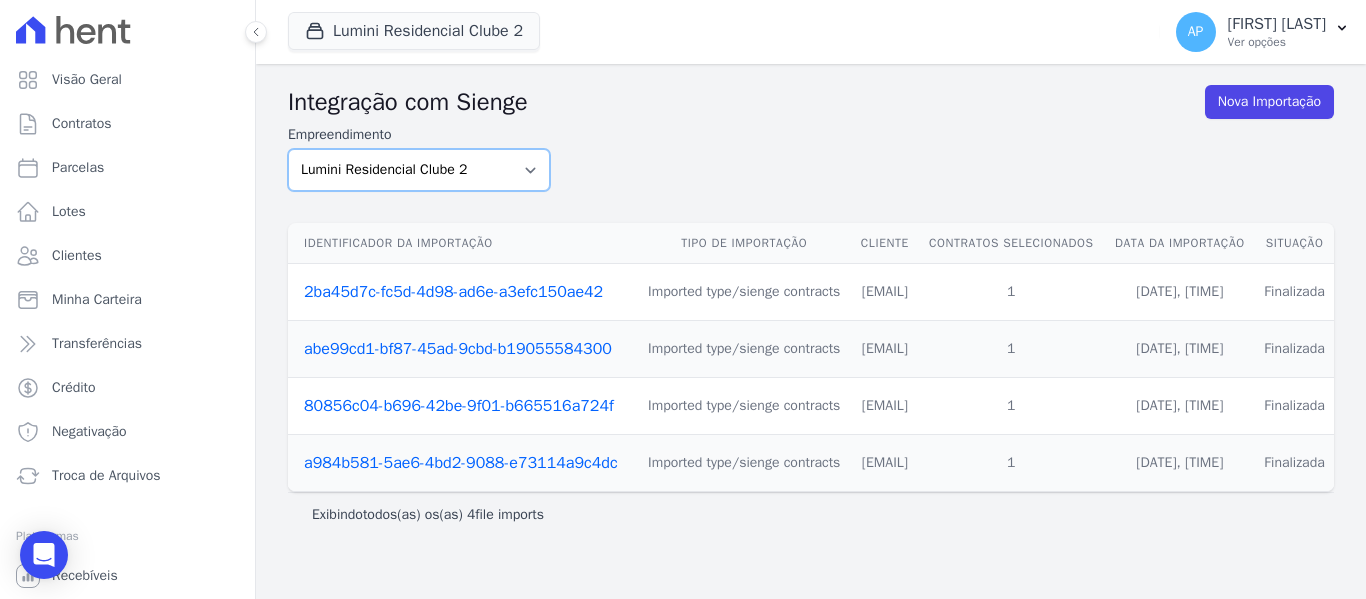 click on "Lumini Clube Residencial
Lumini Residencial 3
Lumini Residencial Clube 2" at bounding box center [419, 170] 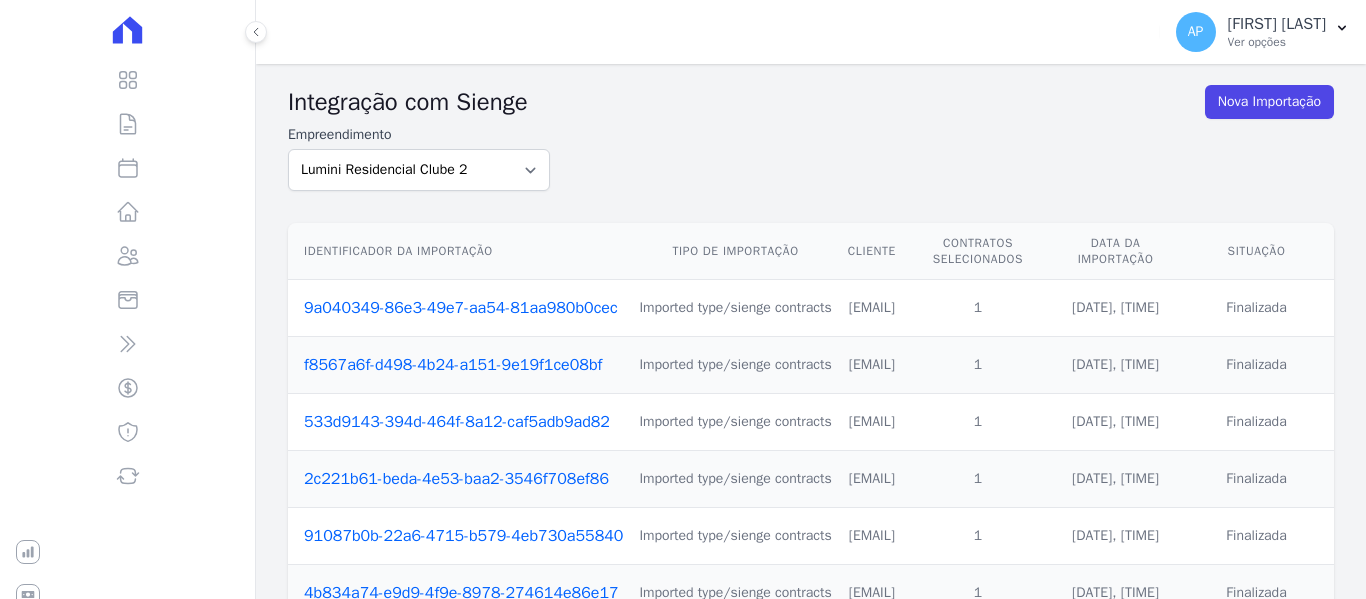 scroll, scrollTop: 0, scrollLeft: 0, axis: both 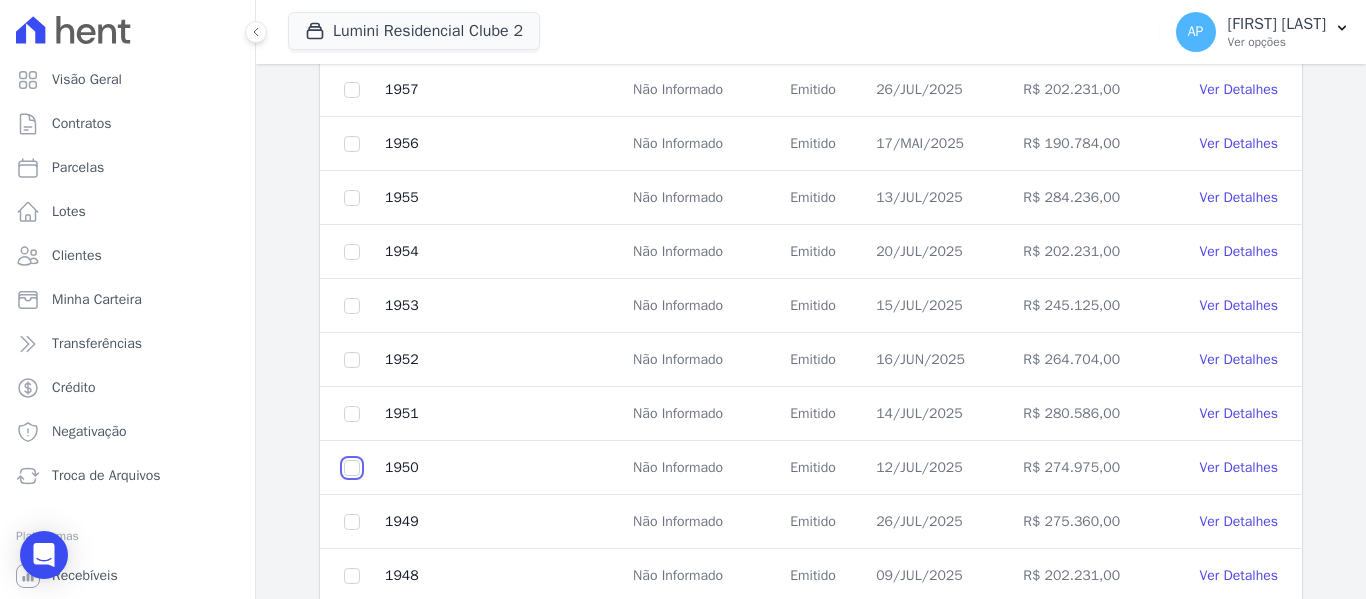 click at bounding box center [352, 90] 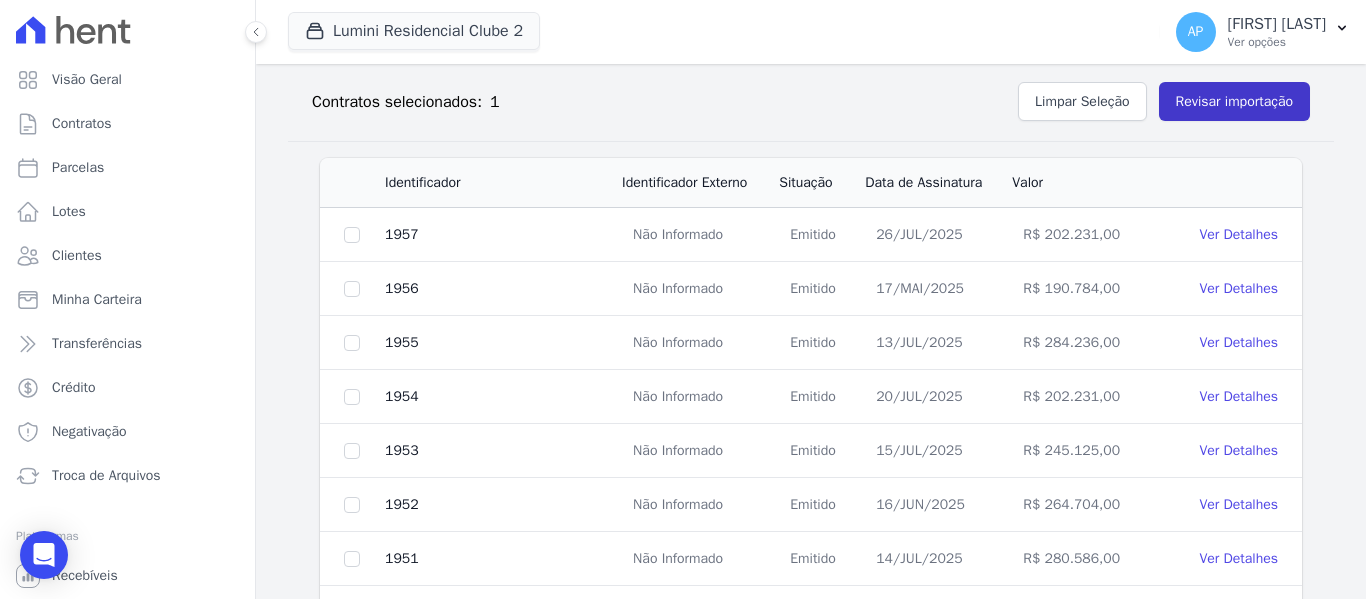 scroll, scrollTop: 0, scrollLeft: 0, axis: both 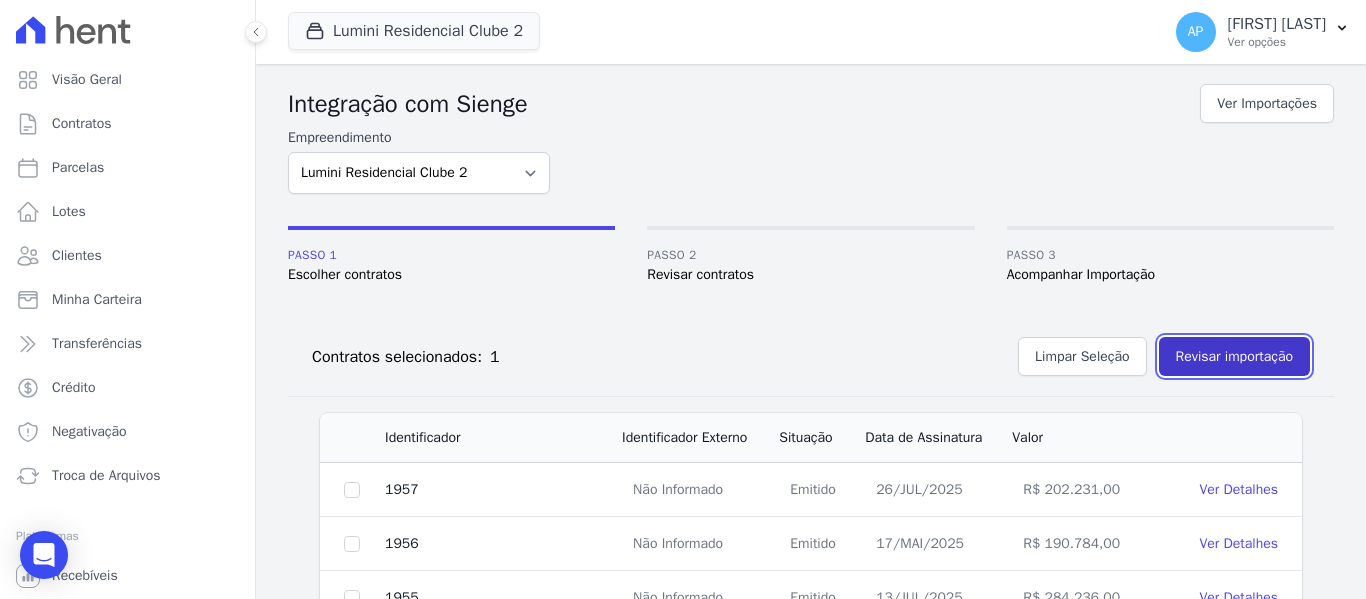 click on "Revisar importação" at bounding box center [1234, 356] 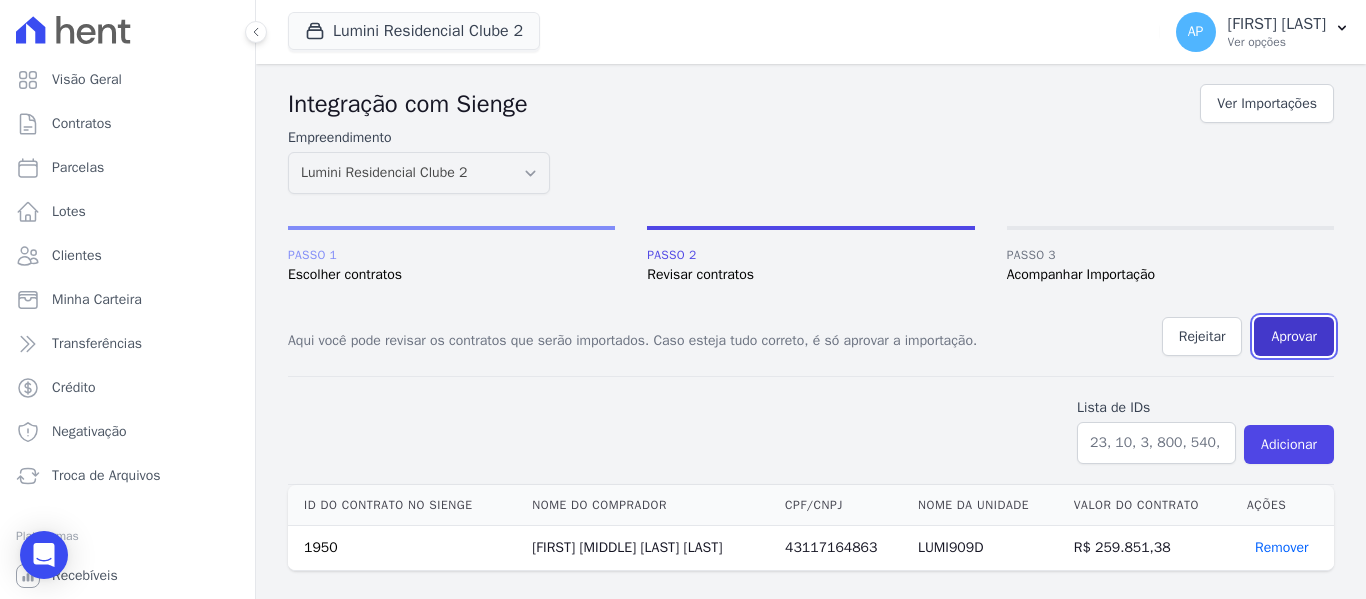 click on "Aprovar" at bounding box center [1294, 336] 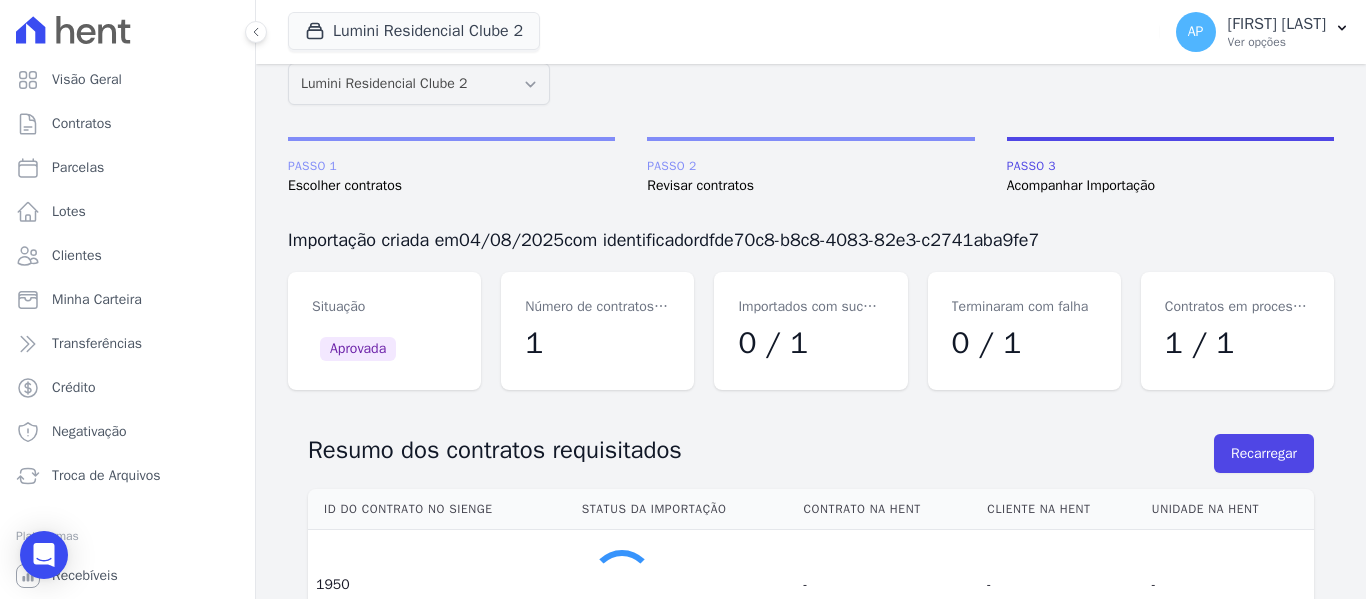 scroll, scrollTop: 0, scrollLeft: 0, axis: both 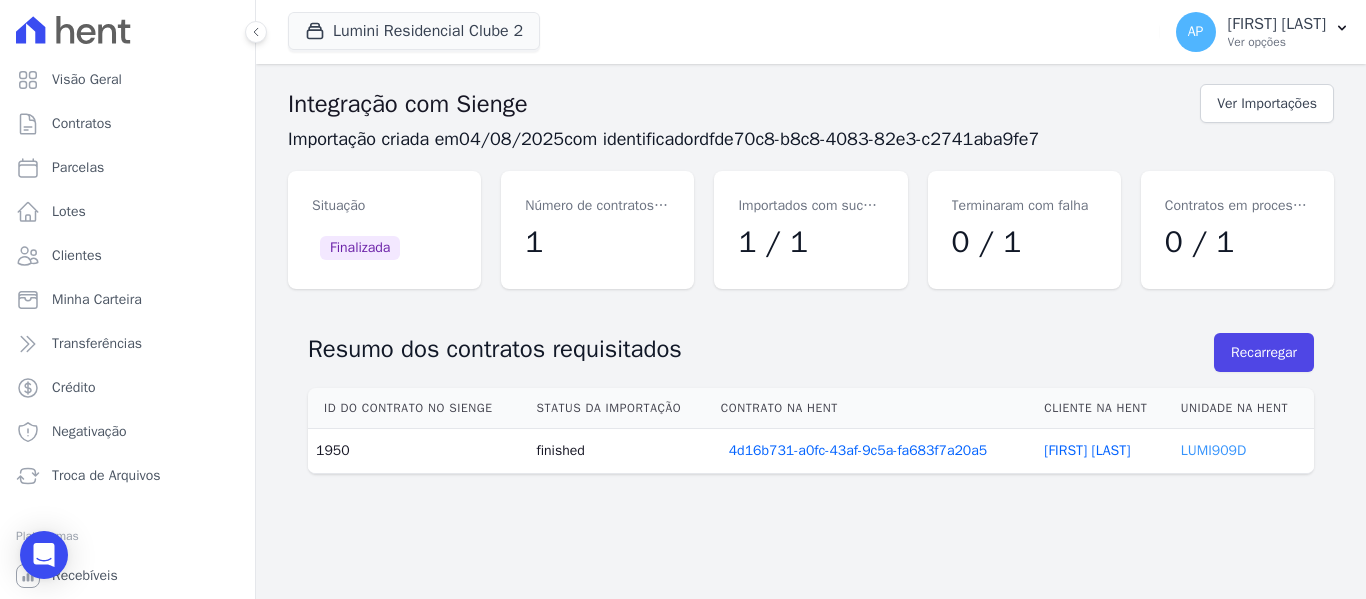 click on "LUMI909D" at bounding box center (1213, 450) 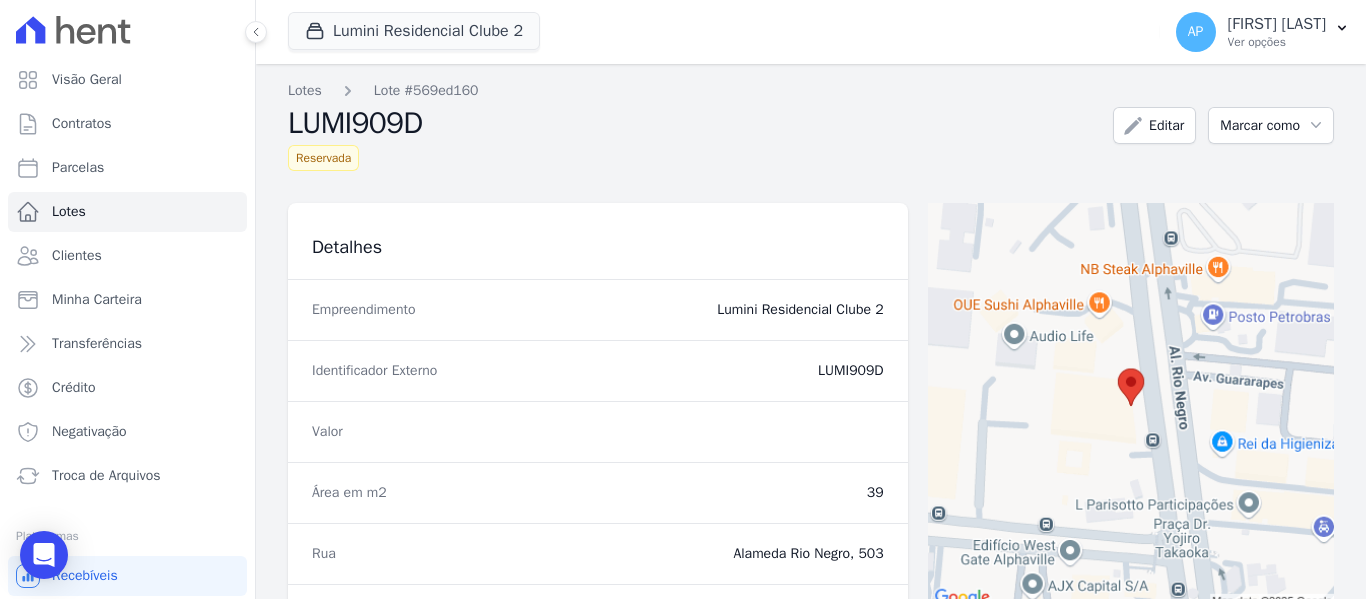 drag, startPoint x: 876, startPoint y: 370, endPoint x: 792, endPoint y: 370, distance: 84 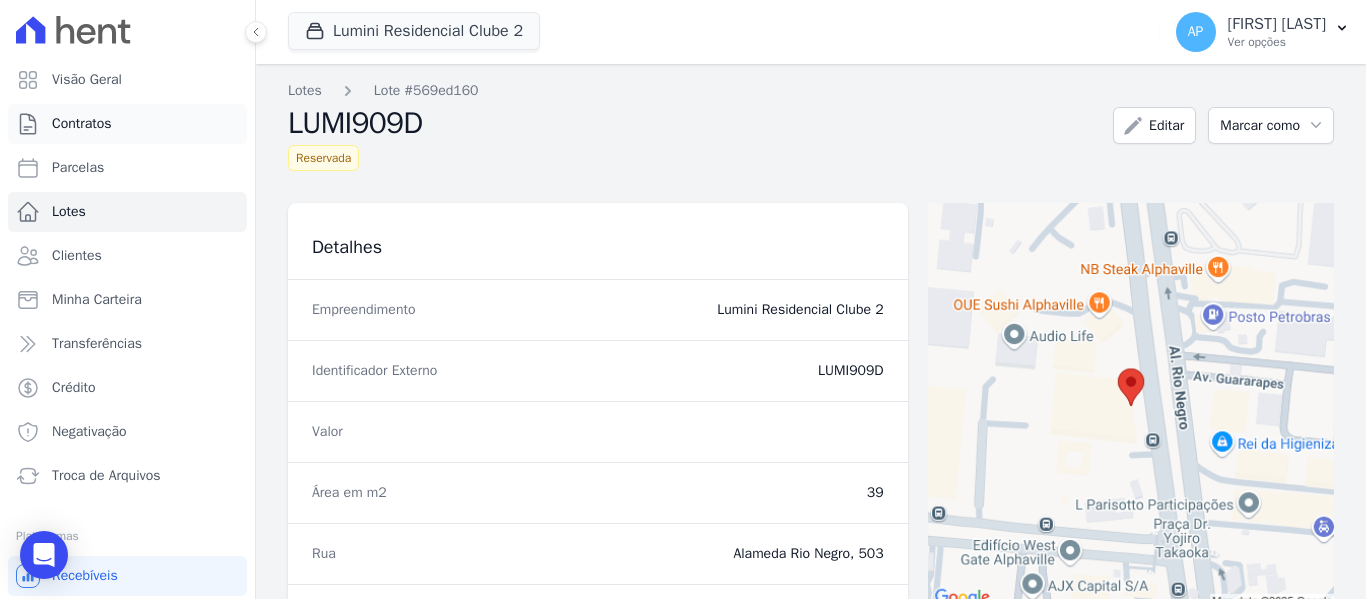 click on "Contratos" at bounding box center (127, 124) 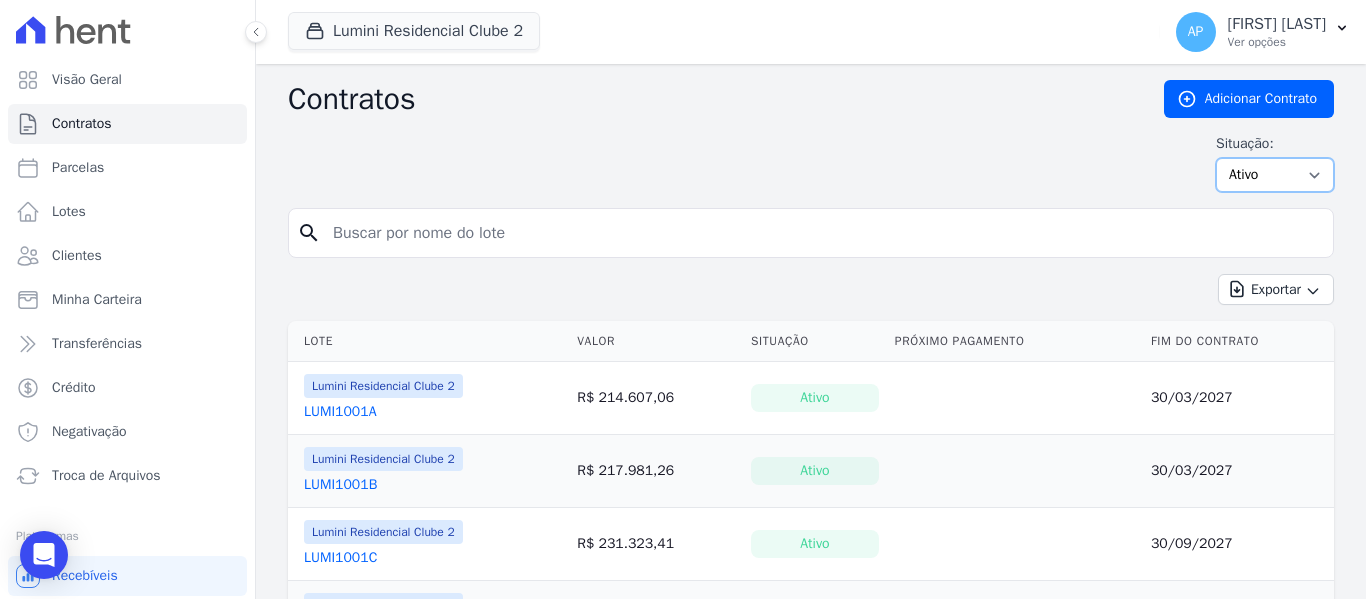 click on "Ativo
Todos
Pausado
Distratado
Rascunho
Expirado
Encerrado" at bounding box center [1275, 175] 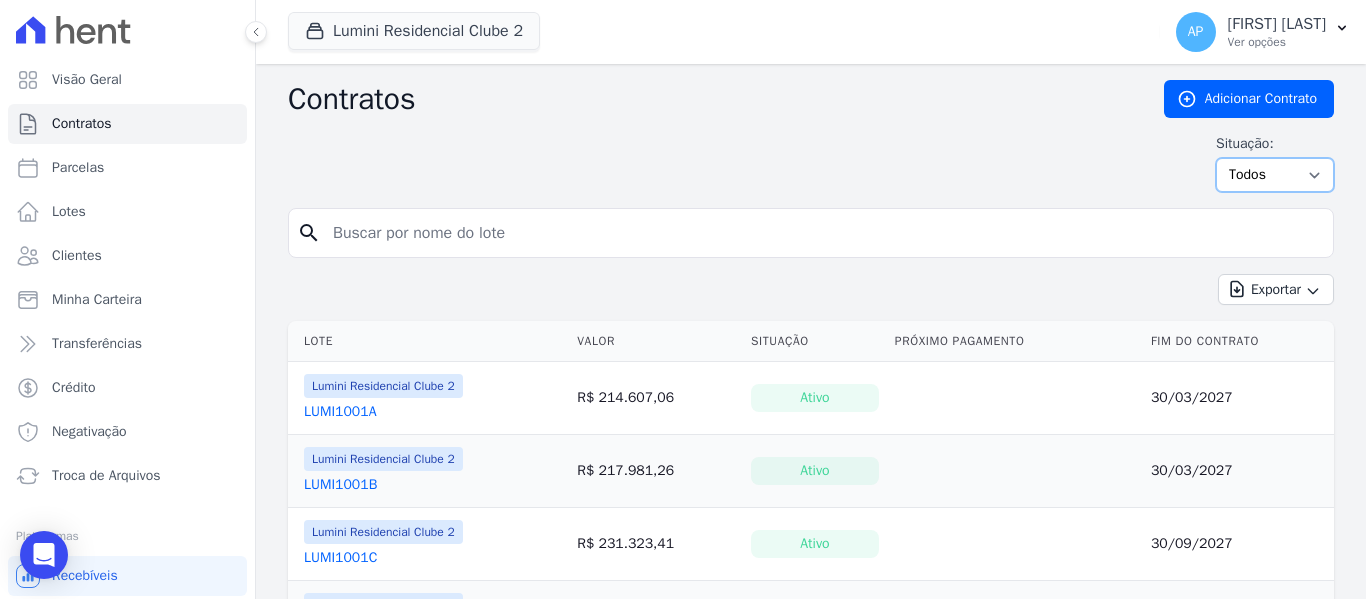 click on "Ativo
Todos
Pausado
Distratado
Rascunho
Expirado
Encerrado" at bounding box center [1275, 175] 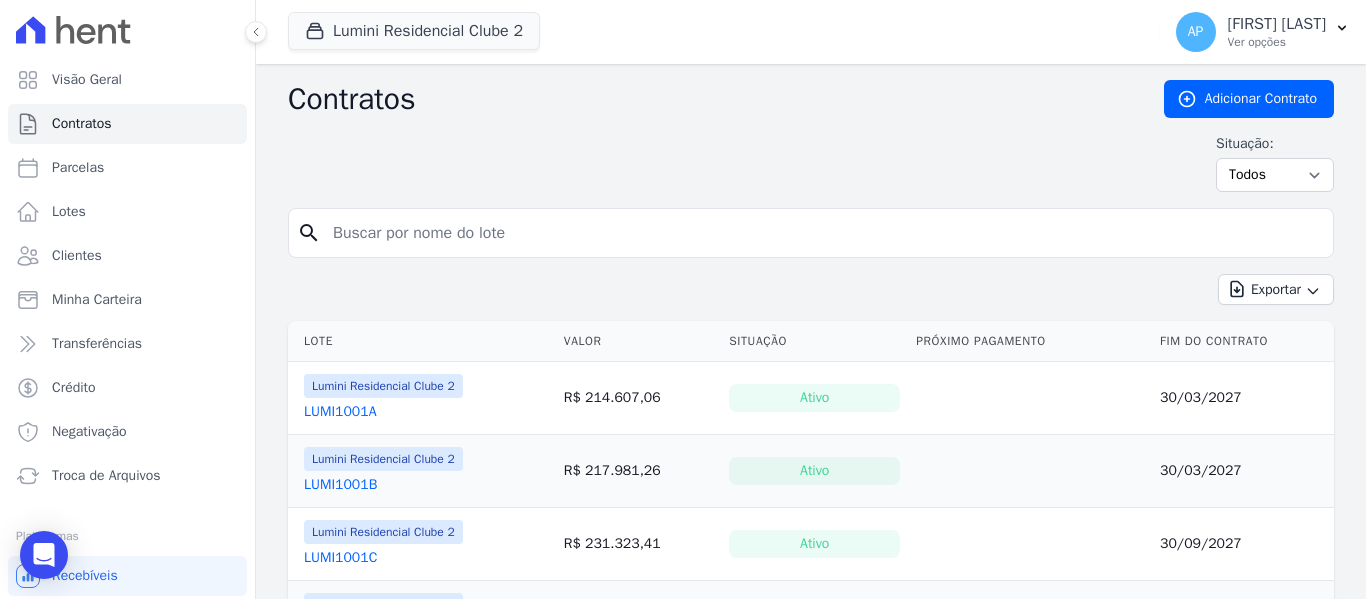 scroll, scrollTop: 0, scrollLeft: 0, axis: both 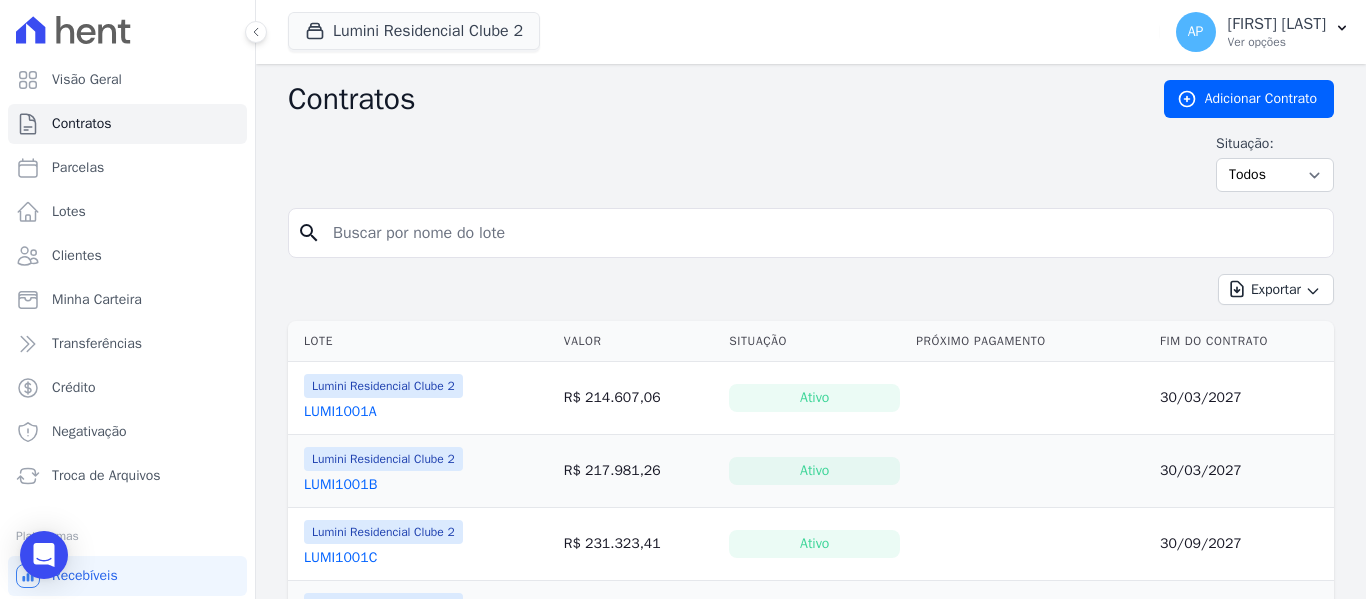 drag, startPoint x: 0, startPoint y: 0, endPoint x: 517, endPoint y: 229, distance: 565.4467 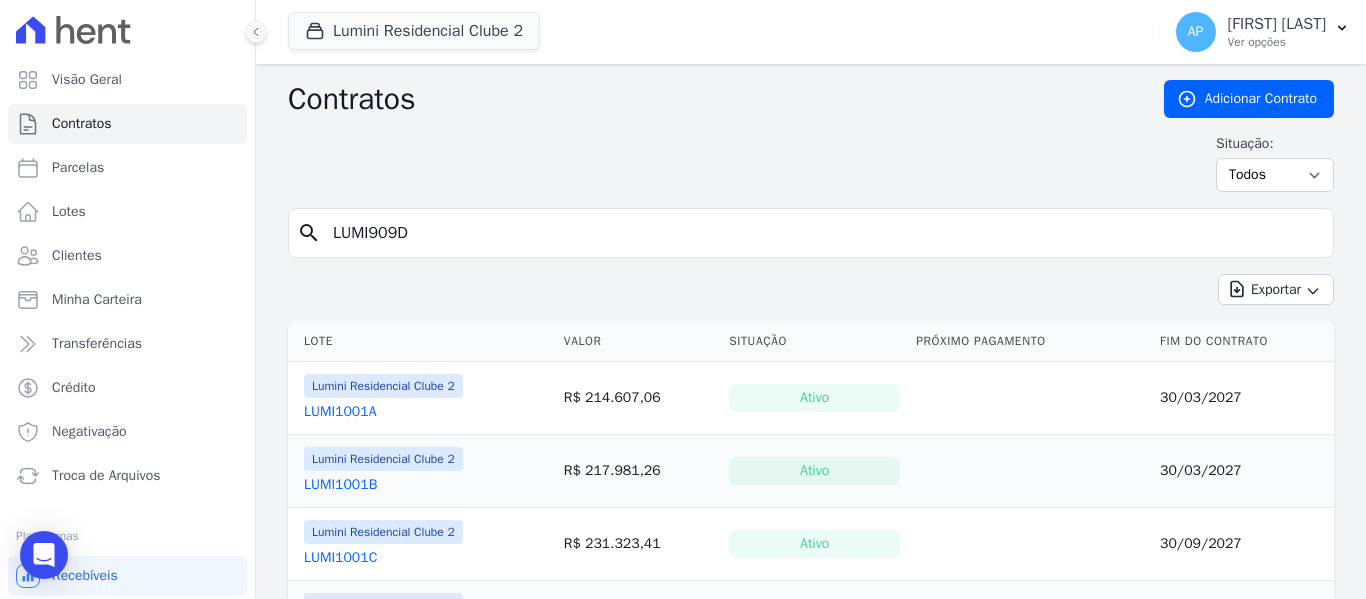type on "LUMI909D" 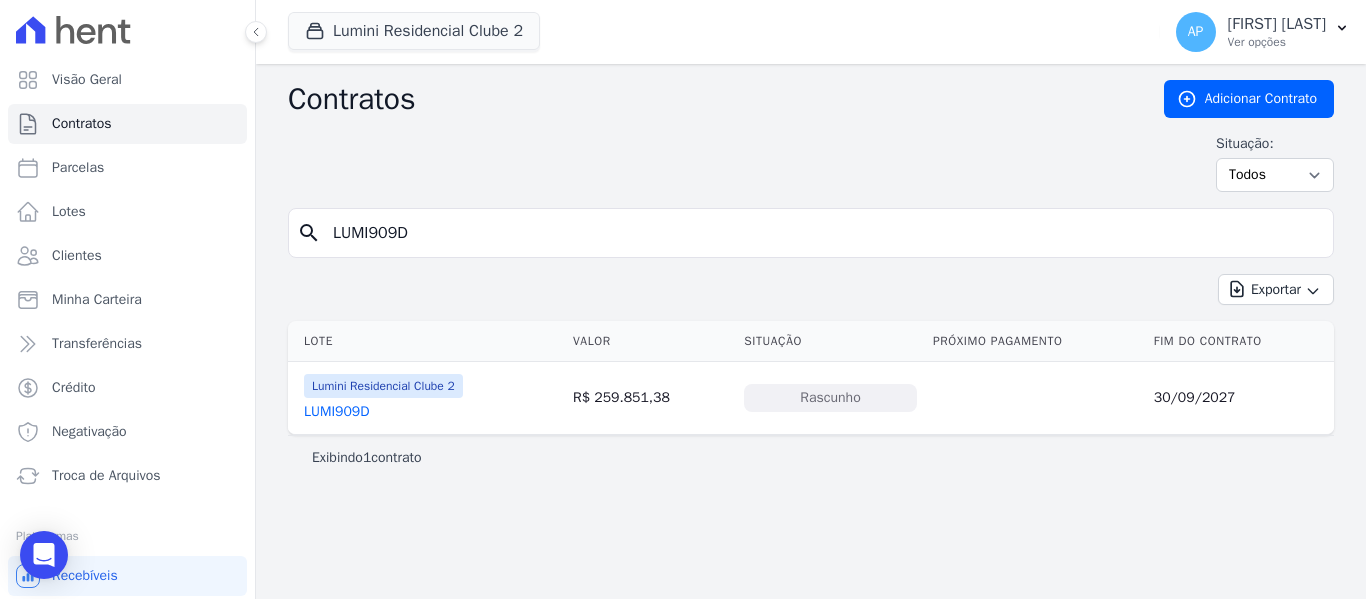 click on "LUMI909D" at bounding box center [336, 412] 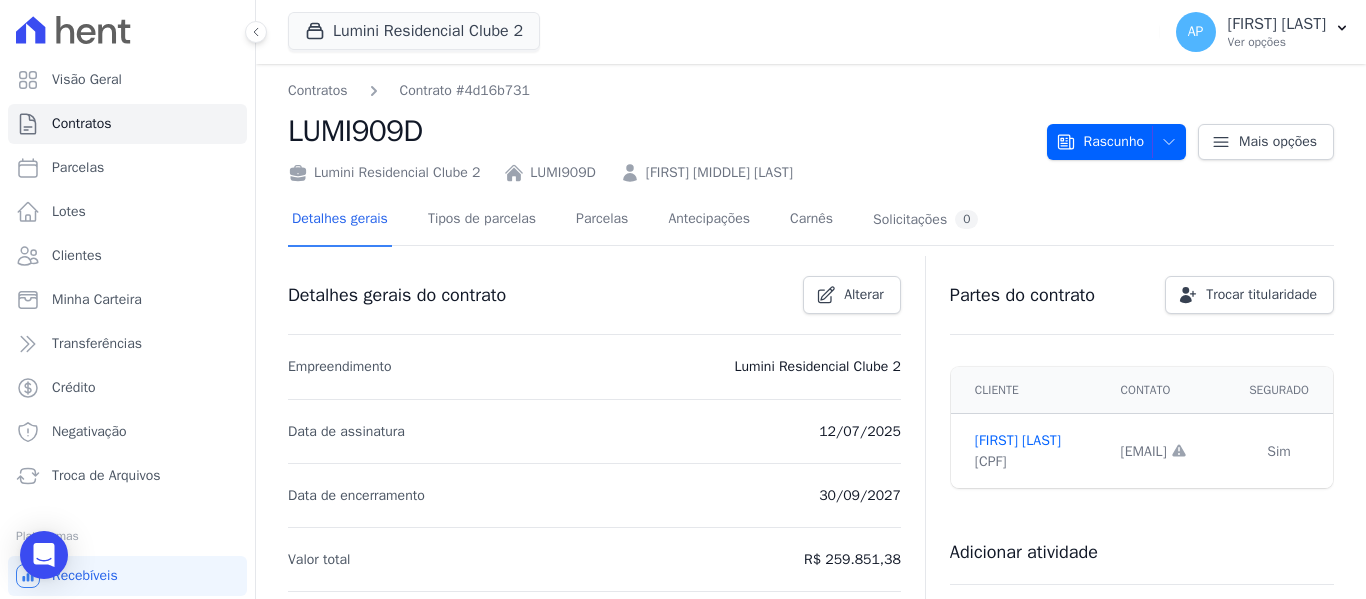 click on "Contratos
Contrato
#4d16b731
LUMI909D
Lumini Residencial Clube 2
LUMI909D
ALEX LUANDERSON DE BRITO SOUZA
Rascunho
Rascunho
Ativo
Cliente será notificado e o contrato fica disponível para emissão de cobranças." at bounding box center [811, 131] 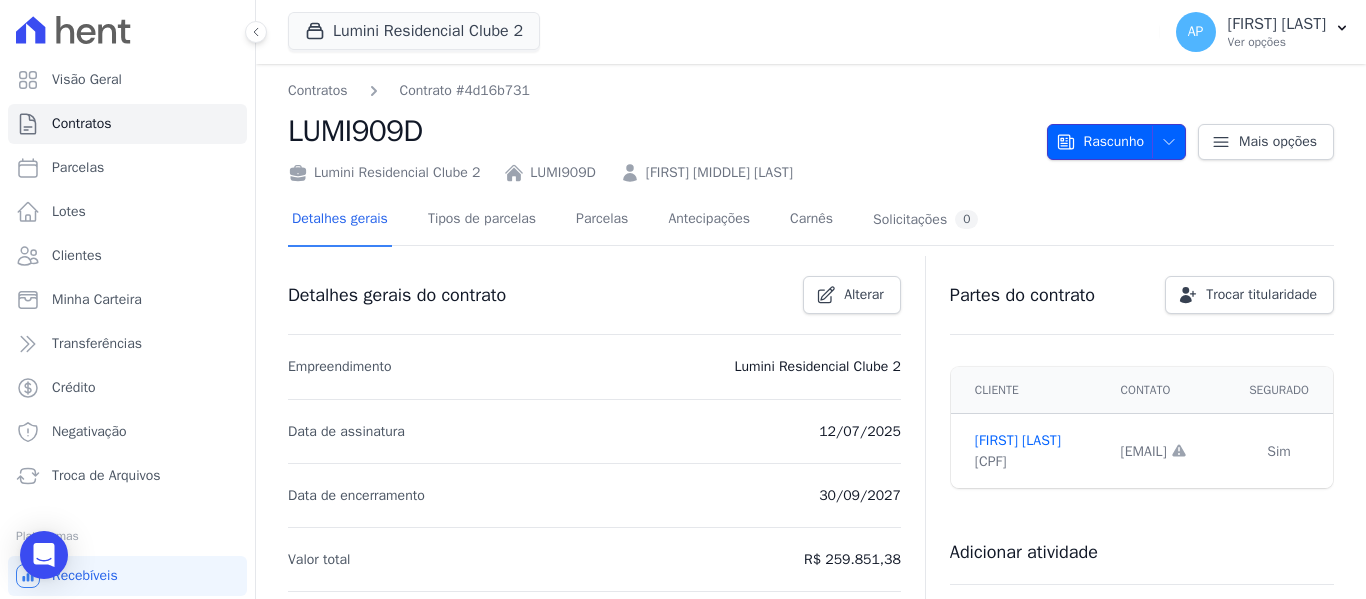 click on "Rascunho" at bounding box center [1100, 142] 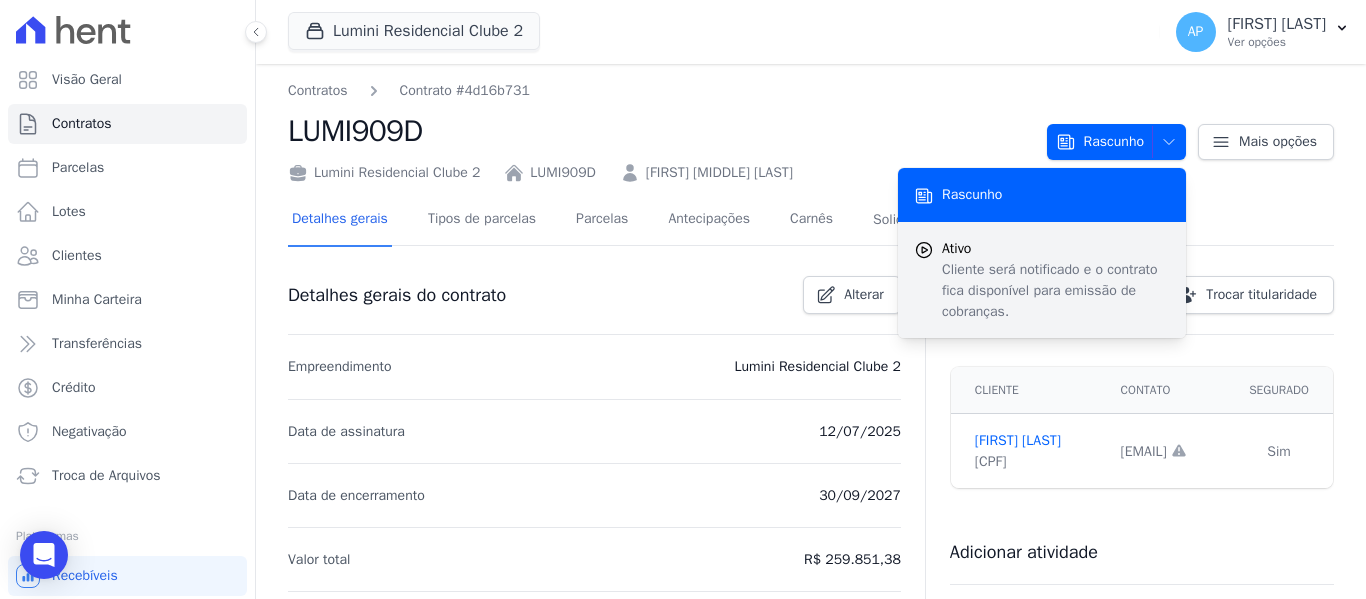 click on "Cliente será notificado e o contrato fica disponível para emissão de cobranças." at bounding box center [1056, 290] 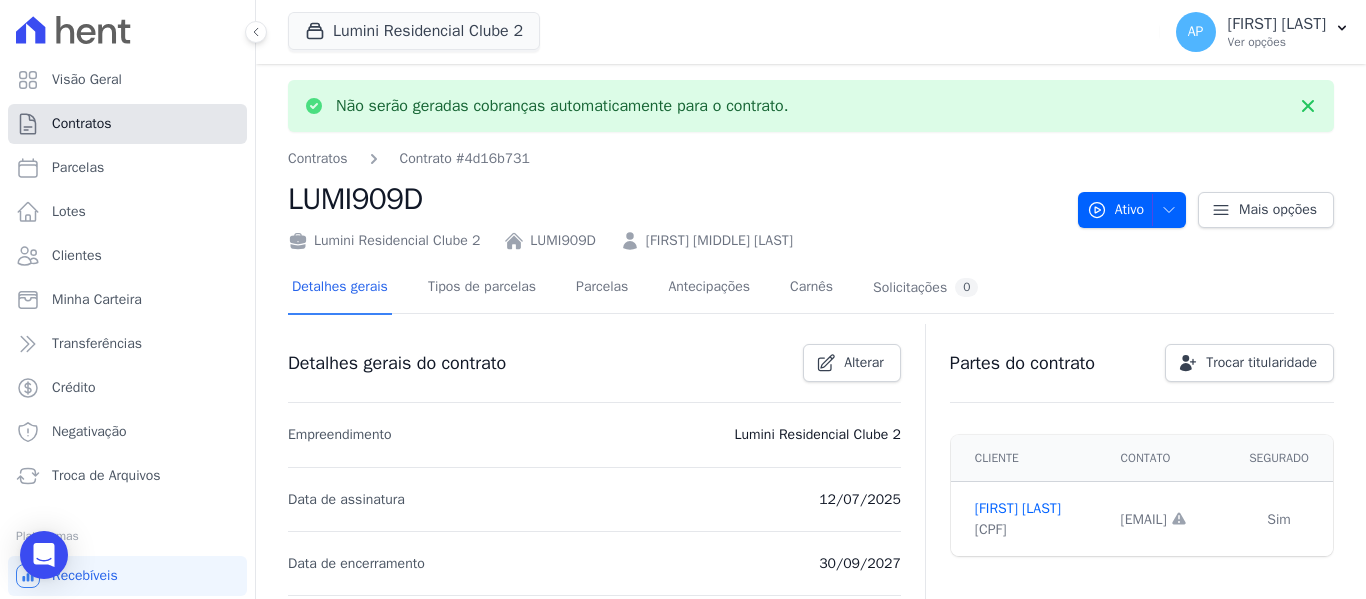 click on "Contratos" at bounding box center [127, 124] 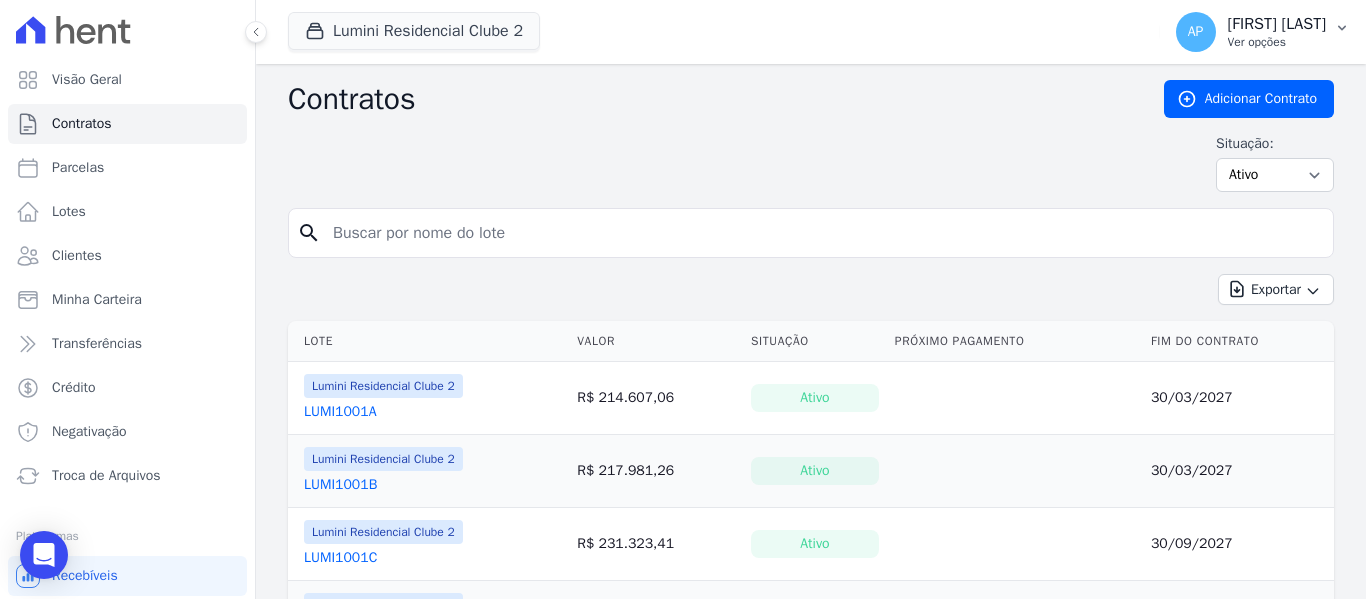 click on "Ver opções" at bounding box center (1277, 42) 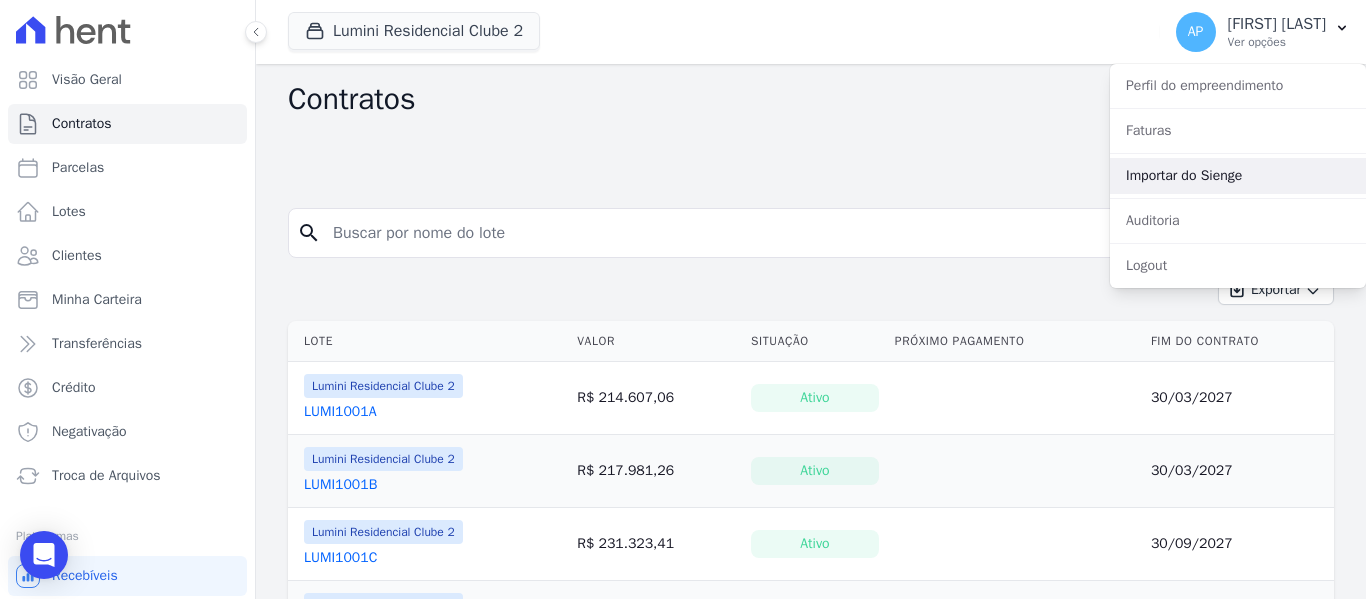 click on "Importar do Sienge" at bounding box center [1238, 176] 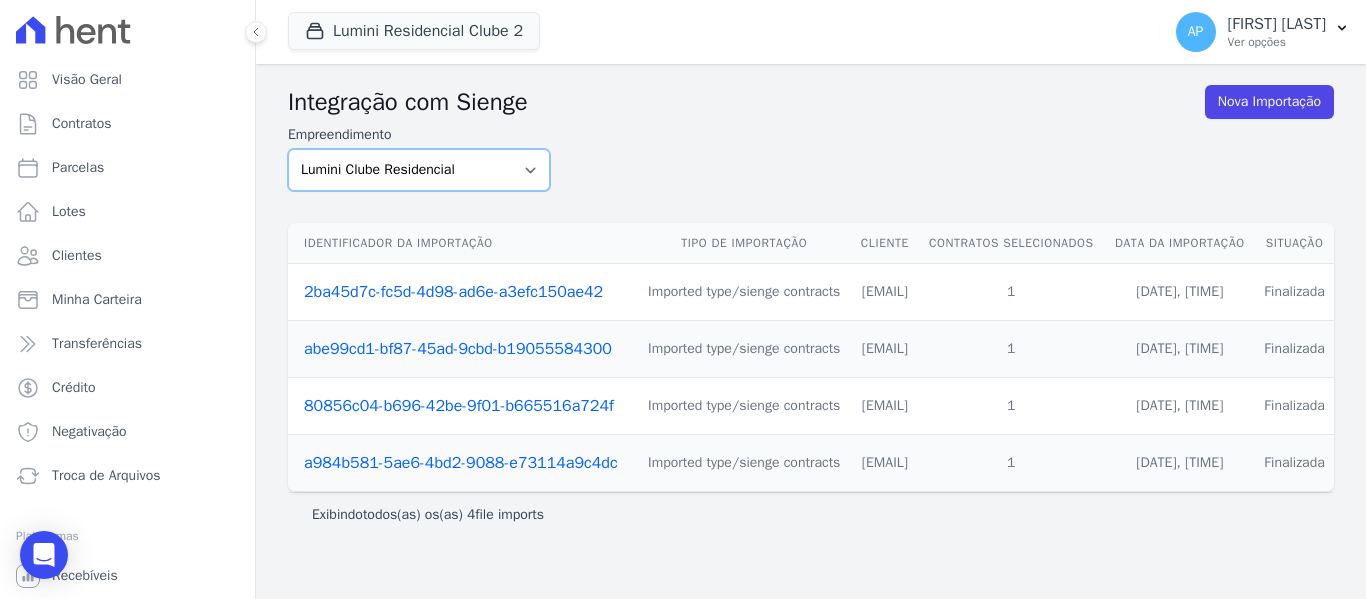 click on "Lumini Clube Residencial
Lumini Residencial 3
Lumini Residencial Clube 2" at bounding box center (419, 170) 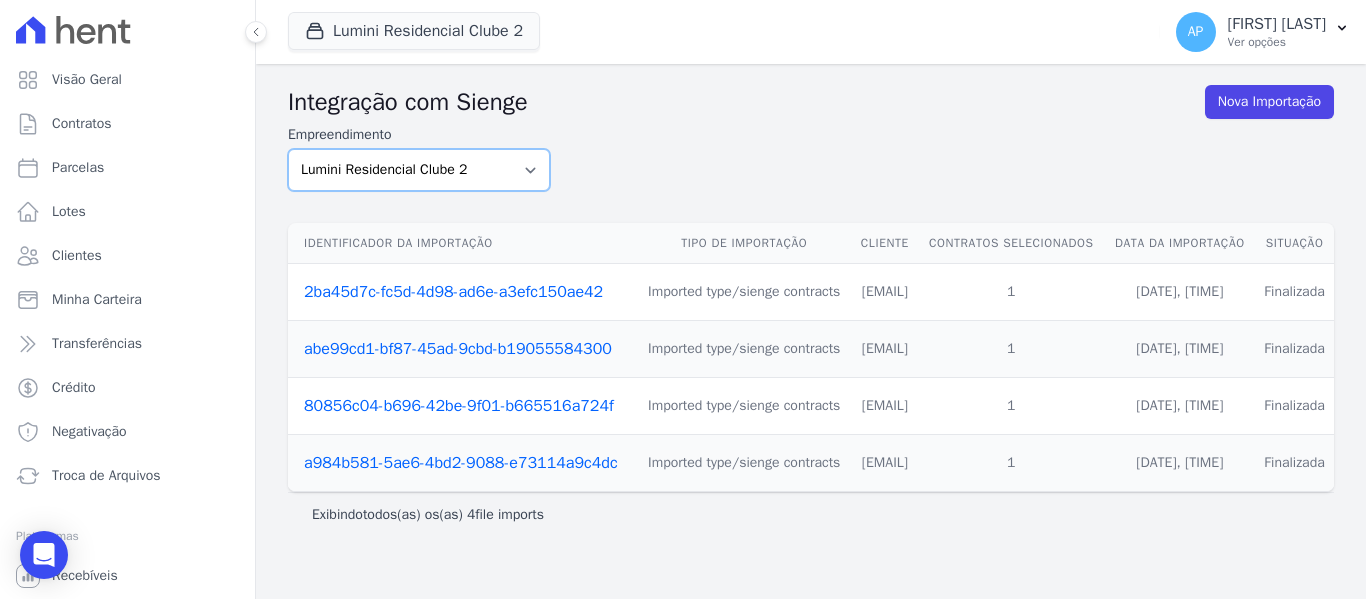 click on "Lumini Clube Residencial
Lumini Residencial 3
Lumini Residencial Clube 2" at bounding box center [419, 170] 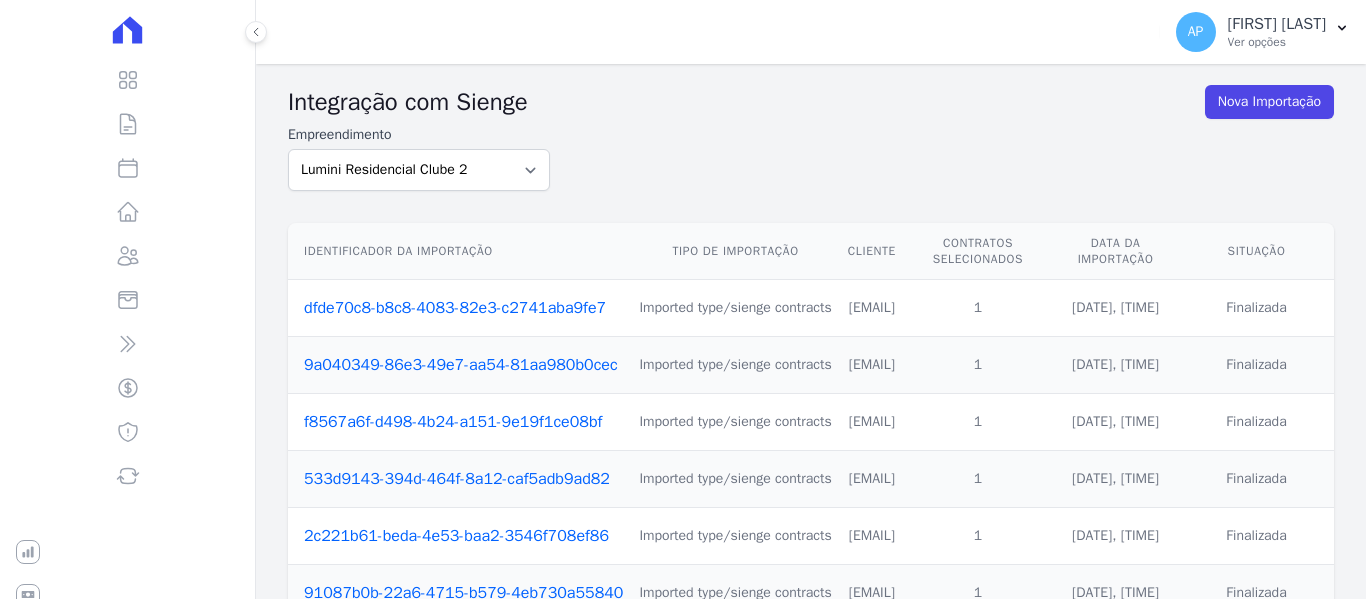 scroll, scrollTop: 0, scrollLeft: 0, axis: both 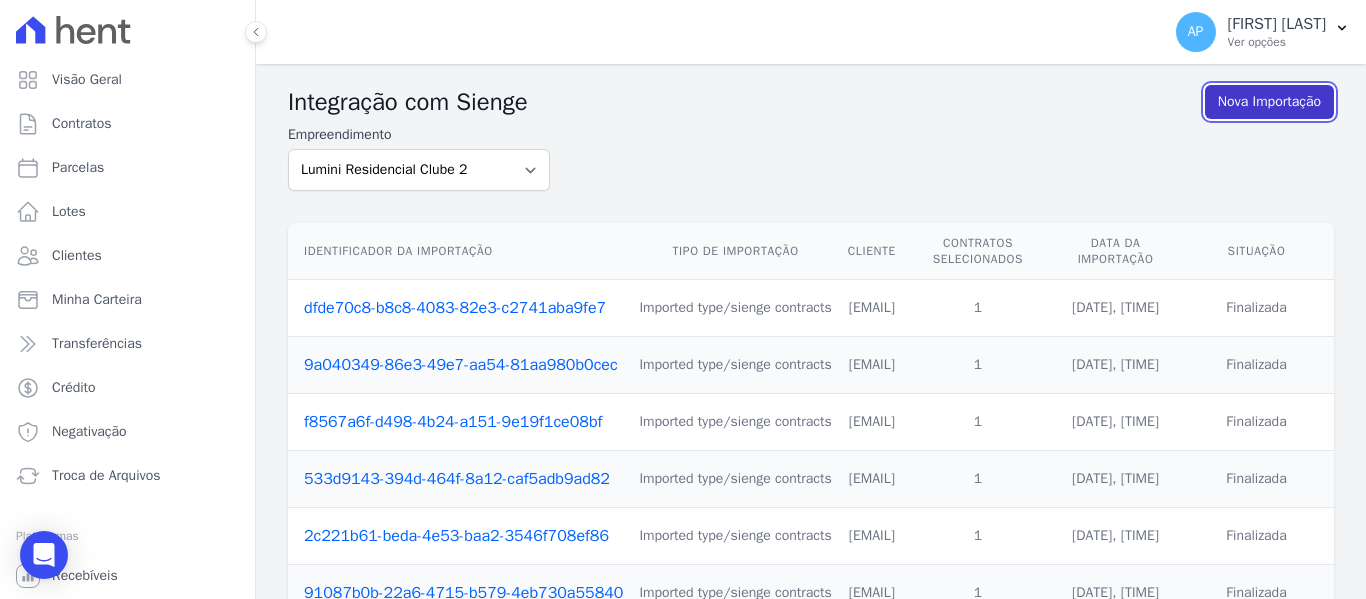 click on "Nova Importação" at bounding box center (1269, 102) 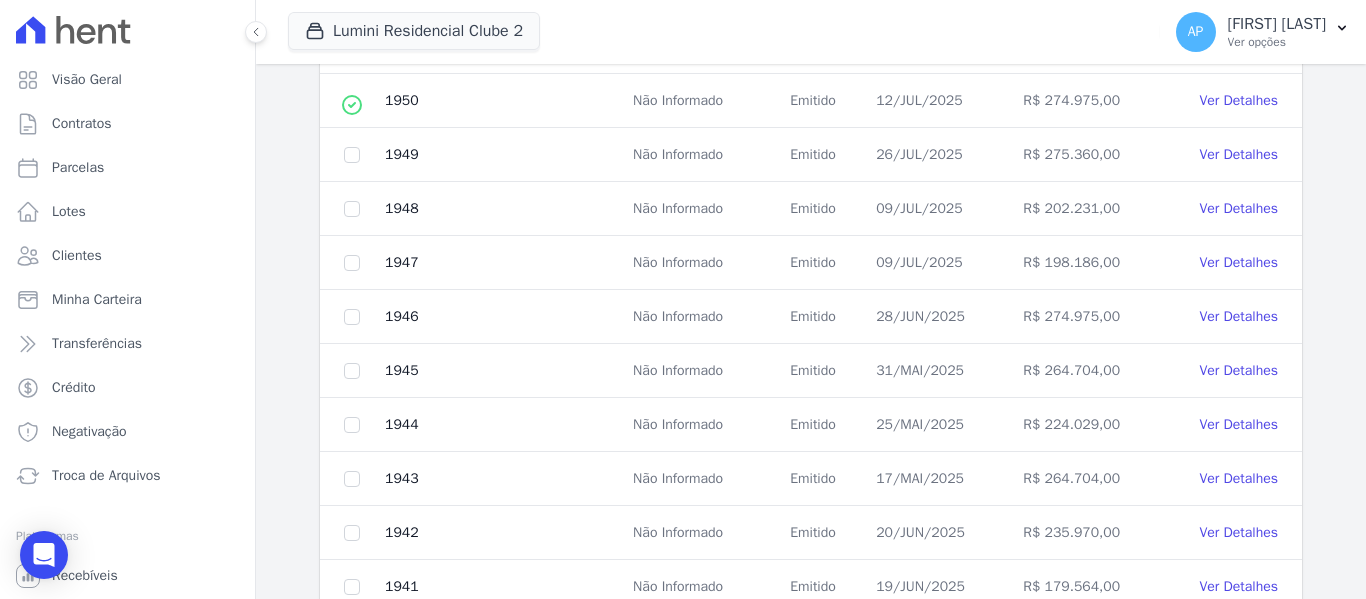 scroll, scrollTop: 1022, scrollLeft: 0, axis: vertical 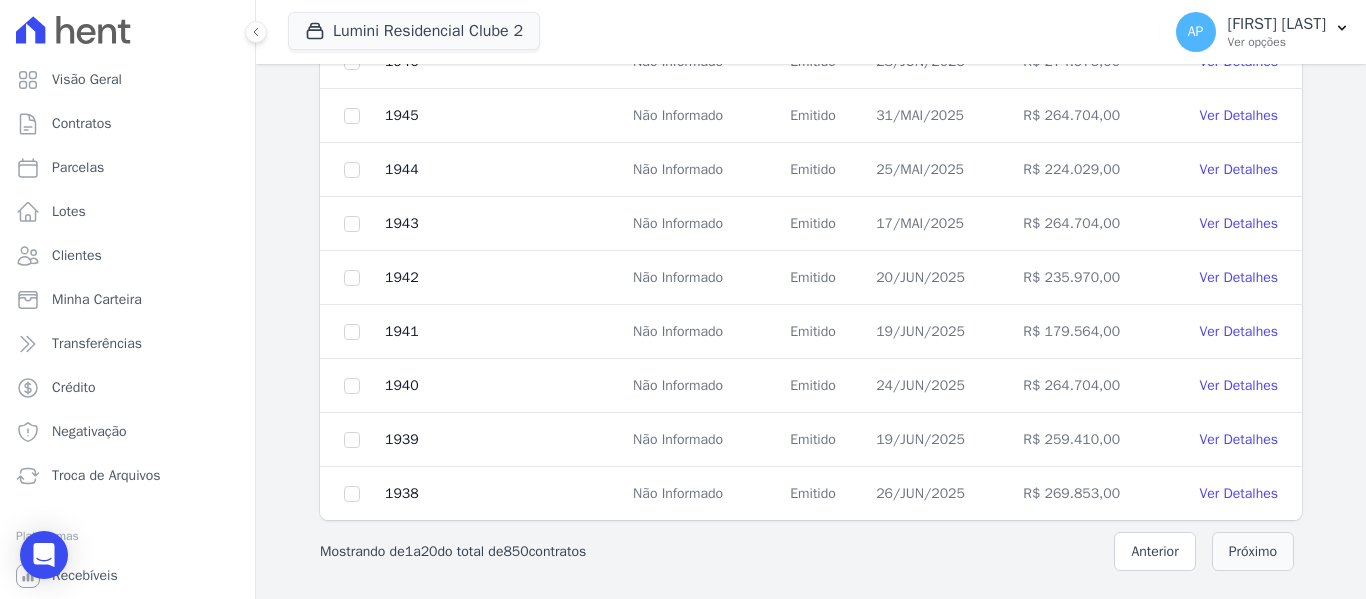 click on "Próximo" at bounding box center (1253, 551) 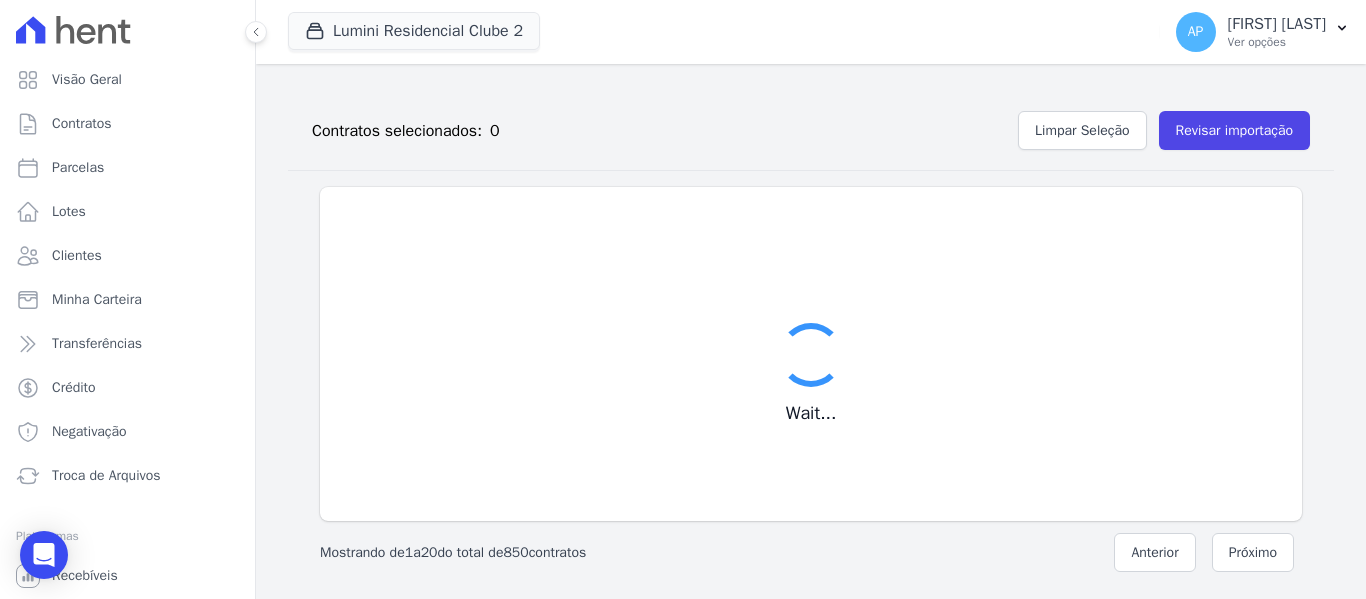 scroll, scrollTop: 1022, scrollLeft: 0, axis: vertical 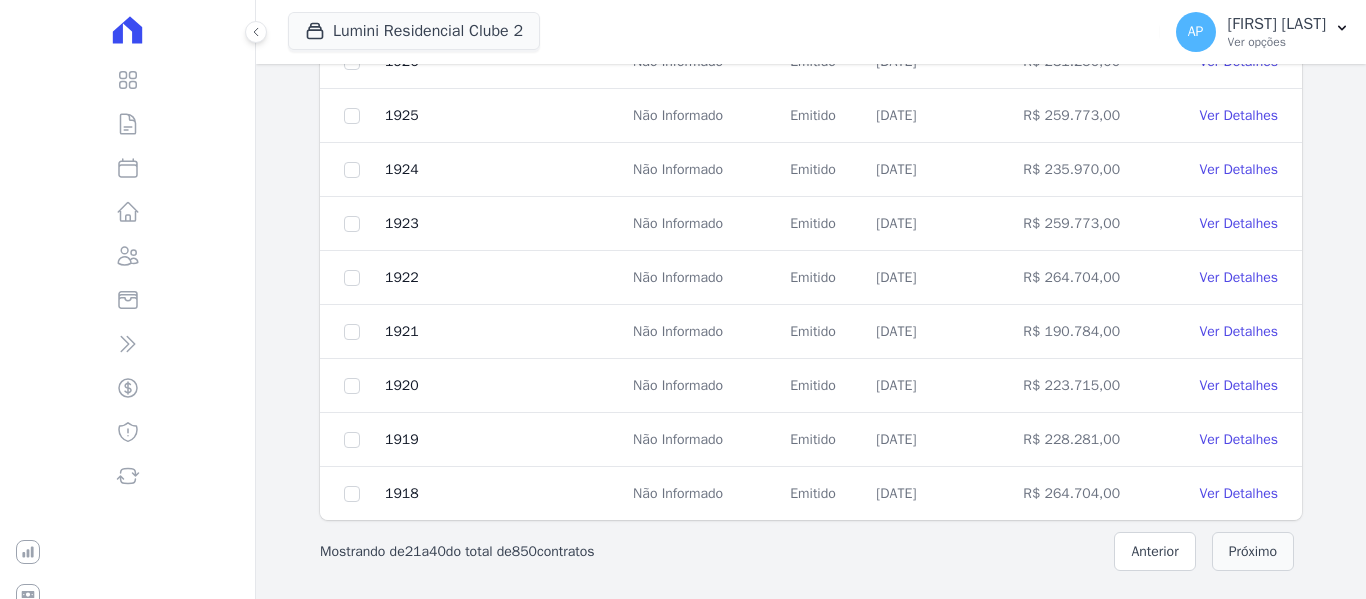click on "Próximo" at bounding box center (1253, 551) 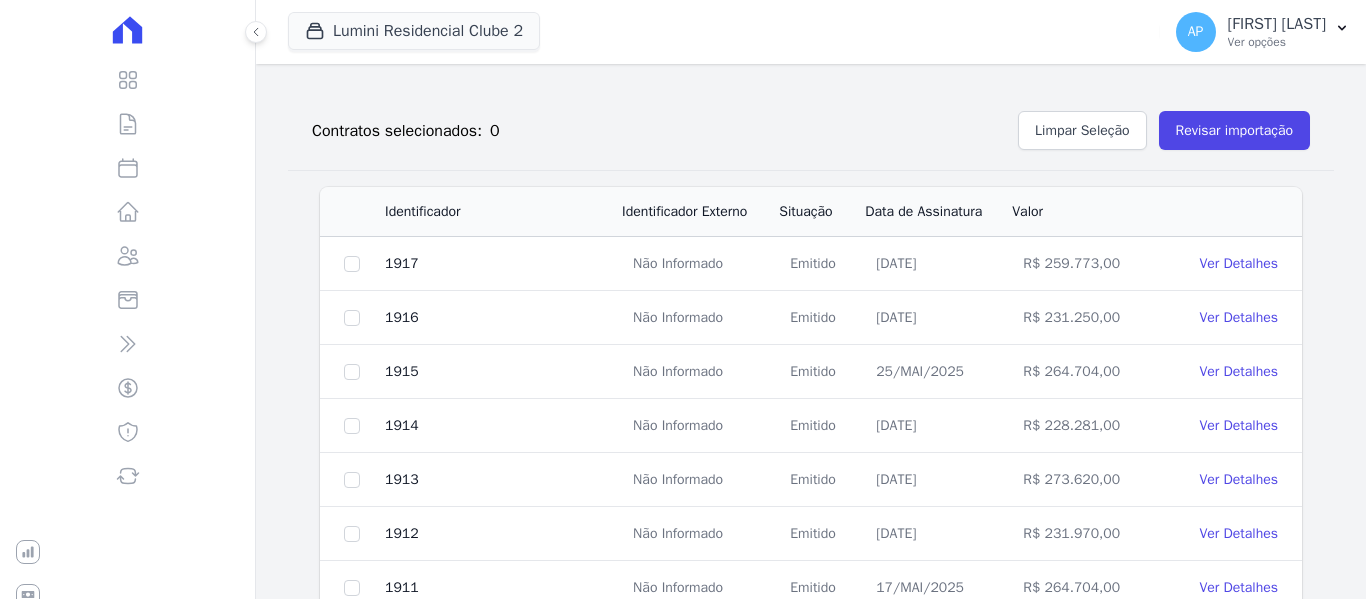 scroll, scrollTop: 1022, scrollLeft: 0, axis: vertical 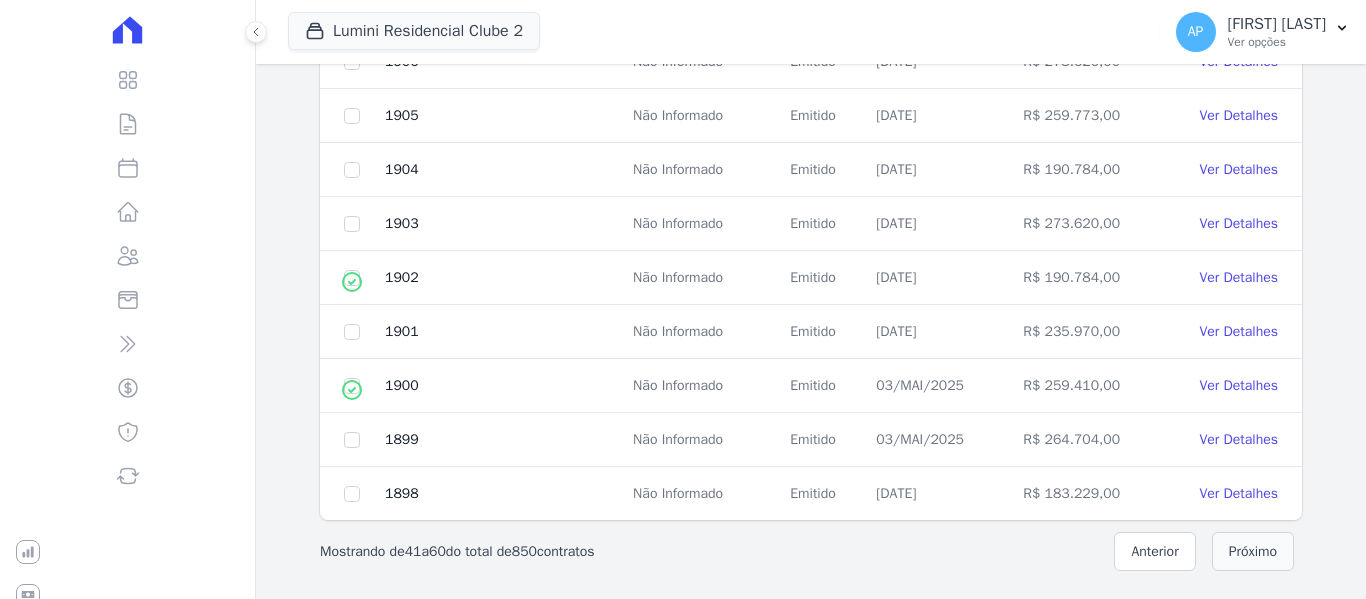 click on "Próximo" at bounding box center [1253, 551] 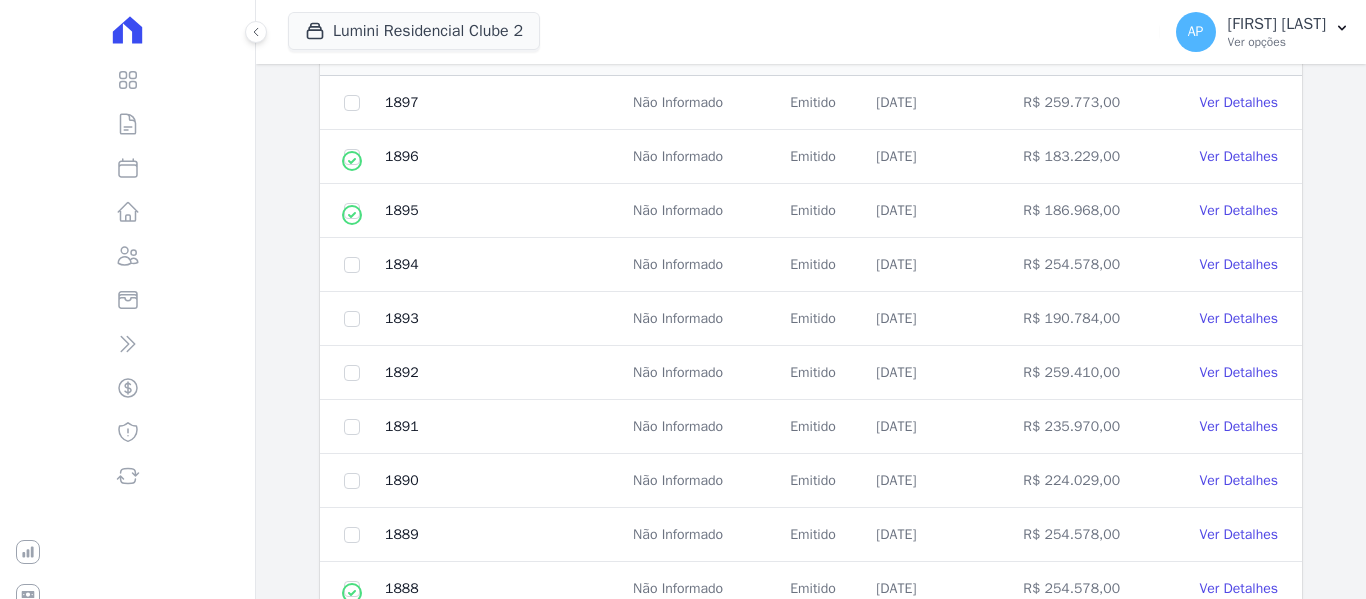 scroll, scrollTop: 422, scrollLeft: 0, axis: vertical 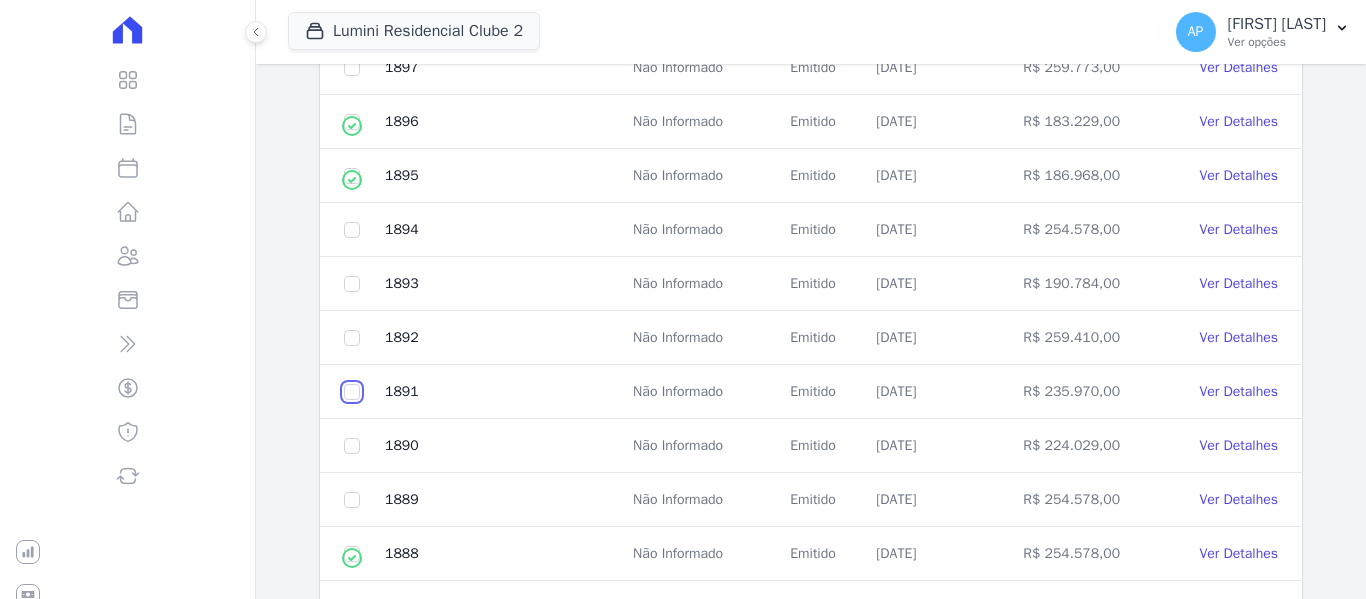 click at bounding box center [352, 68] 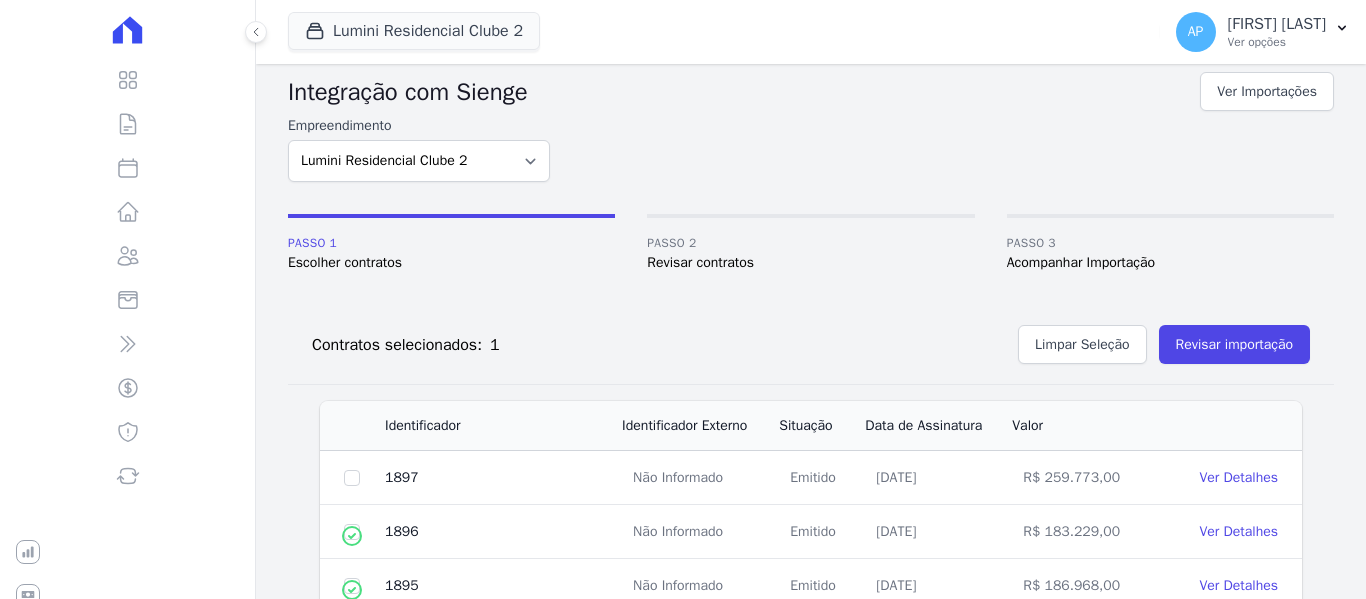 scroll, scrollTop: 0, scrollLeft: 0, axis: both 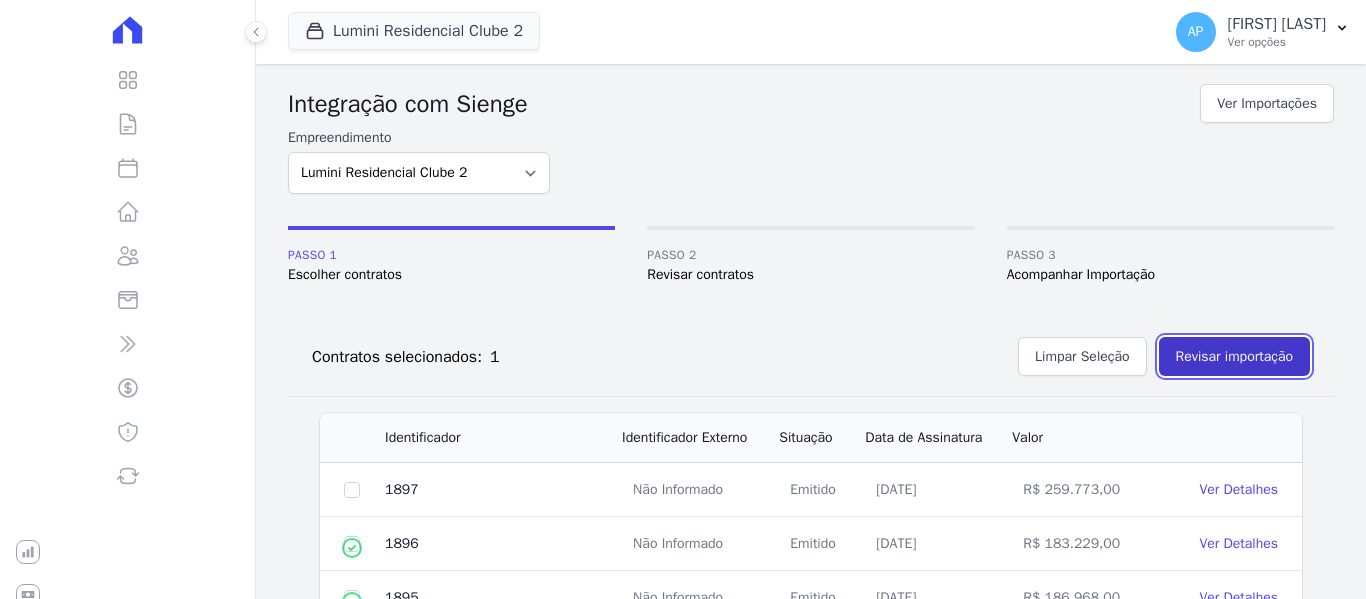 click on "Revisar importação" at bounding box center [1234, 356] 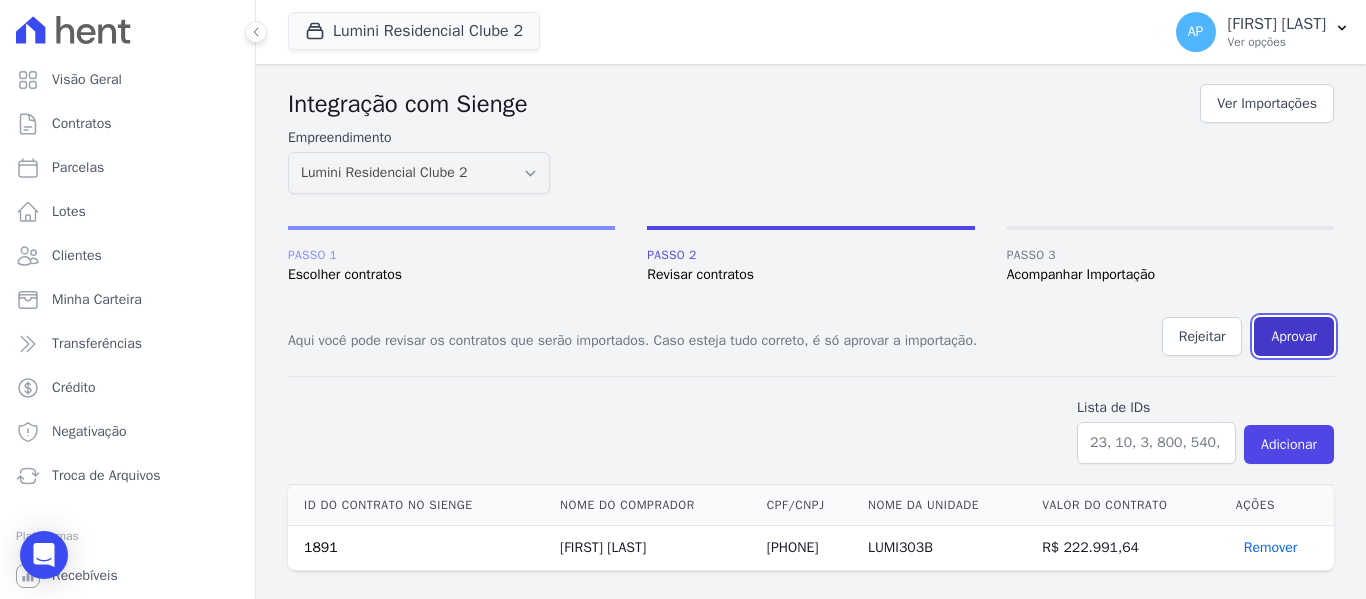 click on "Aprovar" at bounding box center [1294, 336] 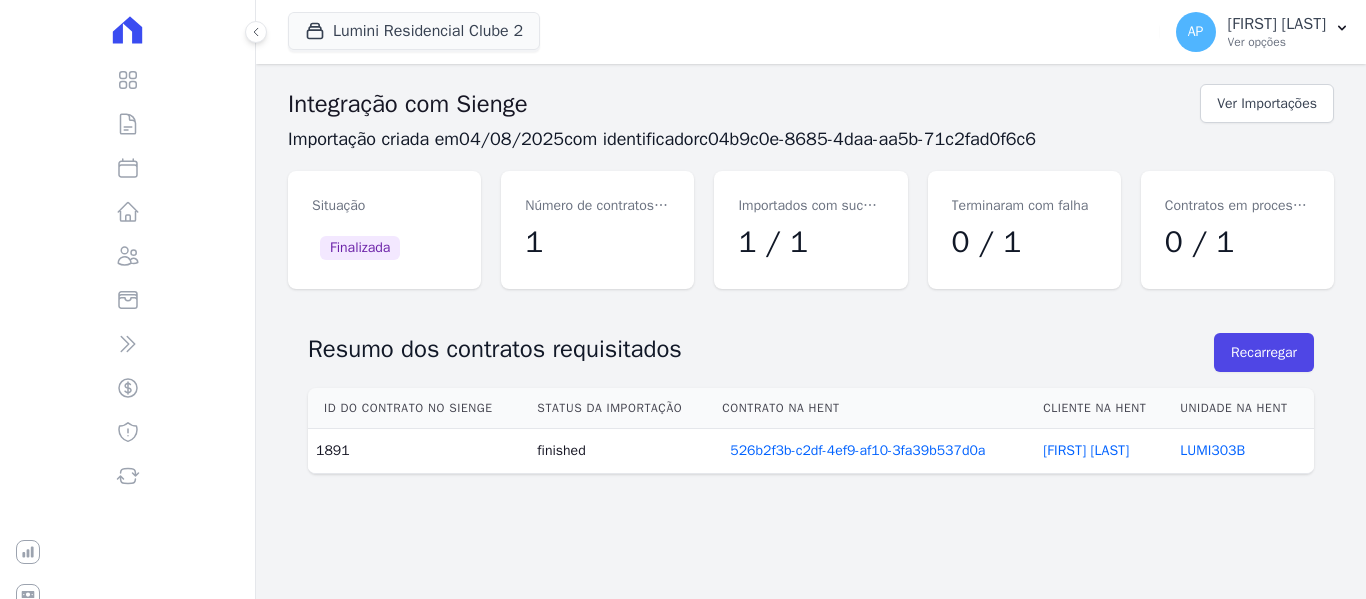scroll, scrollTop: 0, scrollLeft: 0, axis: both 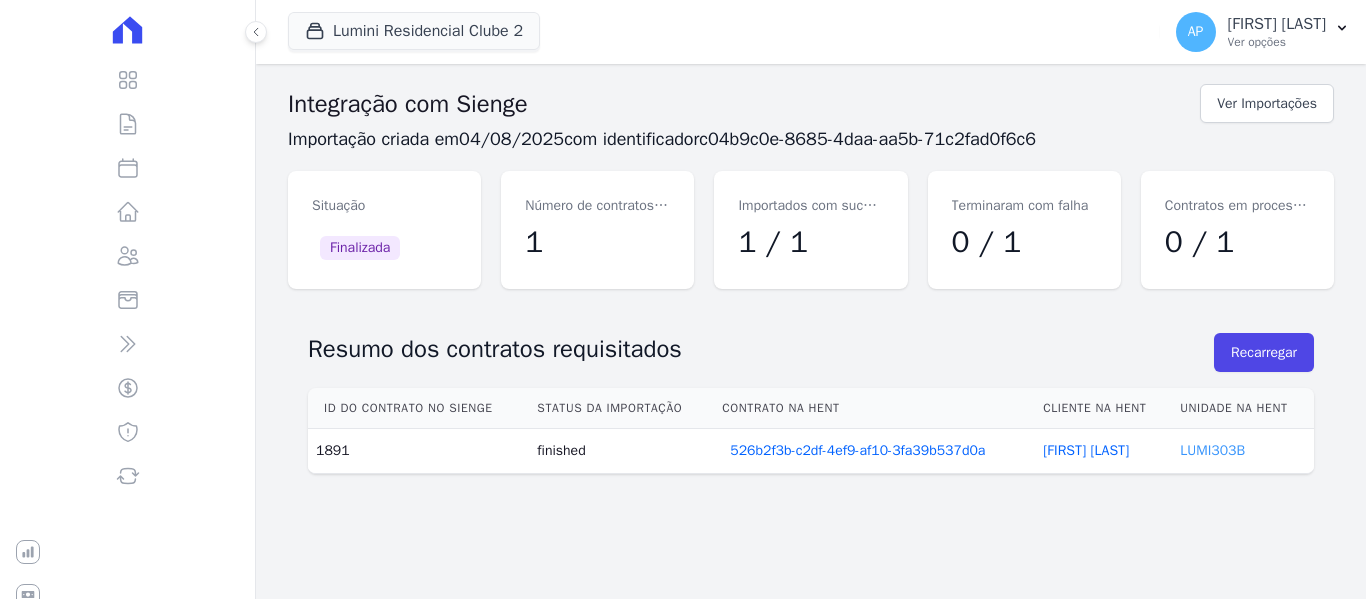 click on "LUMI303B" at bounding box center (1212, 450) 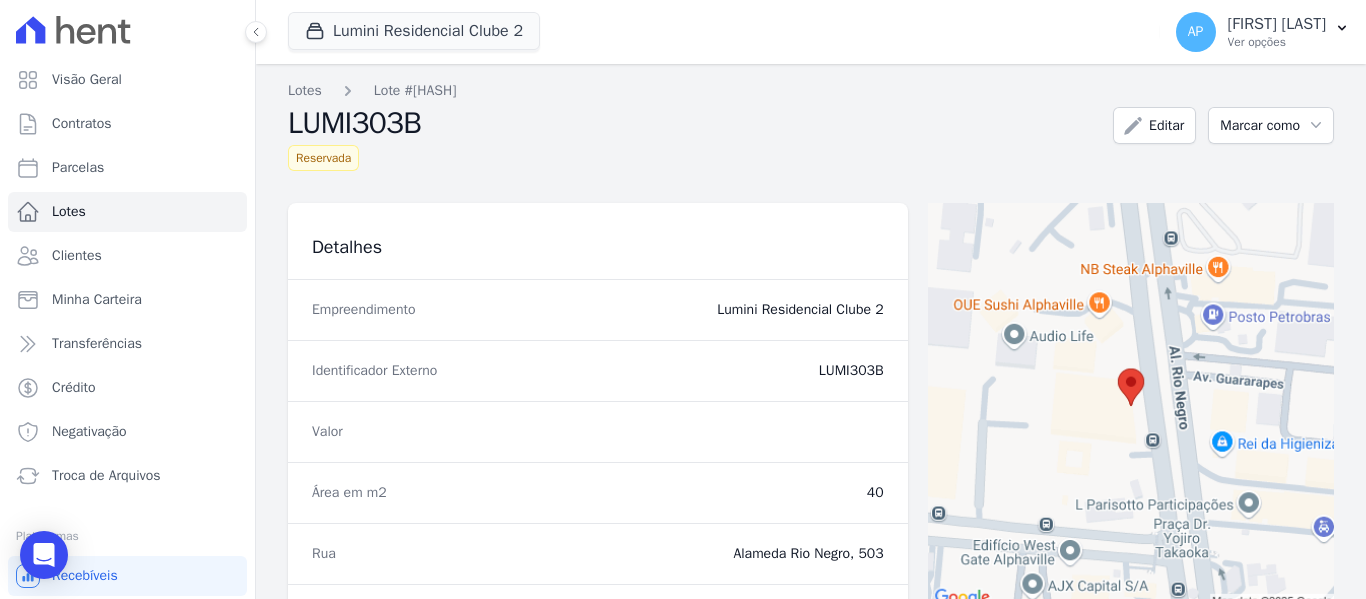 drag, startPoint x: 801, startPoint y: 372, endPoint x: 876, endPoint y: 381, distance: 75.53807 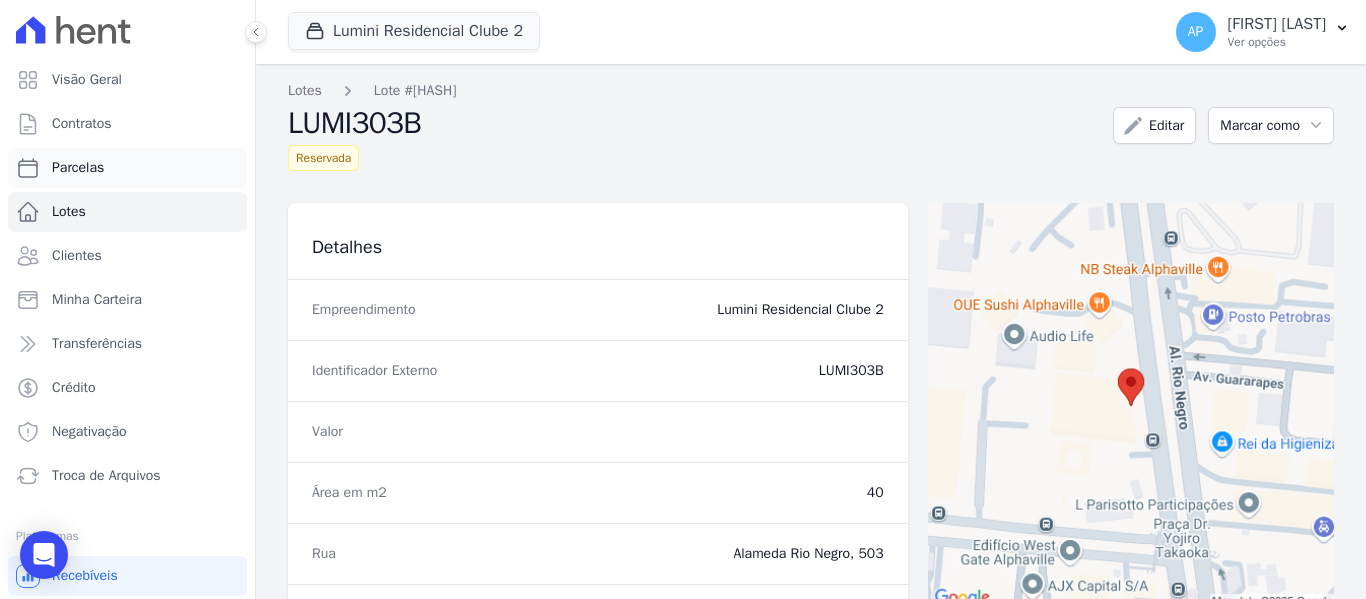 click on "Parcelas" at bounding box center (127, 168) 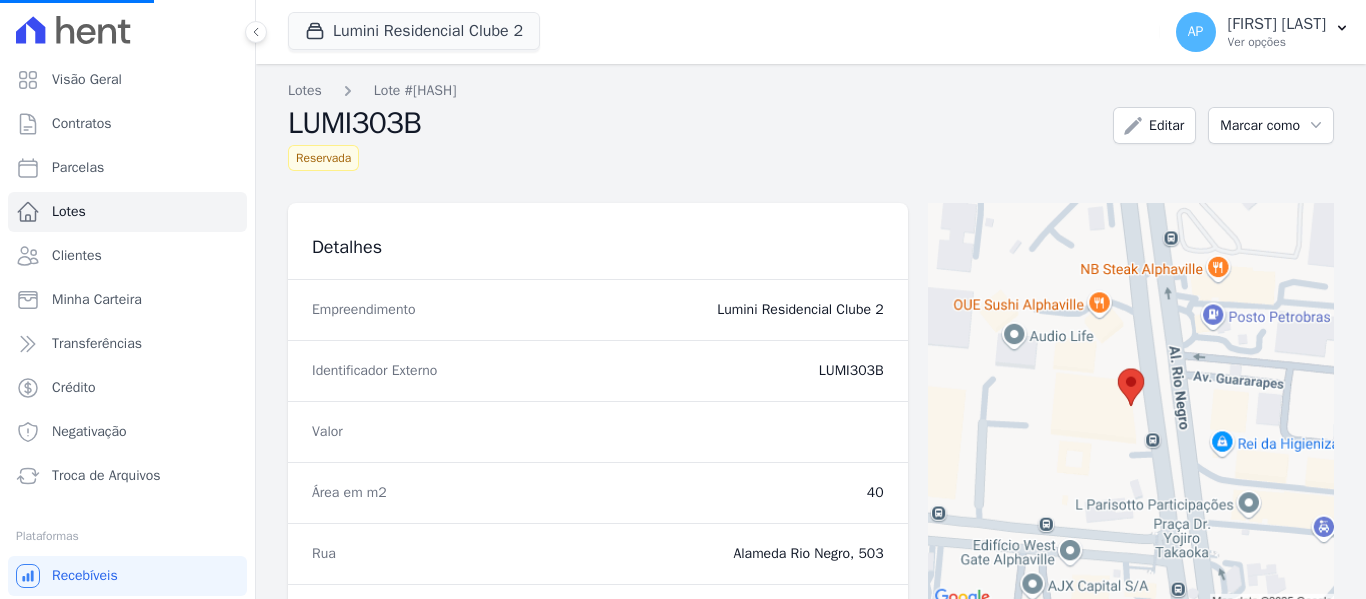 select 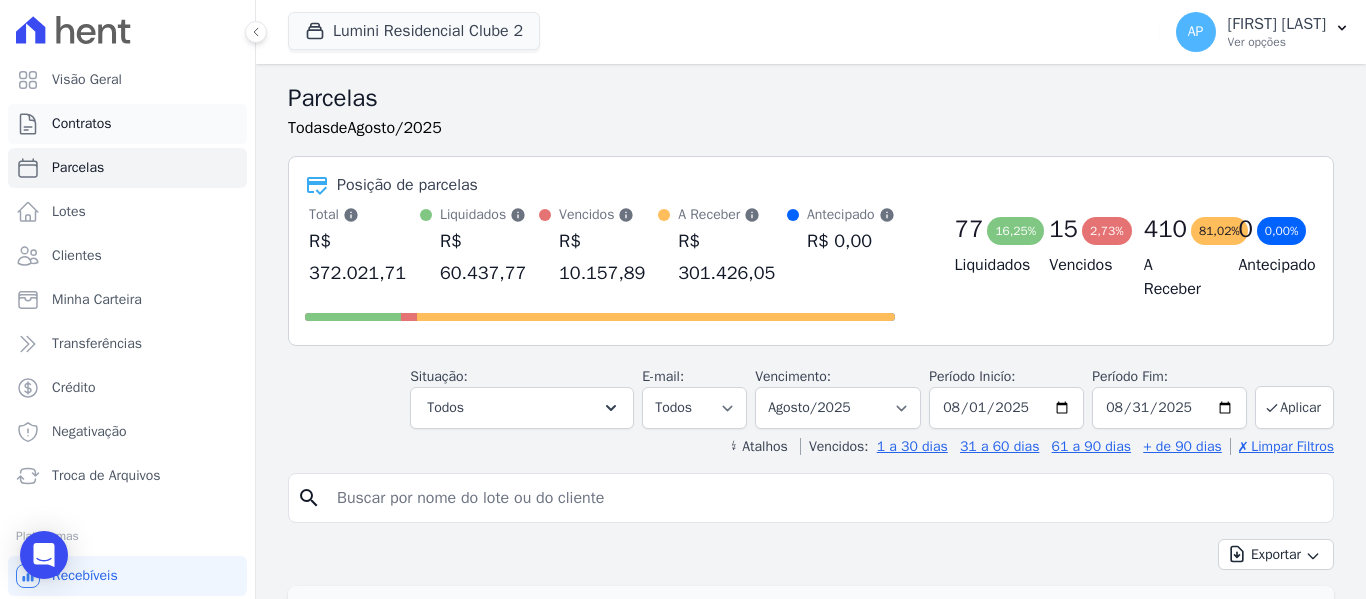 click on "Contratos" at bounding box center [82, 124] 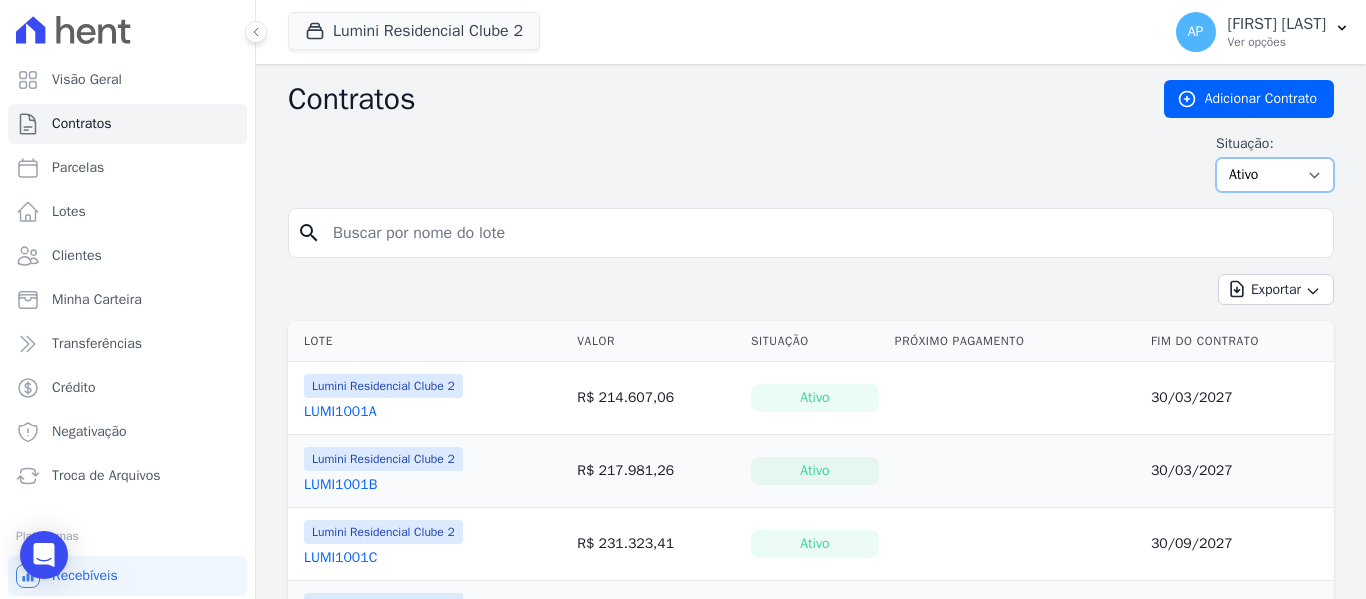 click on "Ativo
Todos
Pausado
Distratado
Rascunho
Expirado
Encerrado" at bounding box center (1275, 175) 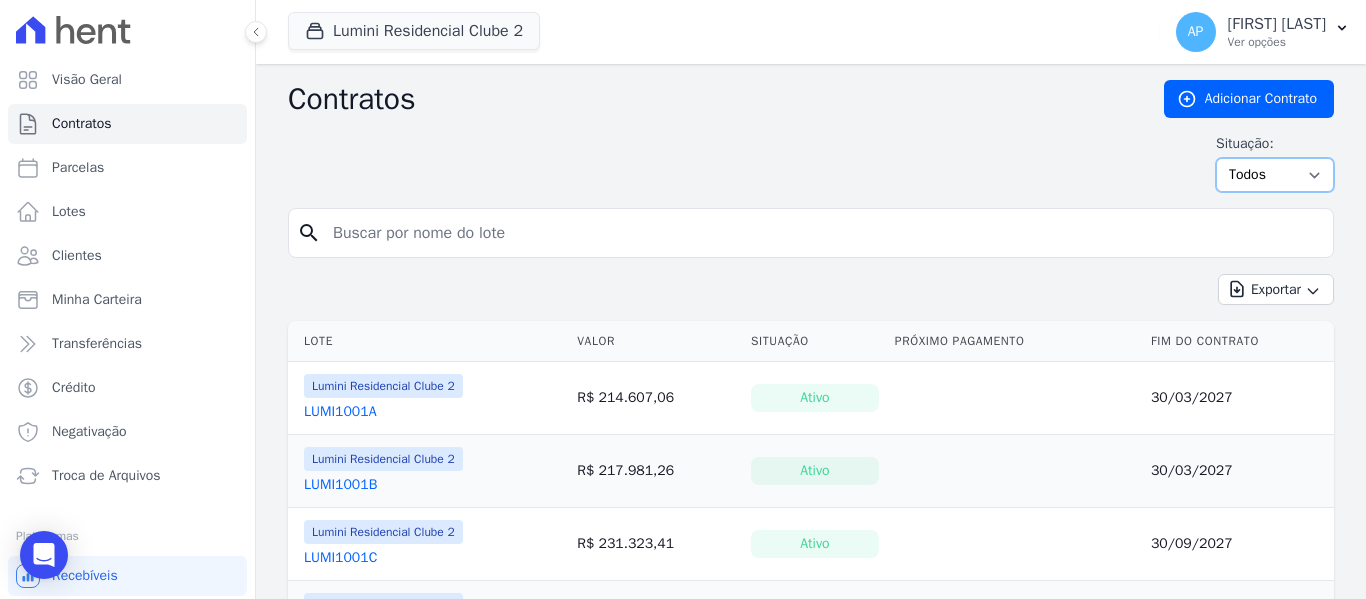 click on "Ativo
Todos
Pausado
Distratado
Rascunho
Expirado
Encerrado" at bounding box center [1275, 175] 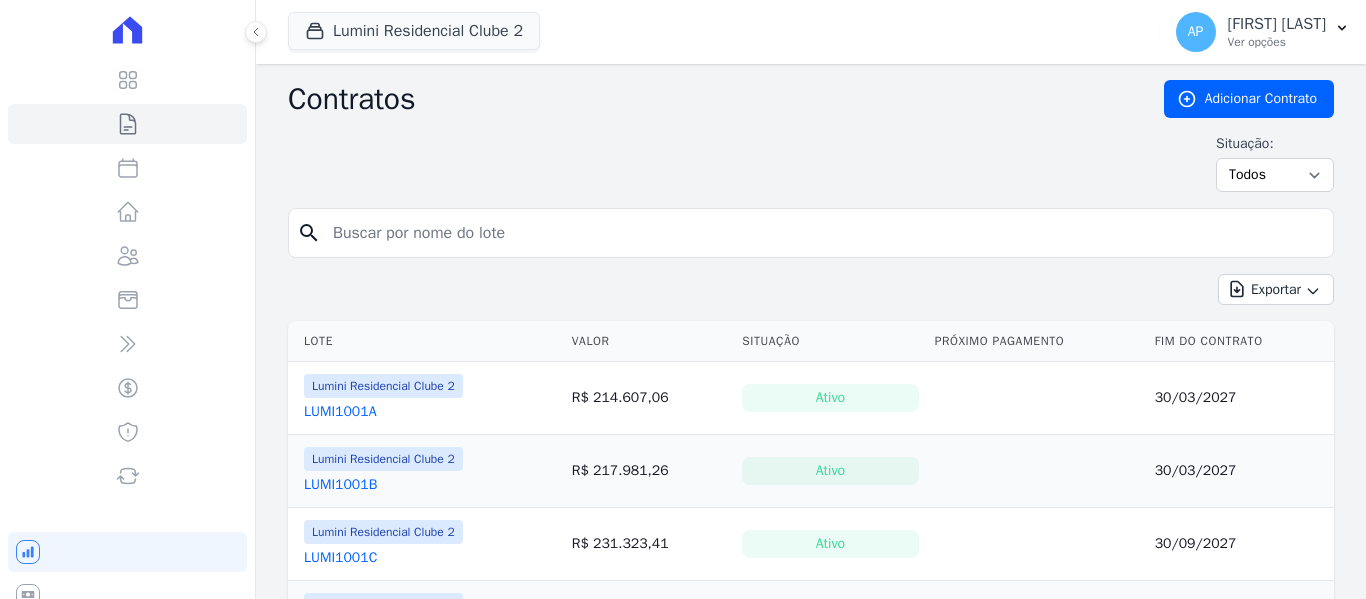 scroll, scrollTop: 0, scrollLeft: 0, axis: both 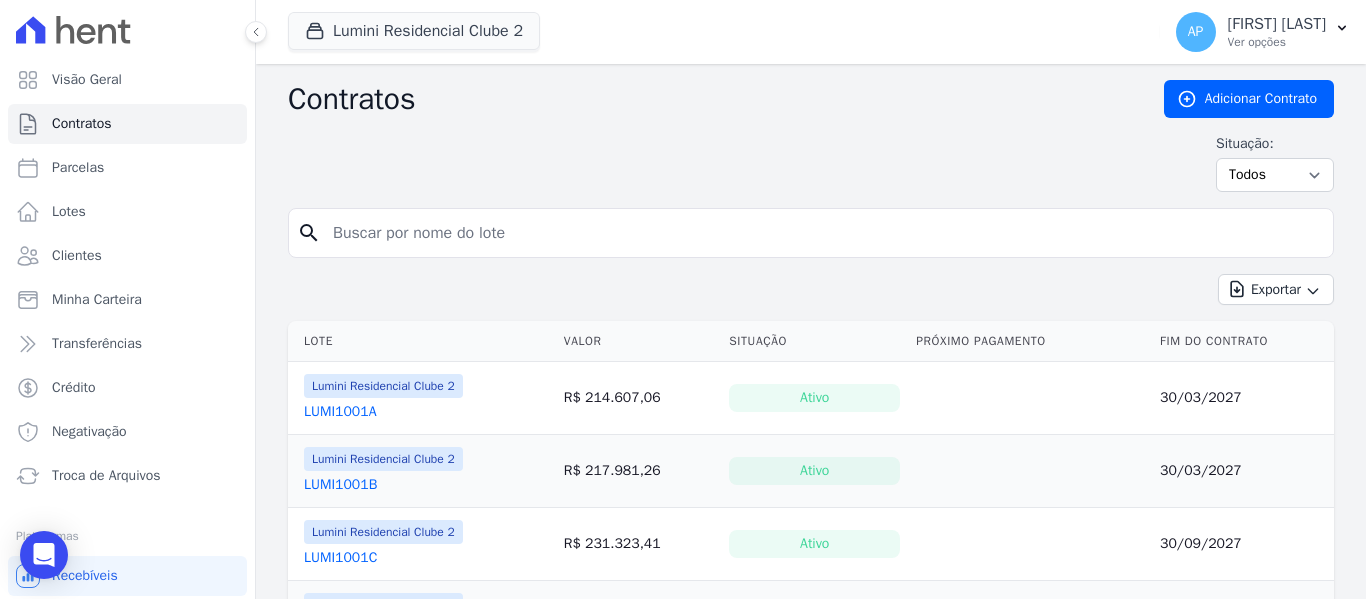 click at bounding box center (823, 233) 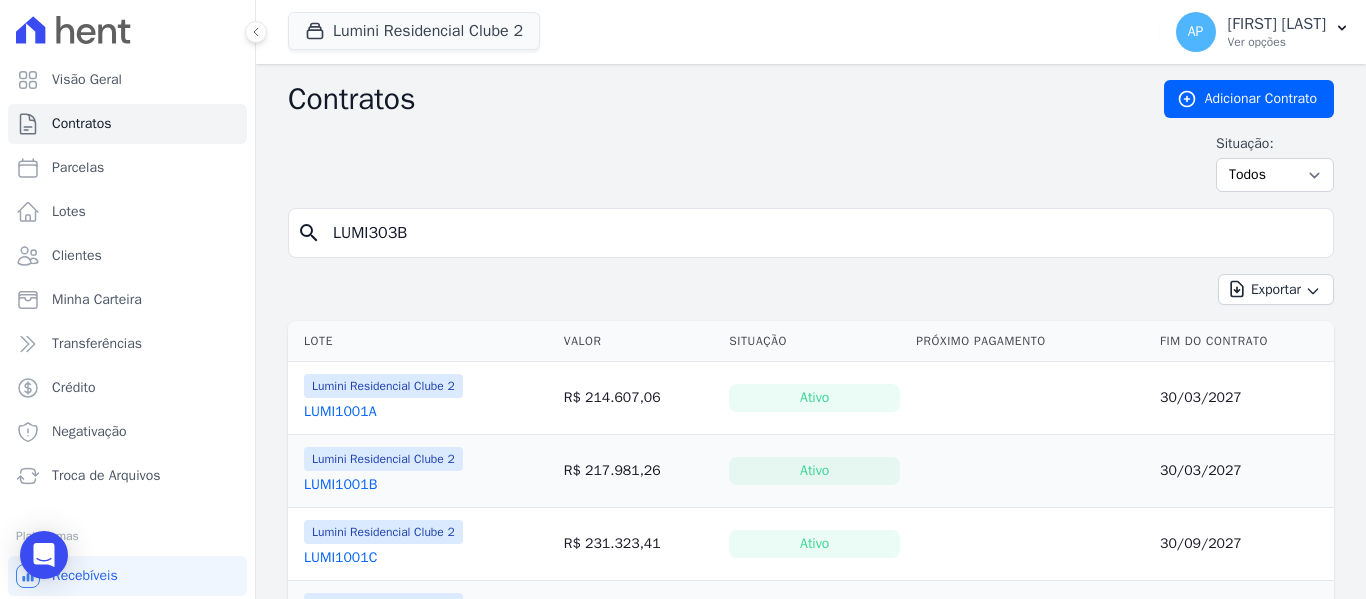 type on "LUMI303B" 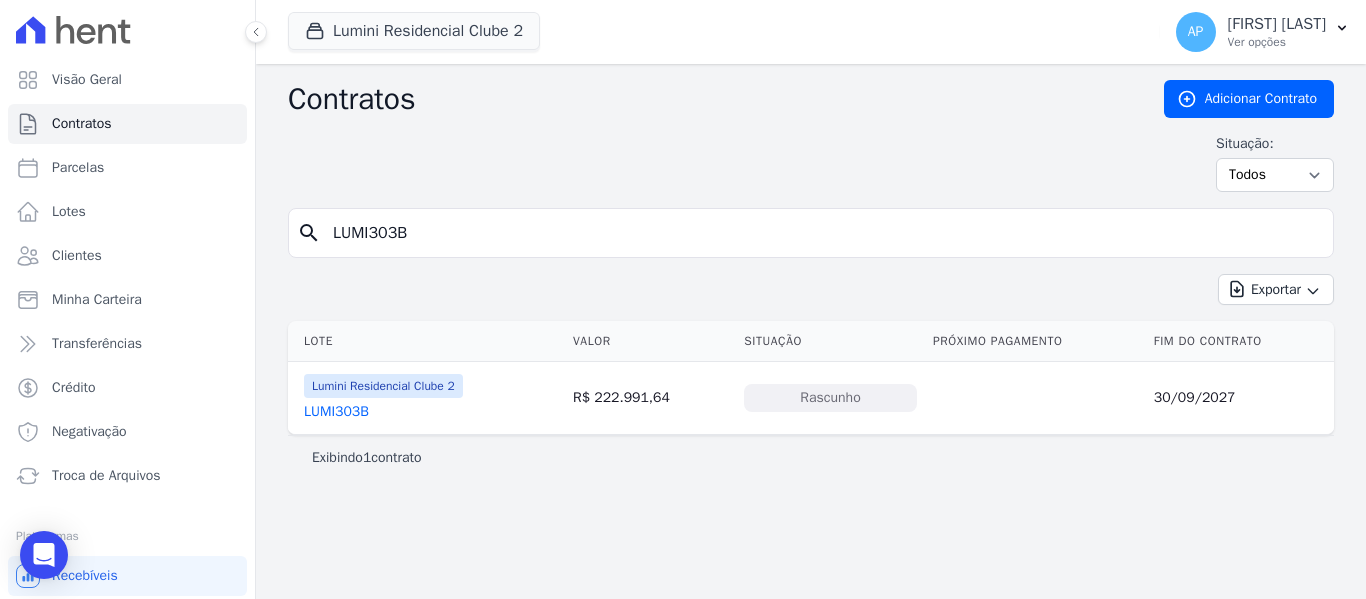 click on "LUMI303B" at bounding box center (336, 412) 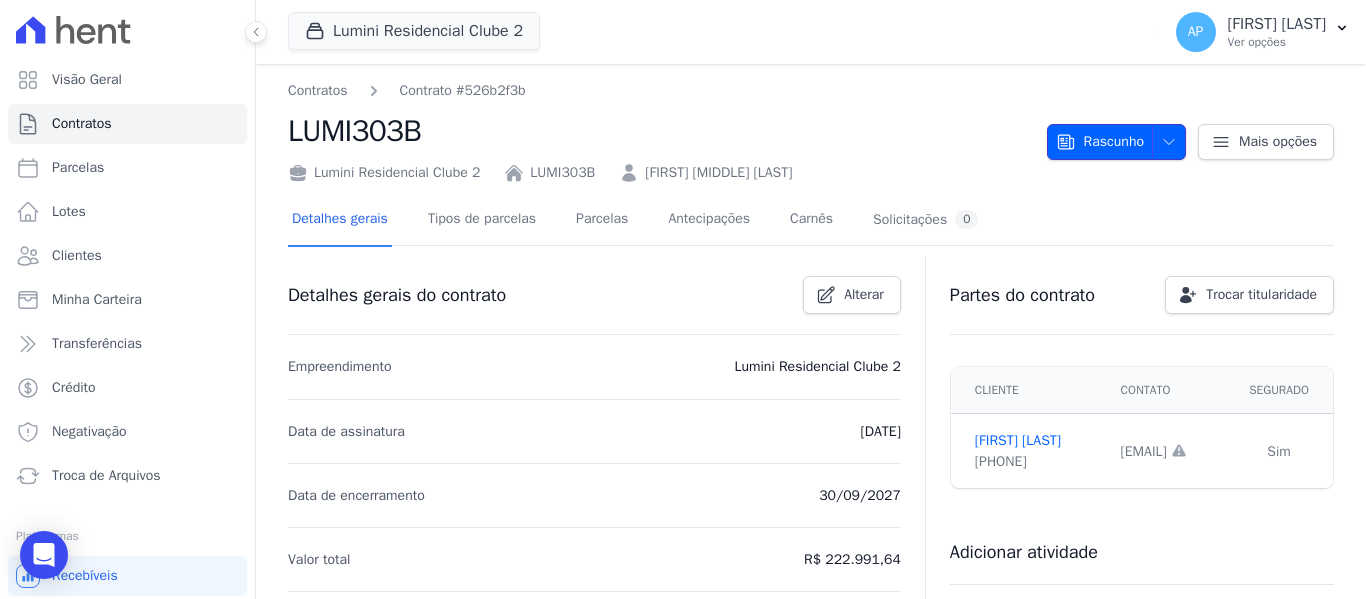 click on "Rascunho" at bounding box center [1100, 142] 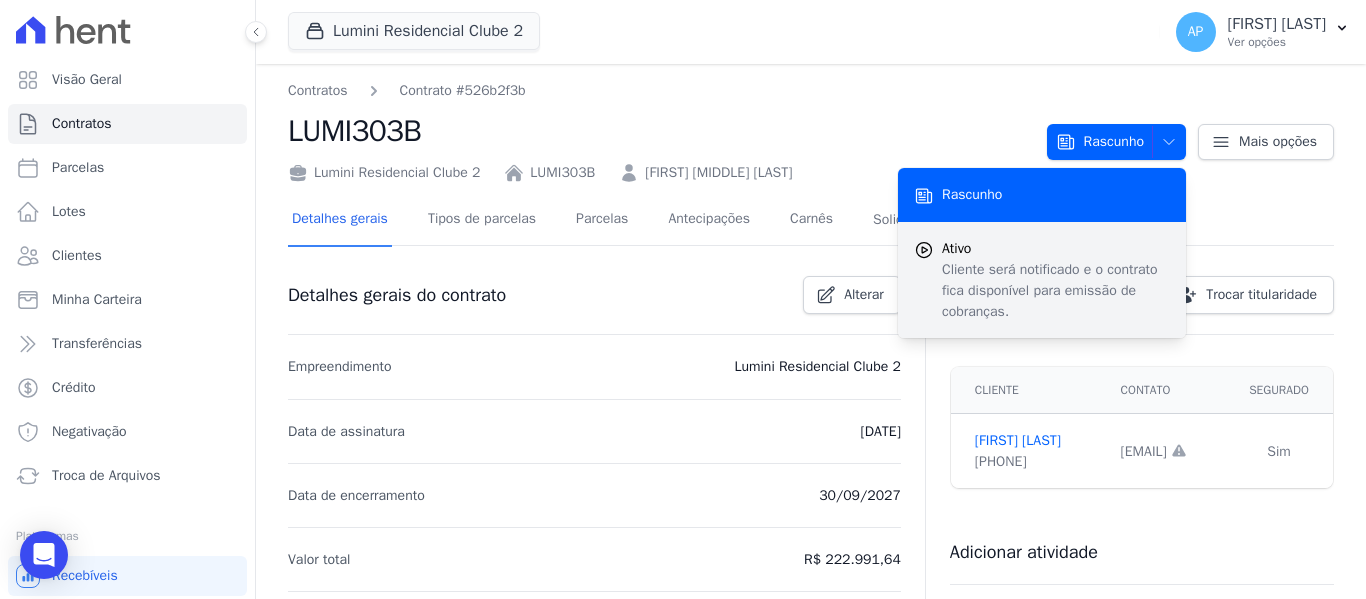 click on "Ativo" at bounding box center (1056, 248) 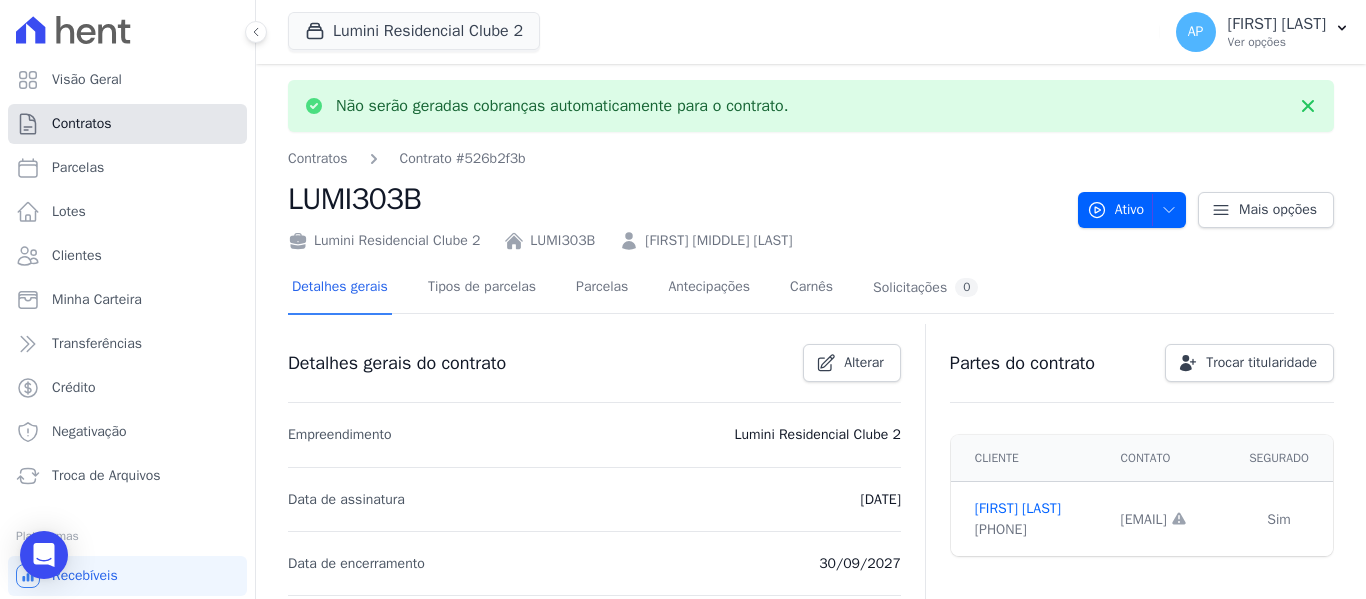 click on "Contratos" at bounding box center (82, 124) 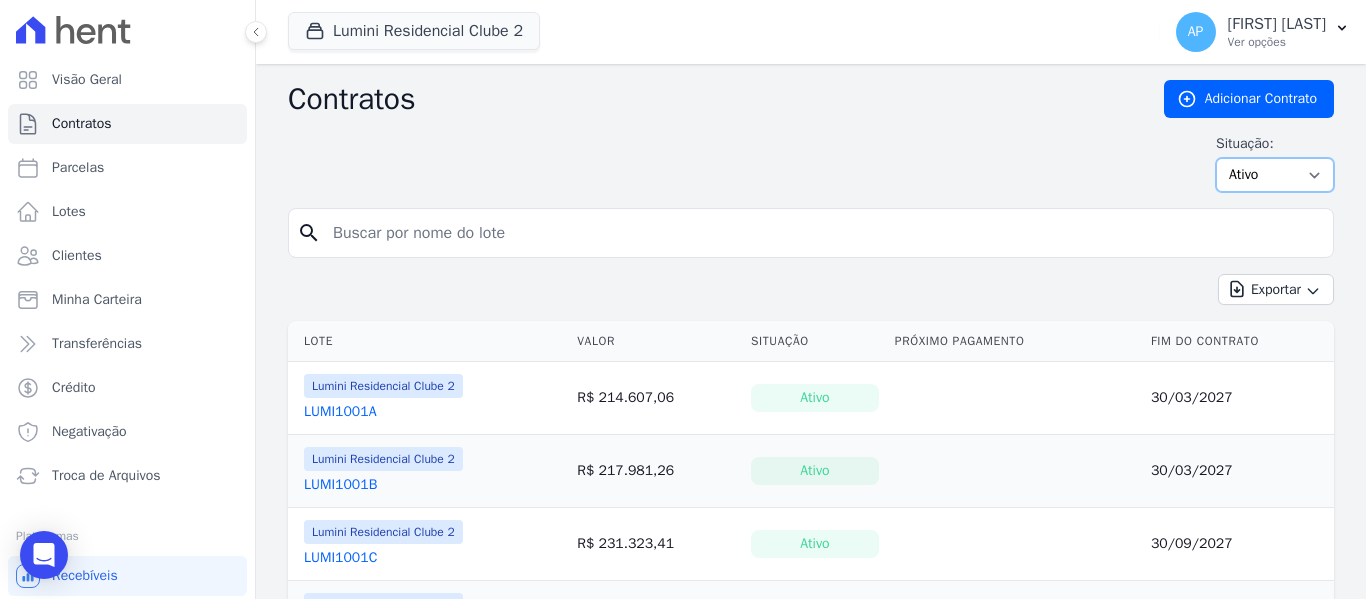 drag, startPoint x: 1240, startPoint y: 179, endPoint x: 1228, endPoint y: 181, distance: 12.165525 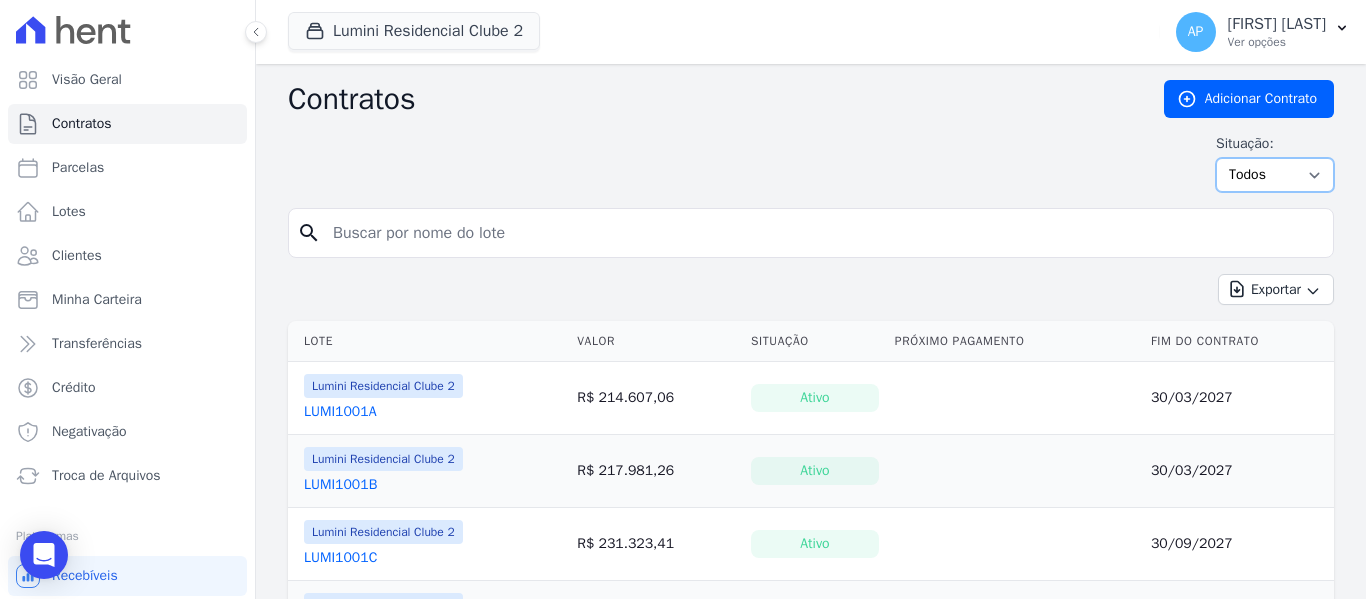 click on "Ativo
Todos
Pausado
Distratado
Rascunho
Expirado
Encerrado" at bounding box center (1275, 175) 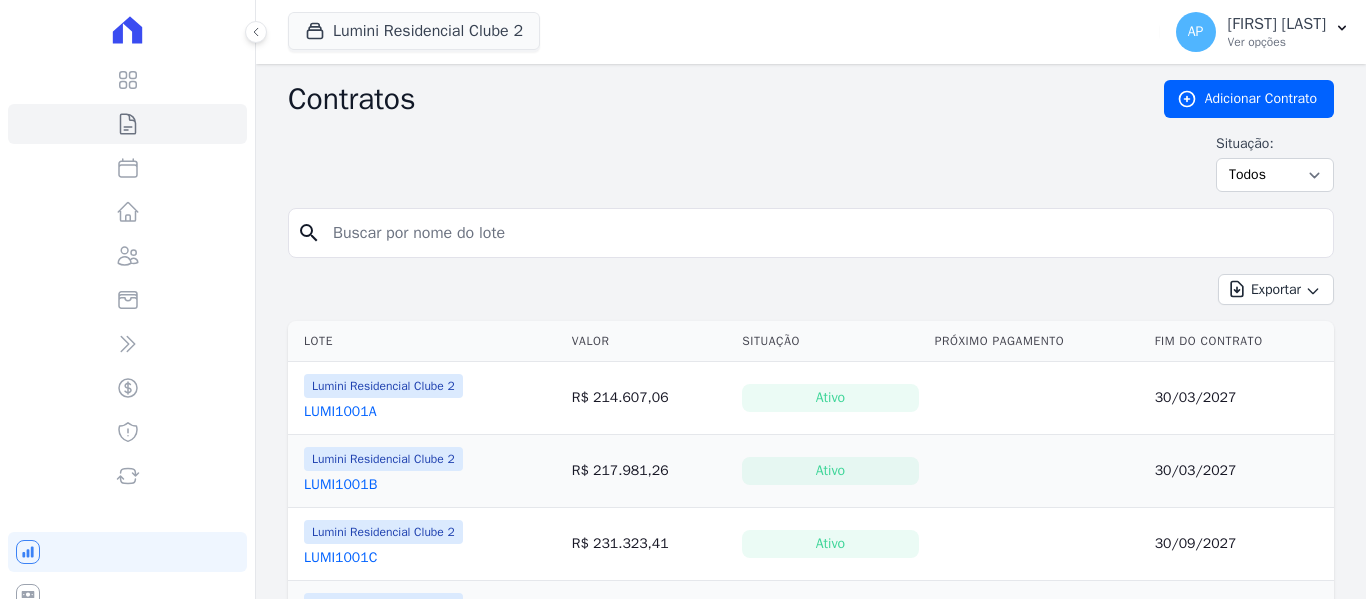 scroll, scrollTop: 0, scrollLeft: 0, axis: both 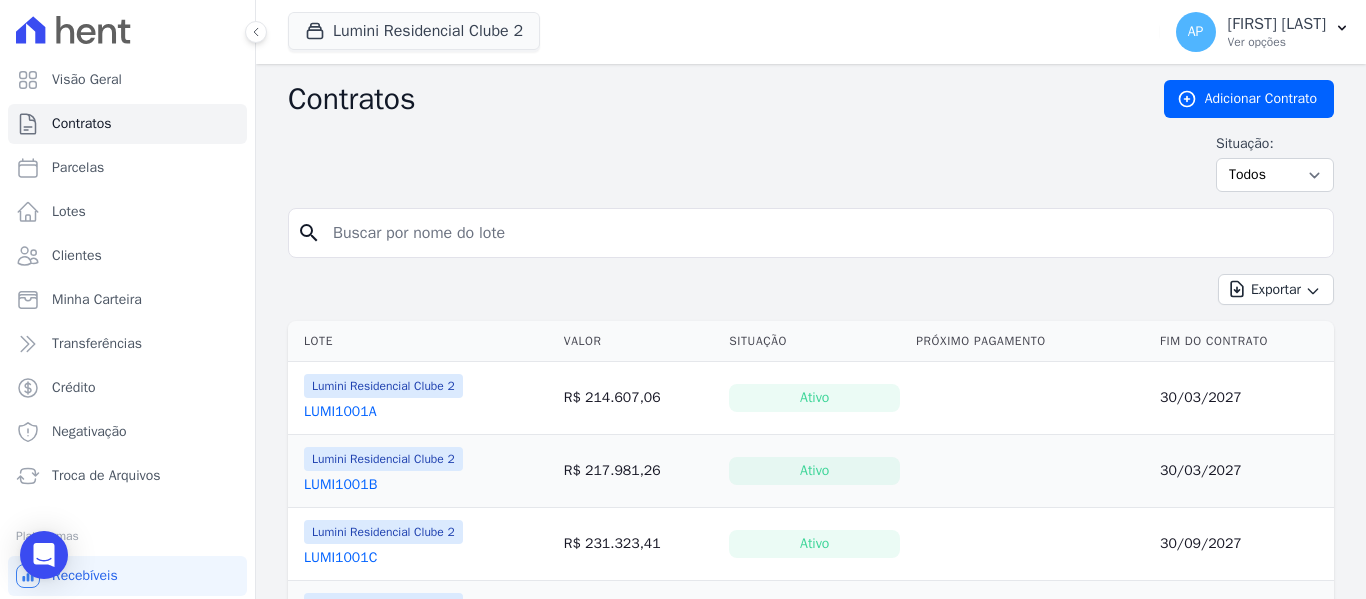 click at bounding box center (823, 233) 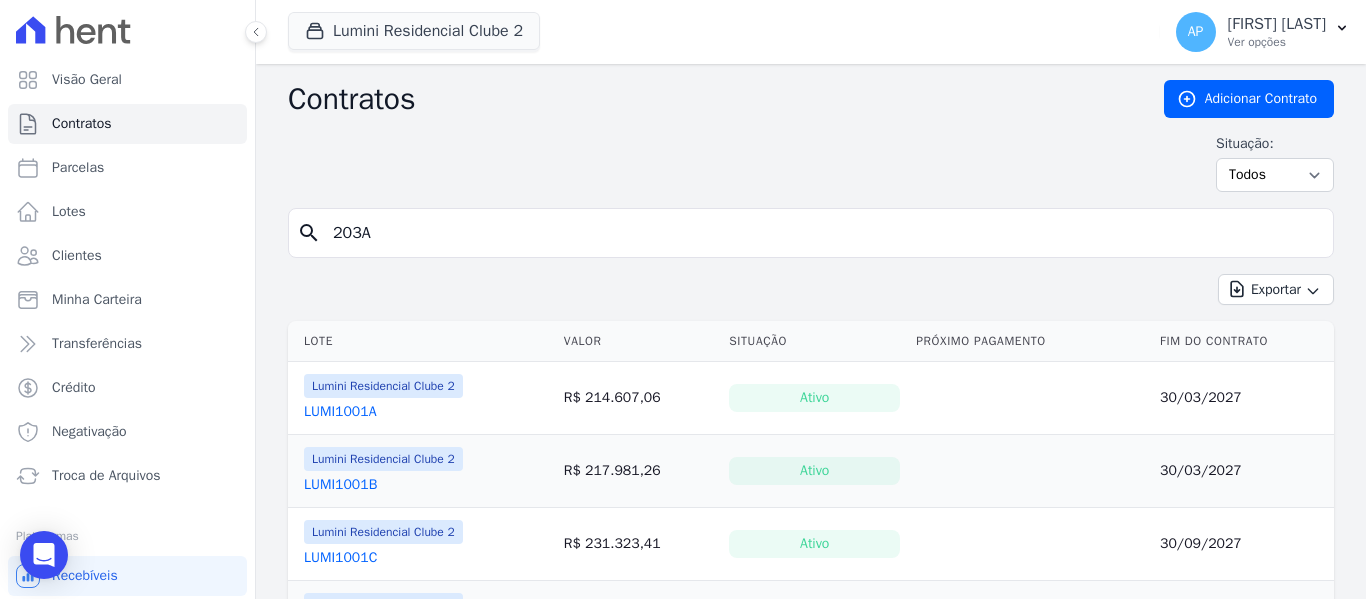 type on "203A" 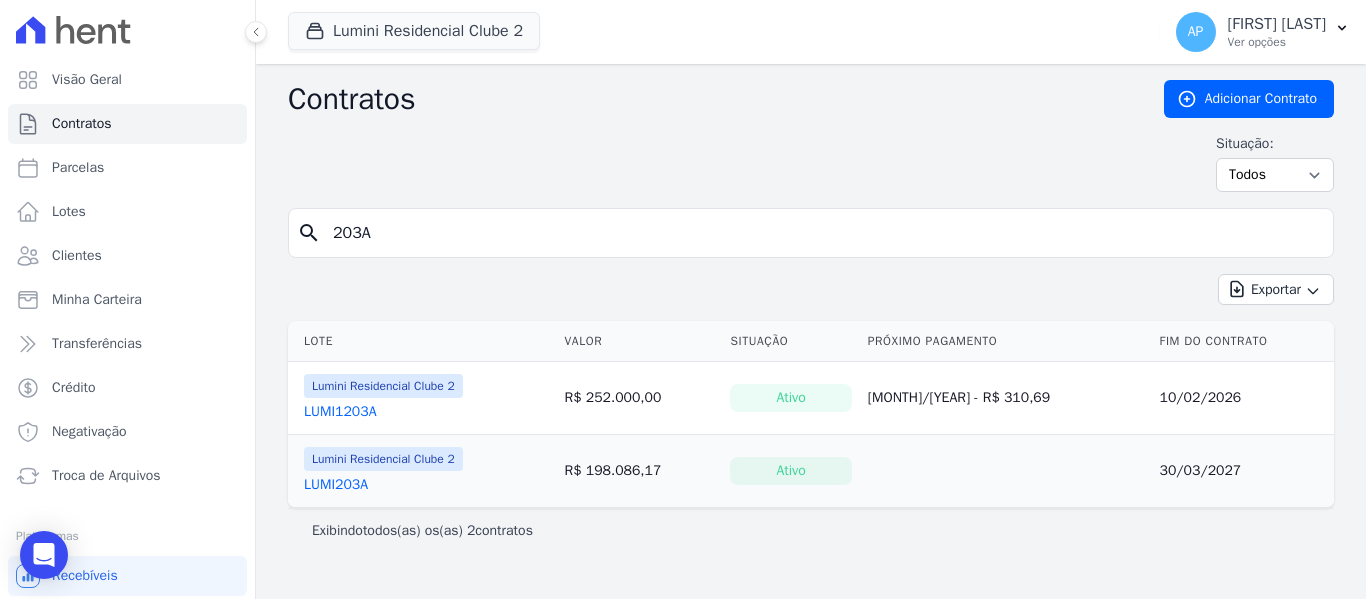 click on "LUMI203A" at bounding box center (336, 485) 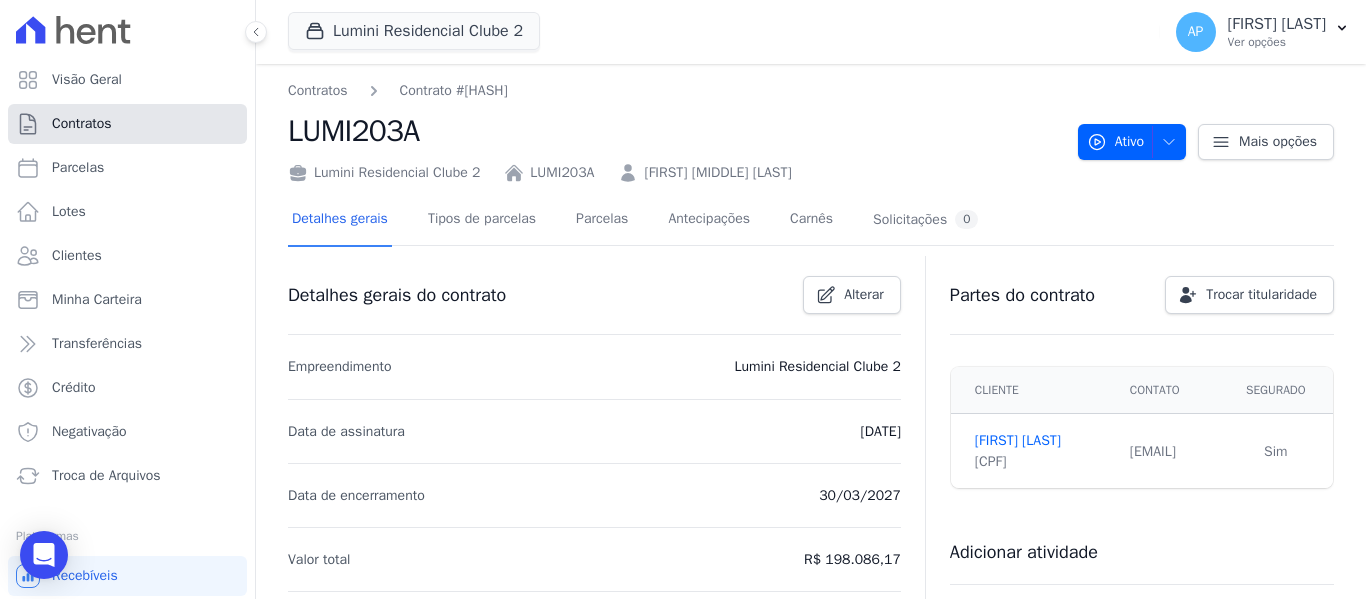 click on "Contratos" at bounding box center [127, 124] 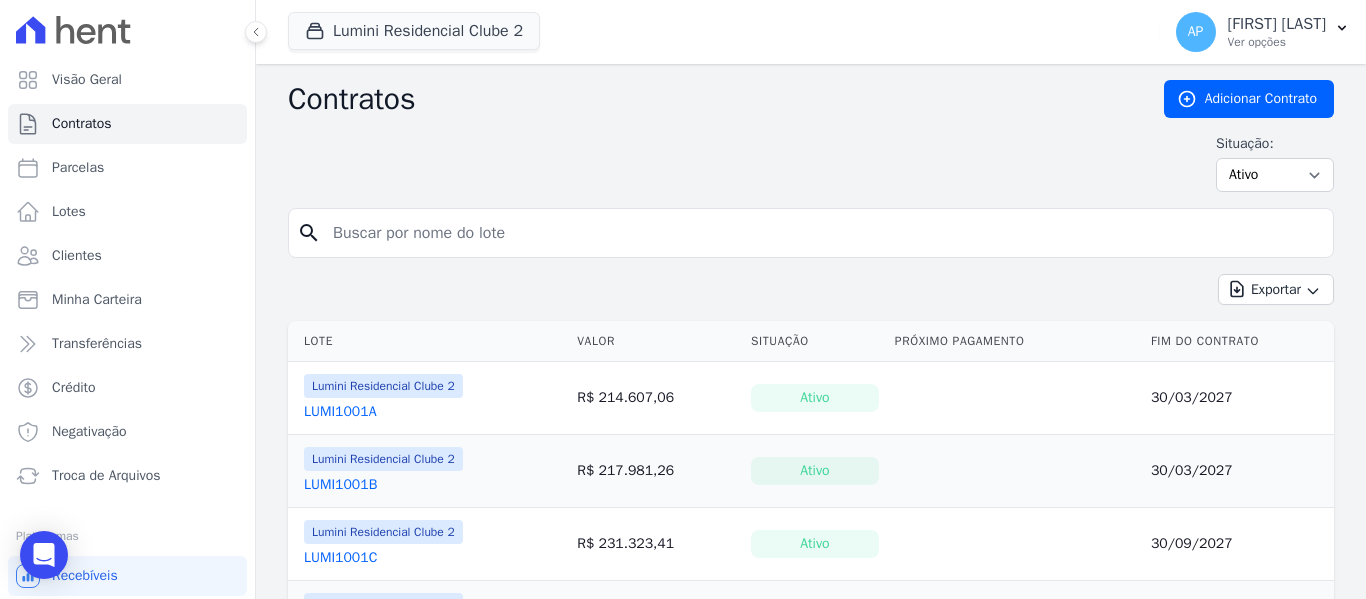 click at bounding box center [823, 233] 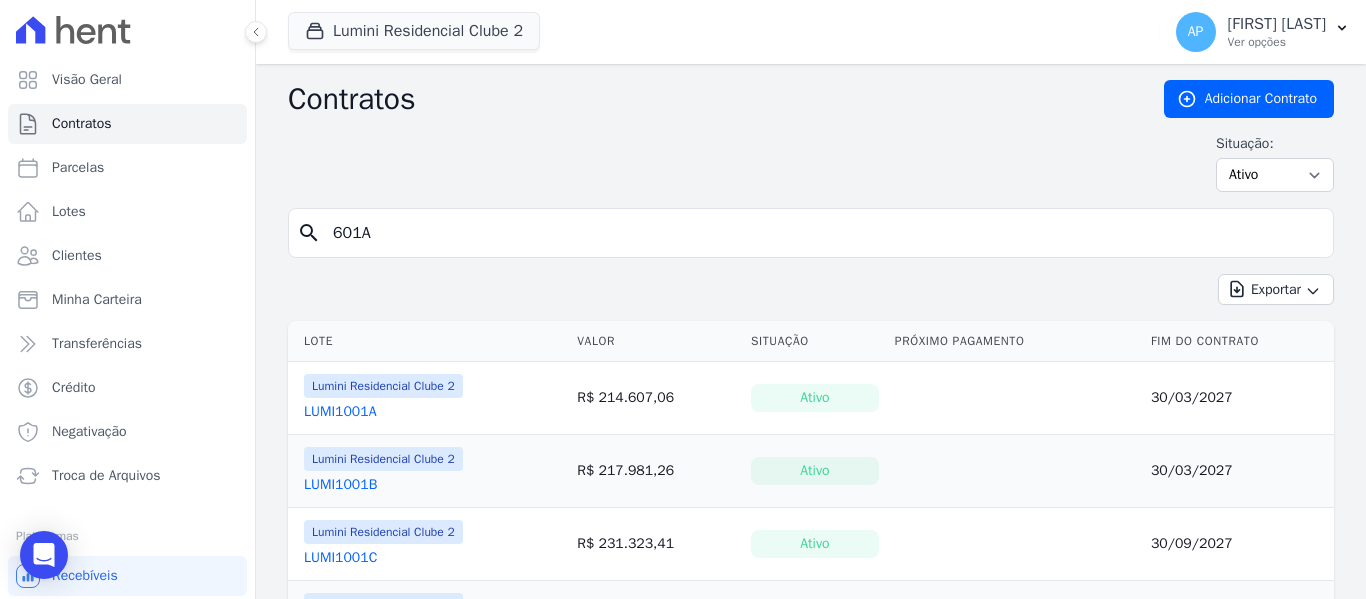 type on "601A" 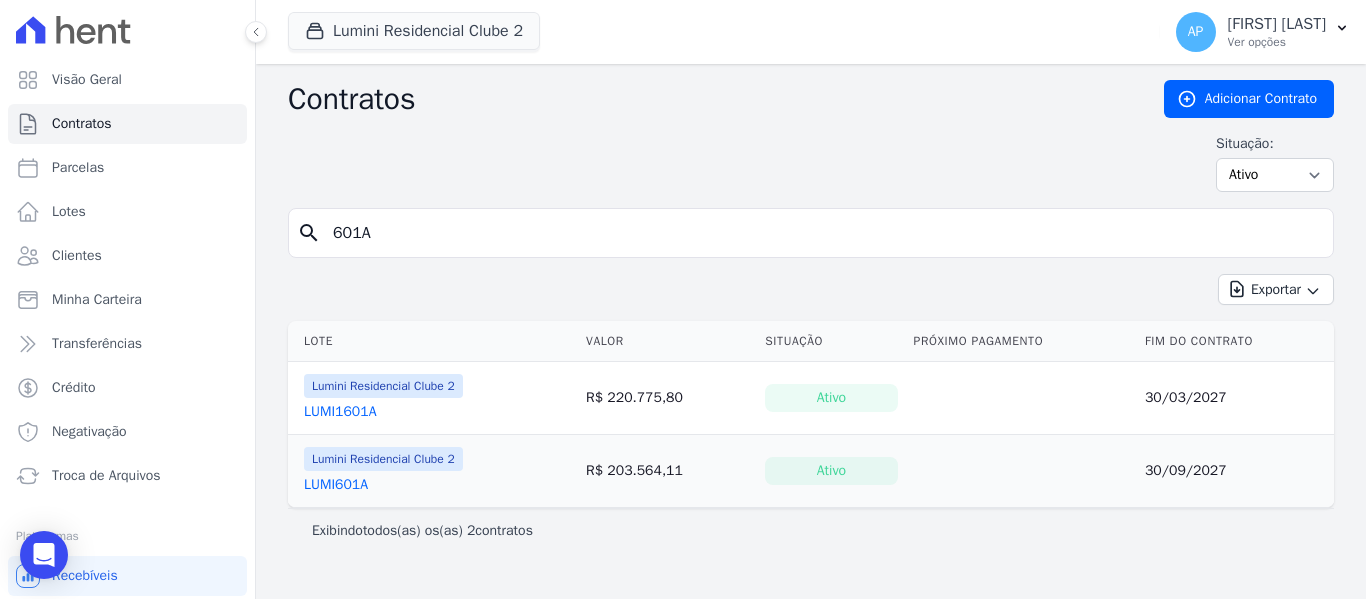 click on "Lumini Residencial Clube 2
LUMI601A" at bounding box center [433, 471] 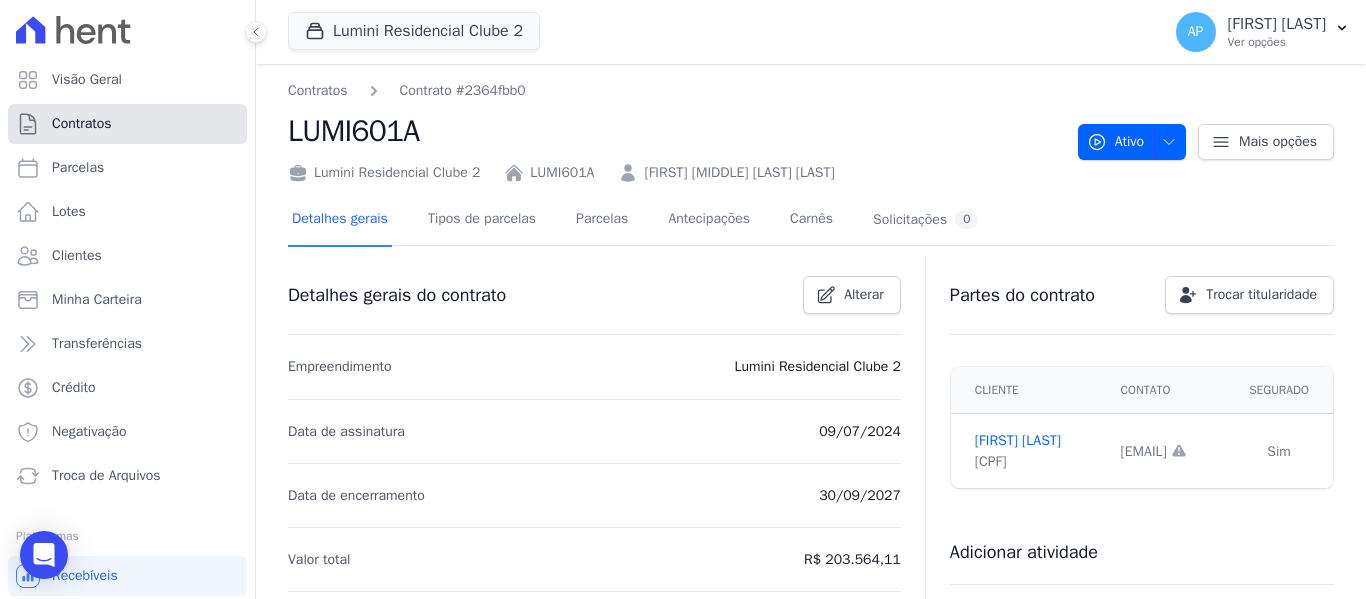 click on "Contratos" at bounding box center (127, 124) 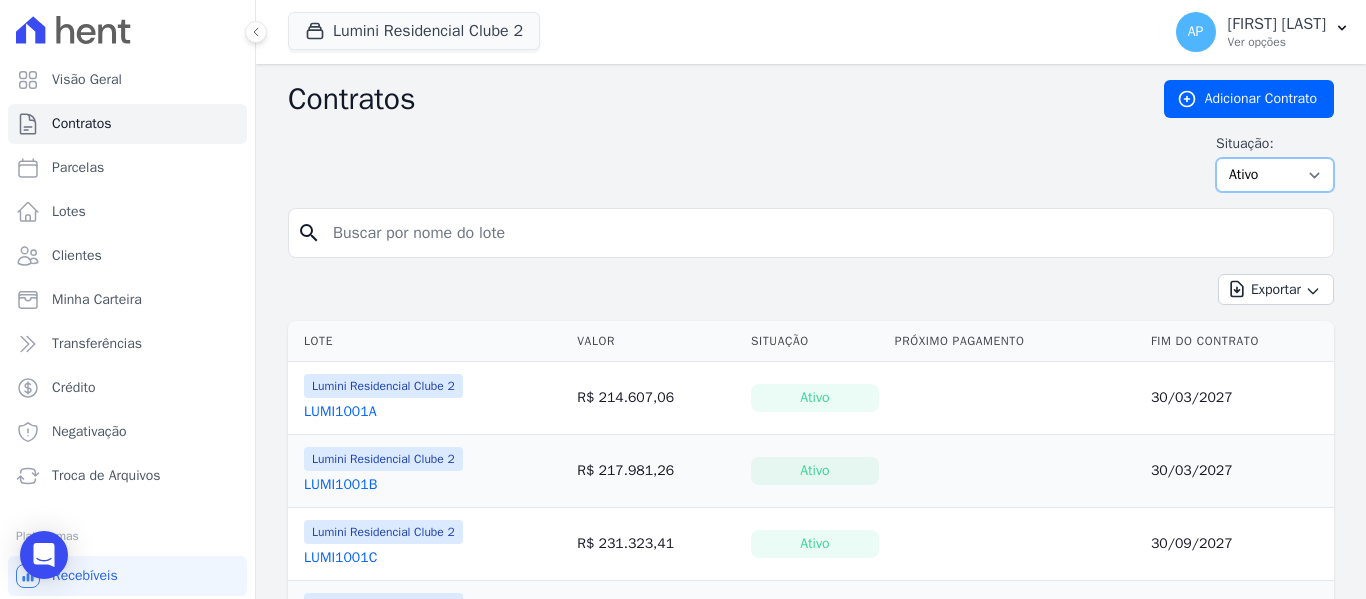 click on "Ativo
Todos
Pausado
Distratado
Rascunho
Expirado
Encerrado" at bounding box center [1275, 175] 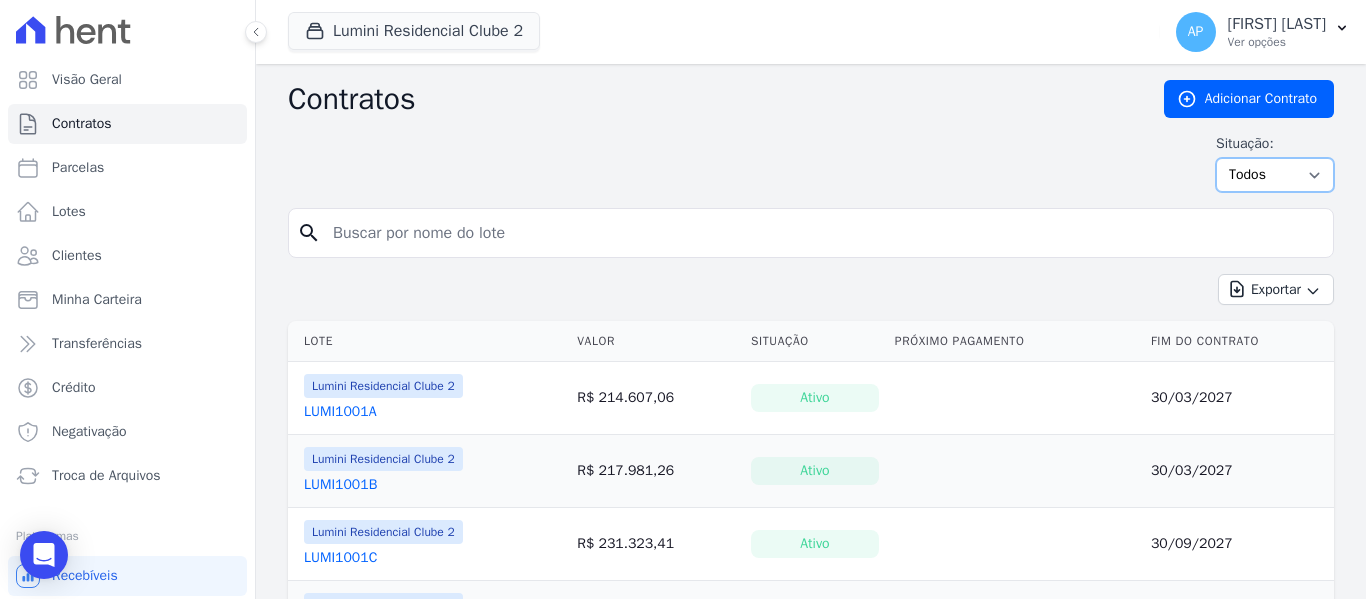 click on "Ativo
Todos
Pausado
Distratado
Rascunho
Expirado
Encerrado" at bounding box center (1275, 175) 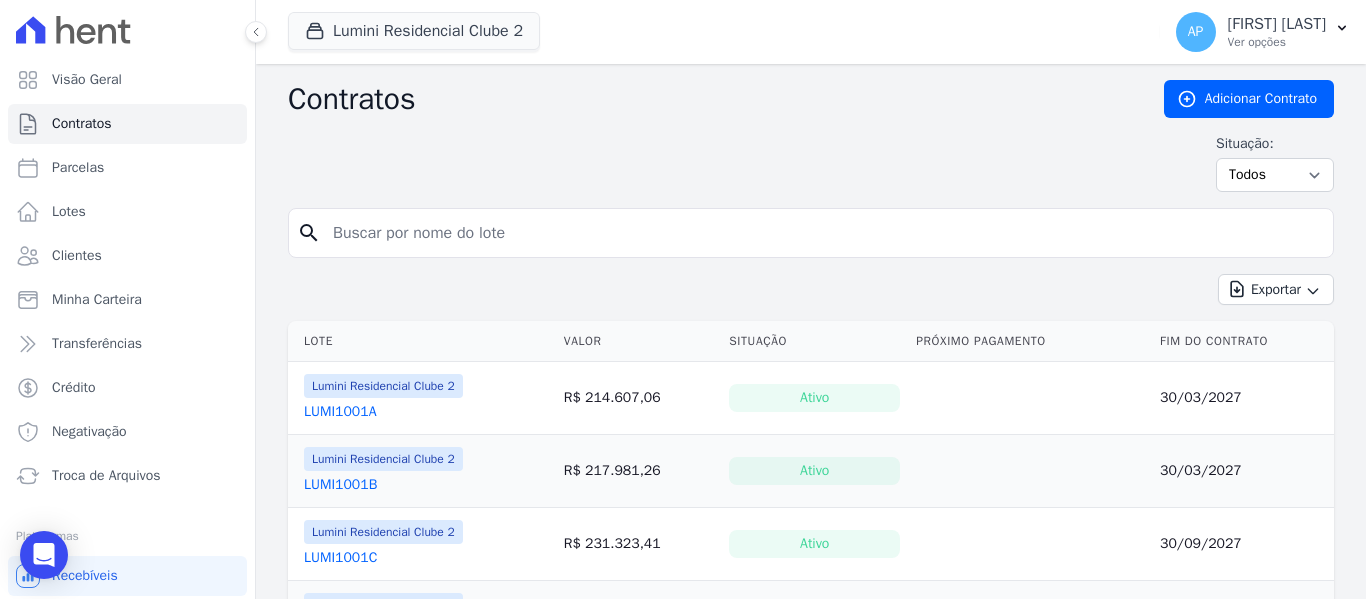 click at bounding box center [823, 233] 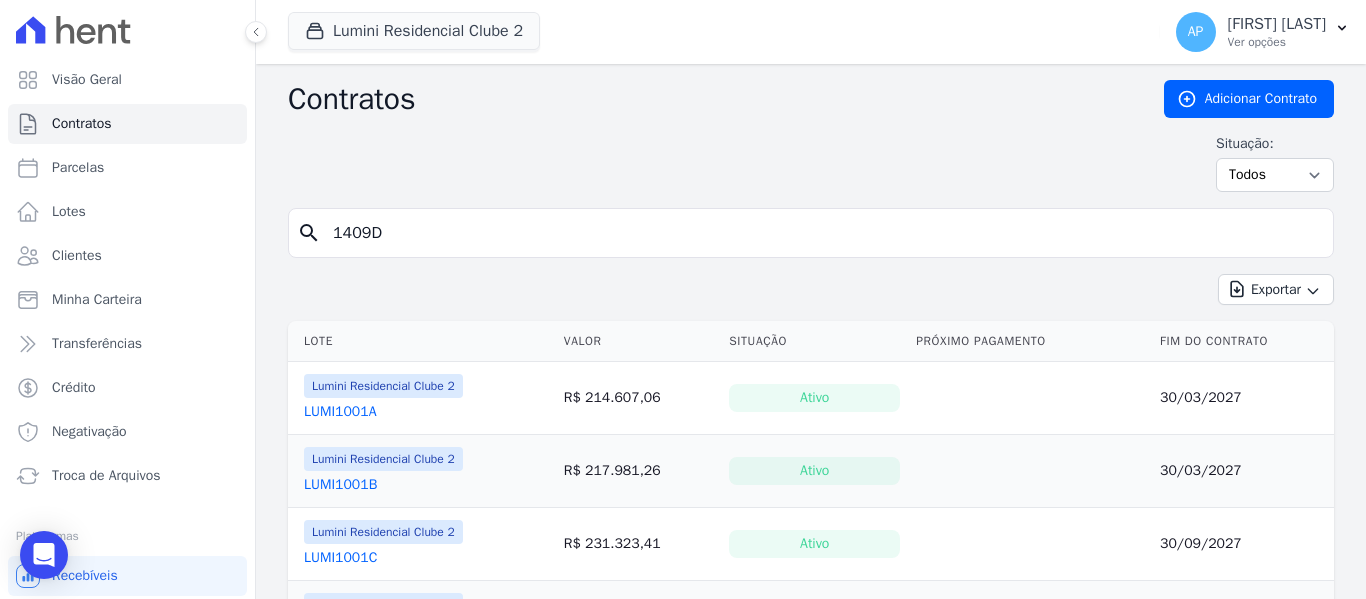 type on "1409D" 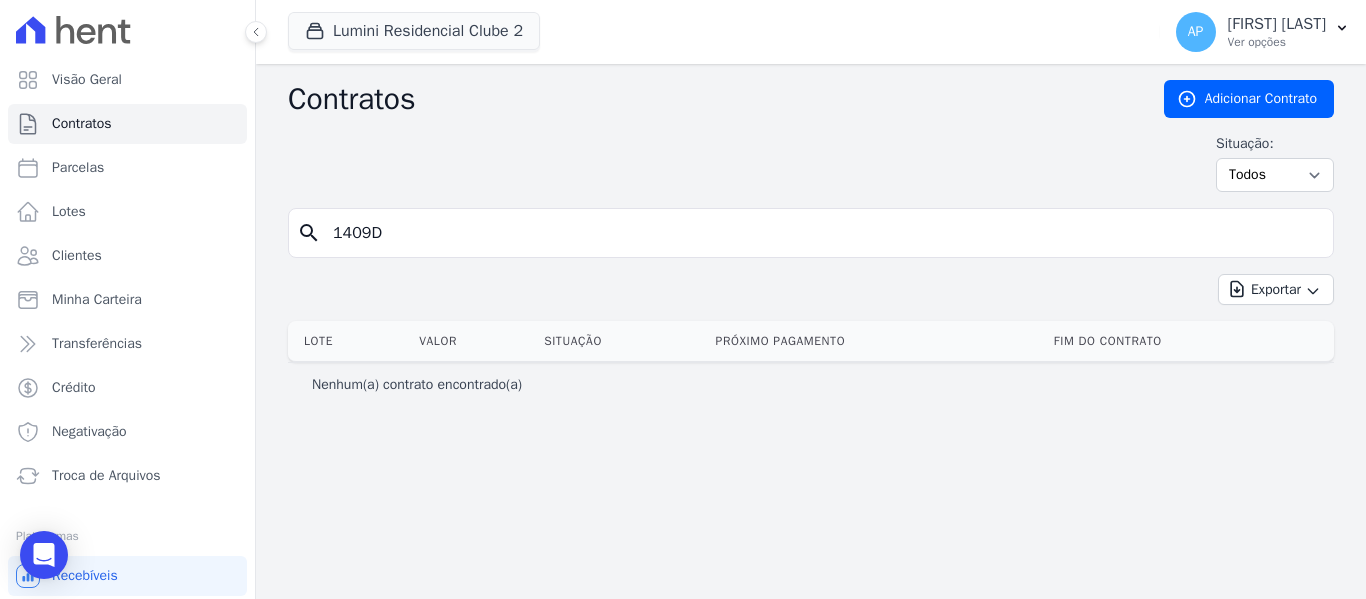 click on "1409D" at bounding box center [823, 233] 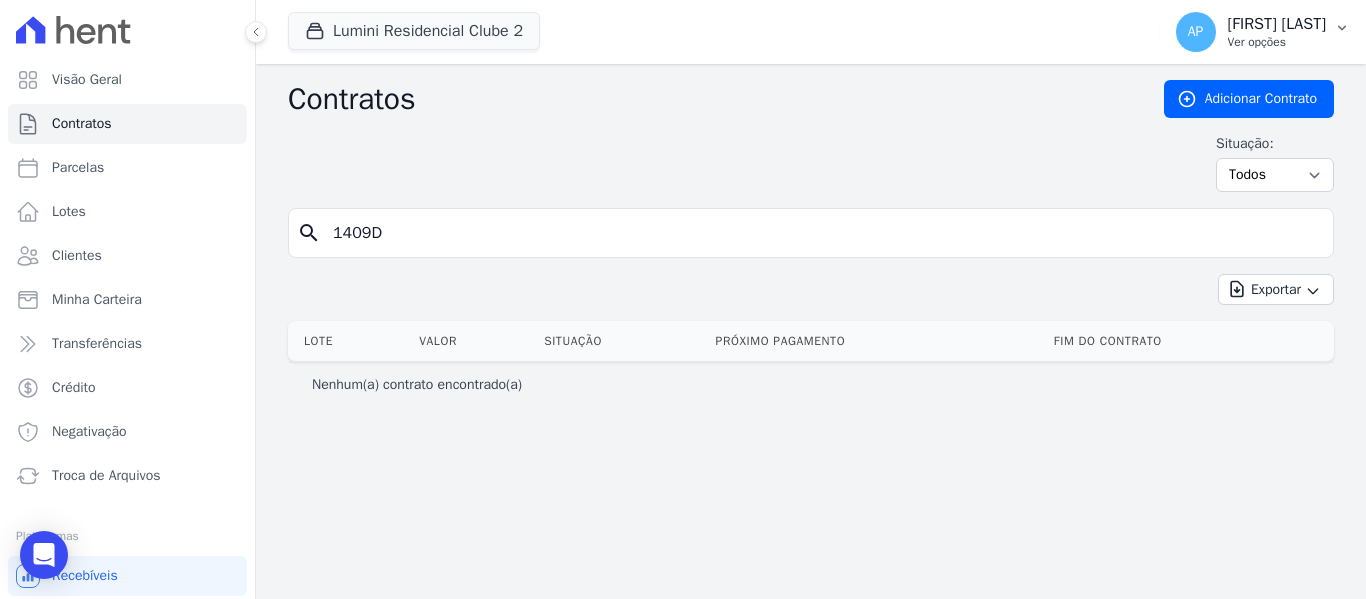 click on "[FIRST] [LAST]" at bounding box center [1277, 24] 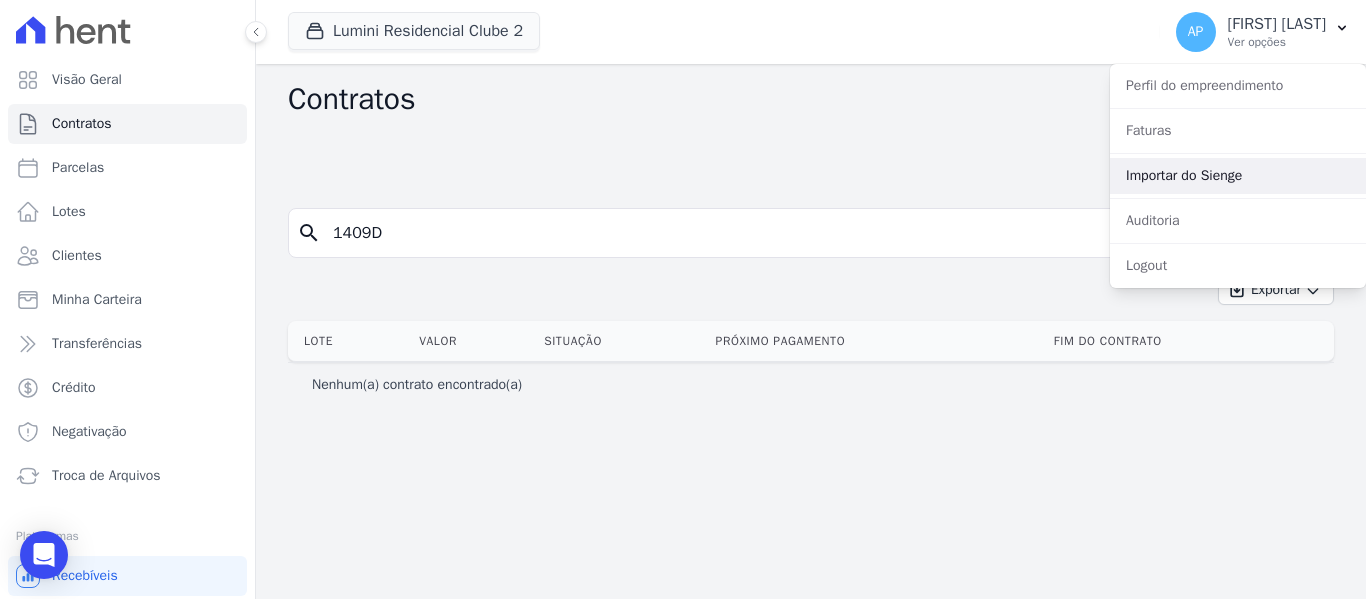 click on "Importar do Sienge" at bounding box center [1238, 176] 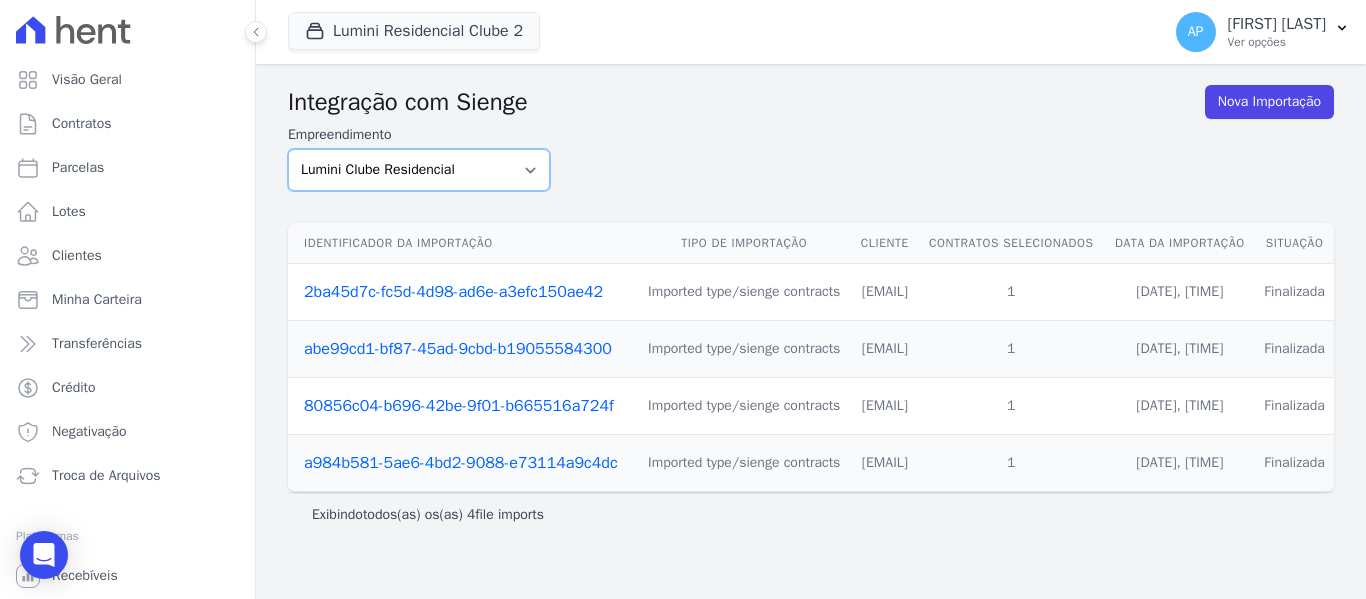 drag, startPoint x: 506, startPoint y: 161, endPoint x: 502, endPoint y: 184, distance: 23.345236 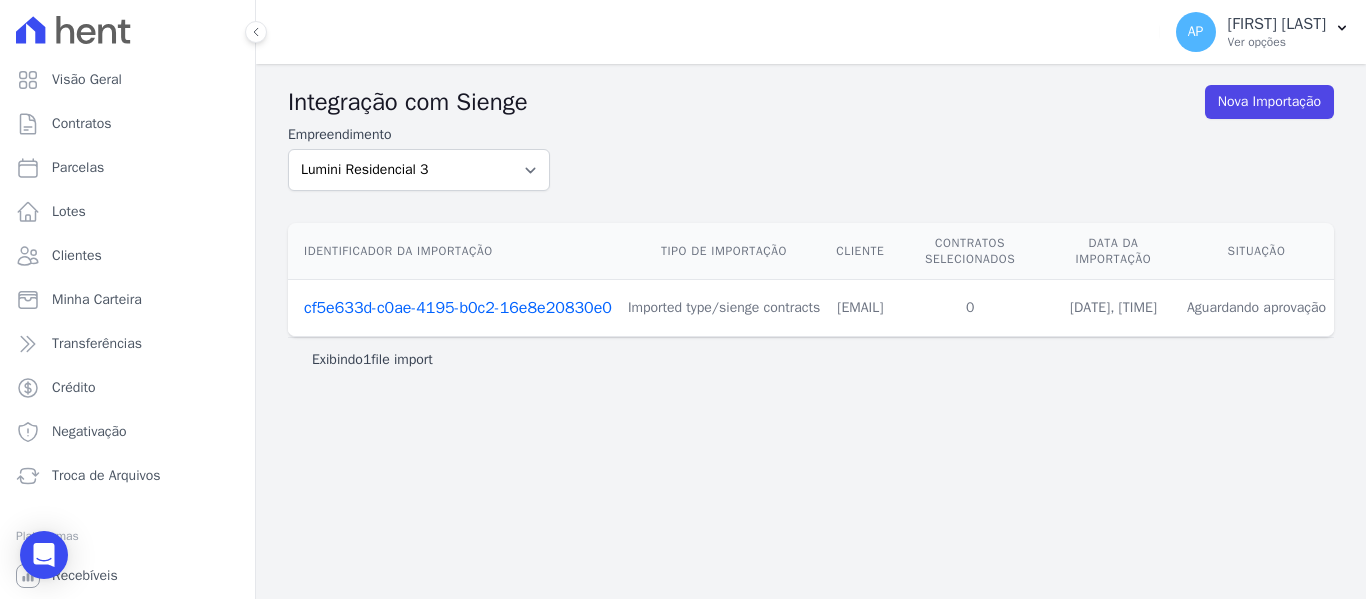 scroll, scrollTop: 0, scrollLeft: 0, axis: both 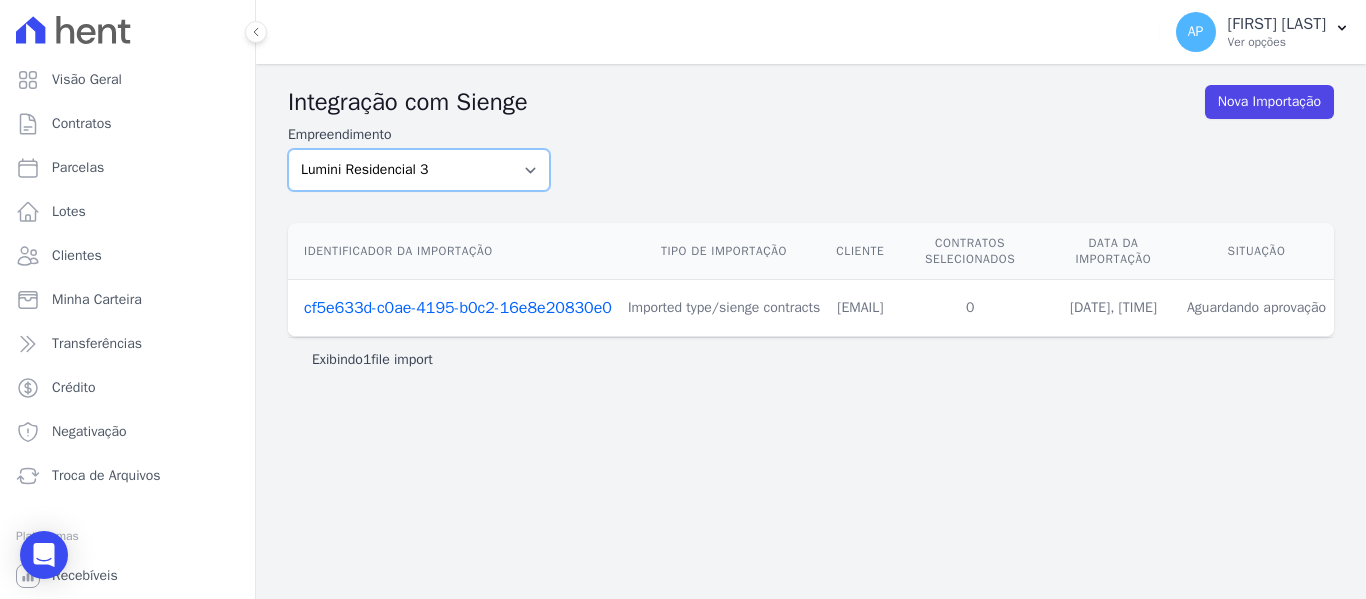drag, startPoint x: 490, startPoint y: 160, endPoint x: 489, endPoint y: 189, distance: 29.017237 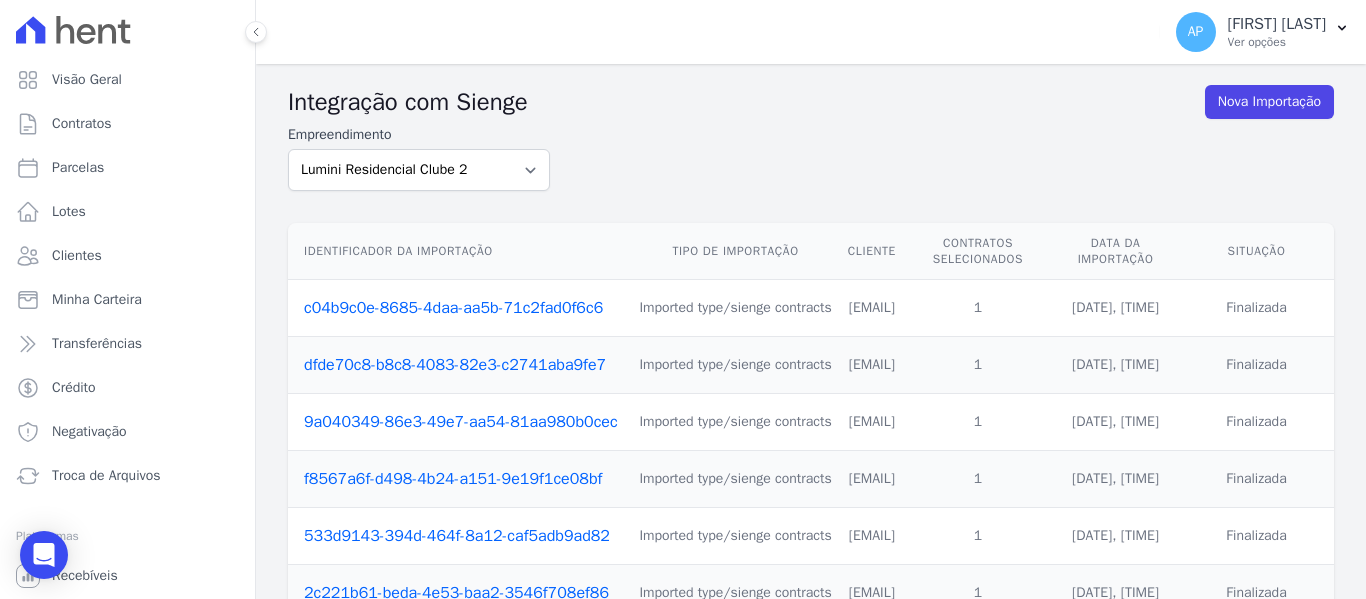 scroll, scrollTop: 0, scrollLeft: 0, axis: both 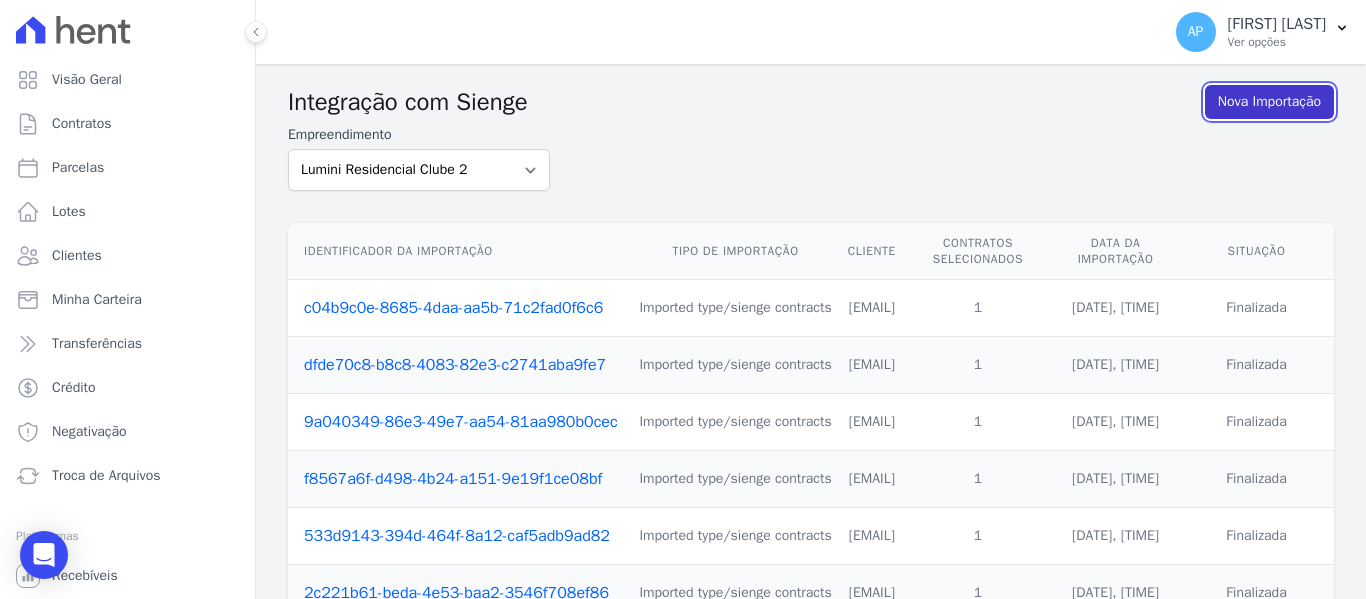 click on "Nova Importação" at bounding box center (1269, 102) 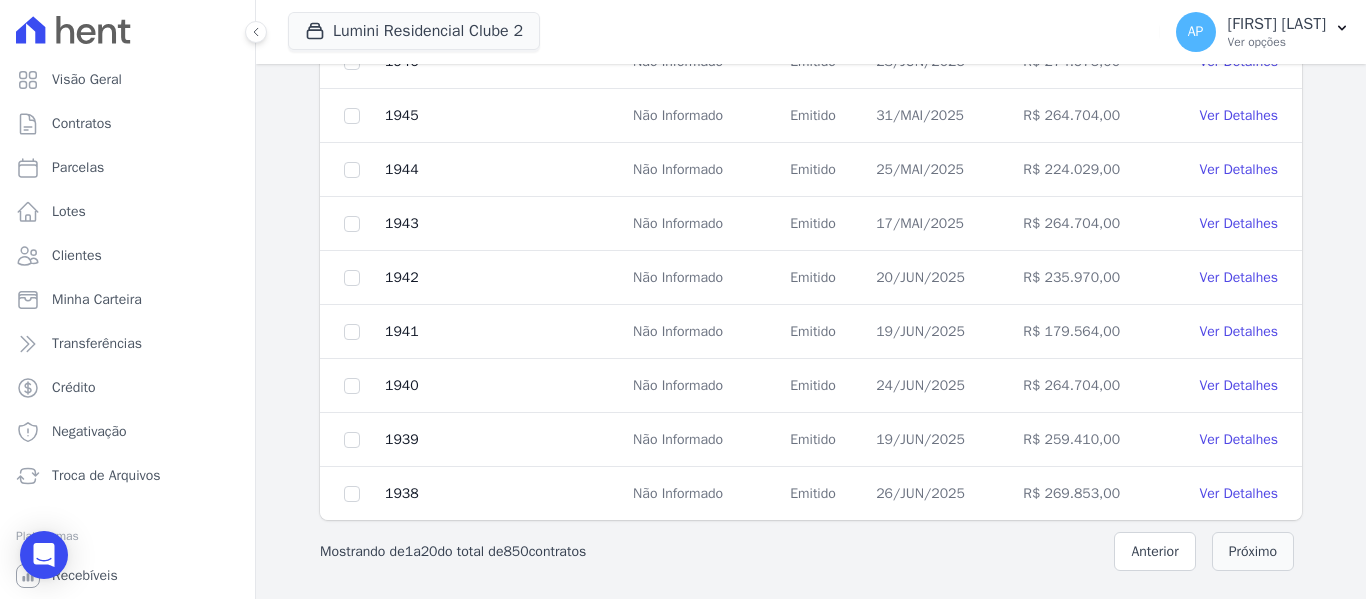 click on "Próximo" at bounding box center [1253, 551] 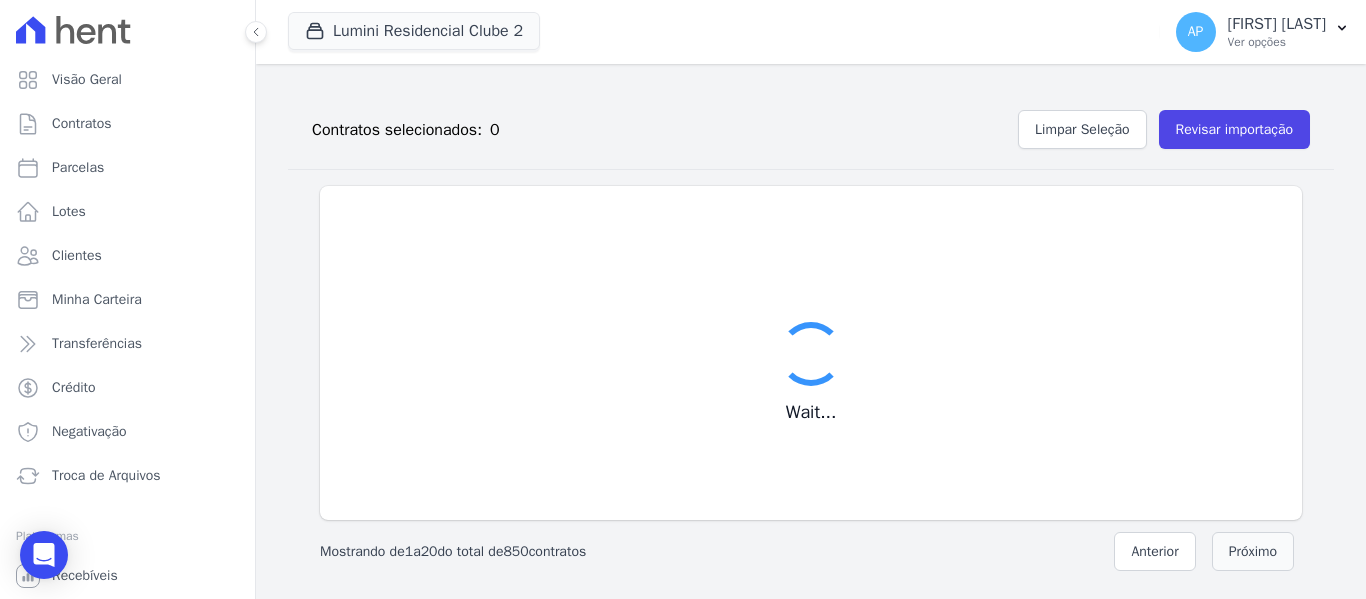 scroll, scrollTop: 226, scrollLeft: 0, axis: vertical 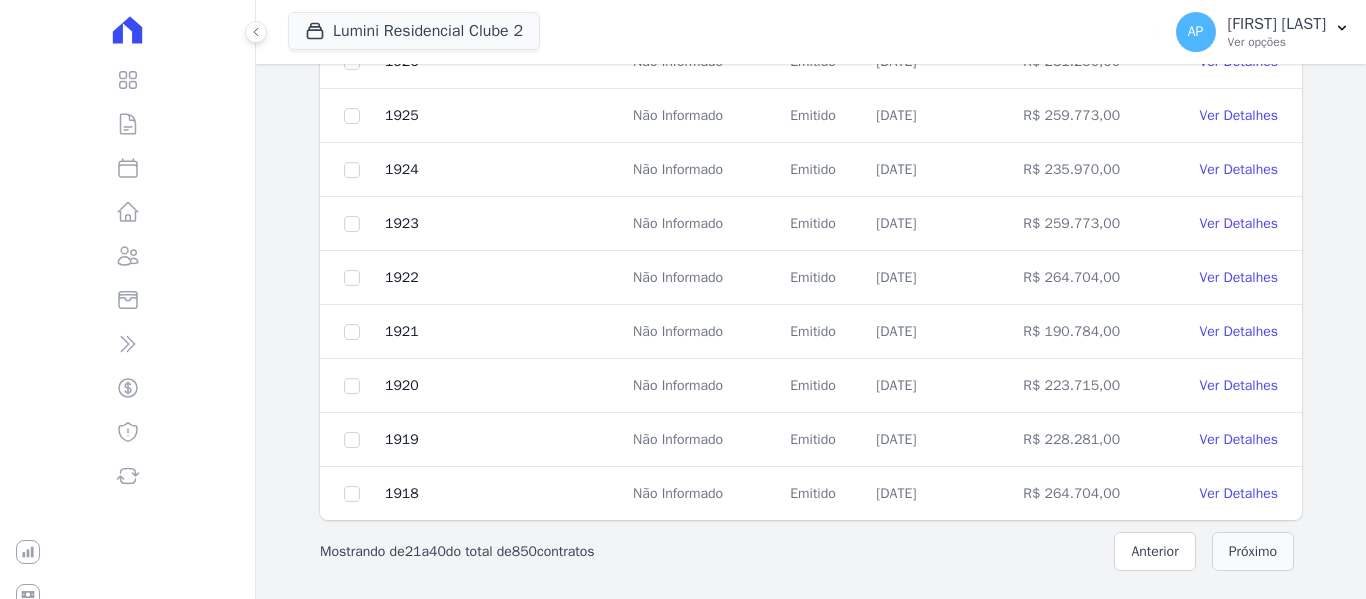click on "Próximo" at bounding box center [1253, 551] 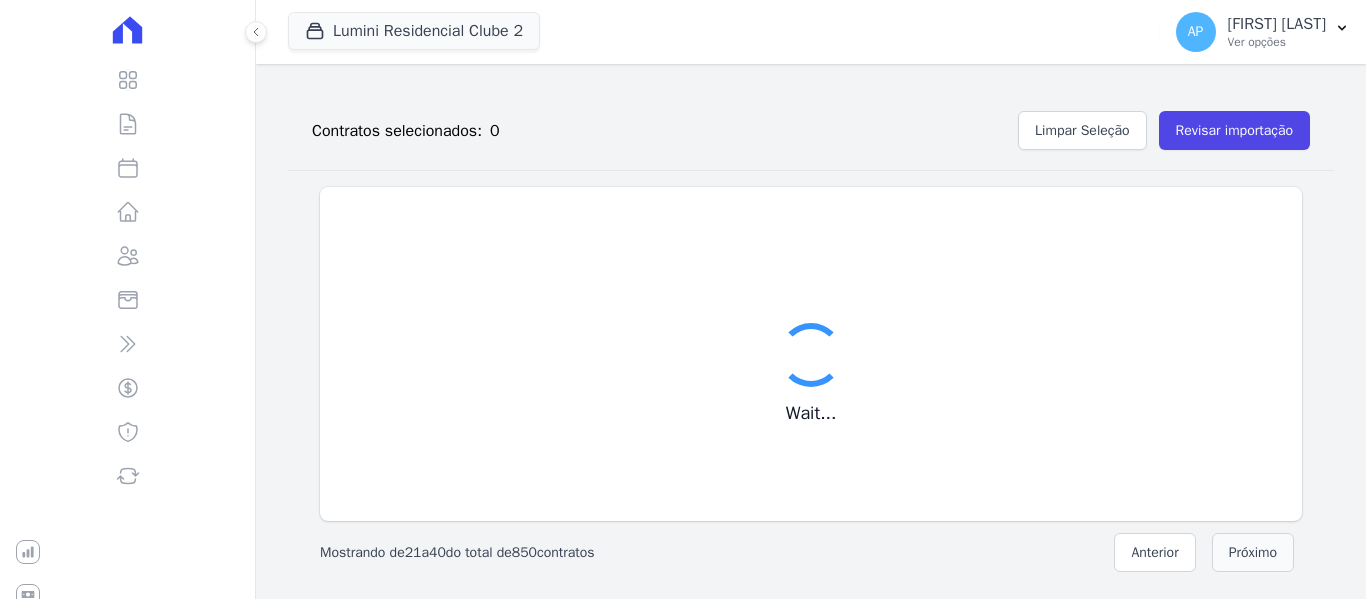 scroll, scrollTop: 1022, scrollLeft: 0, axis: vertical 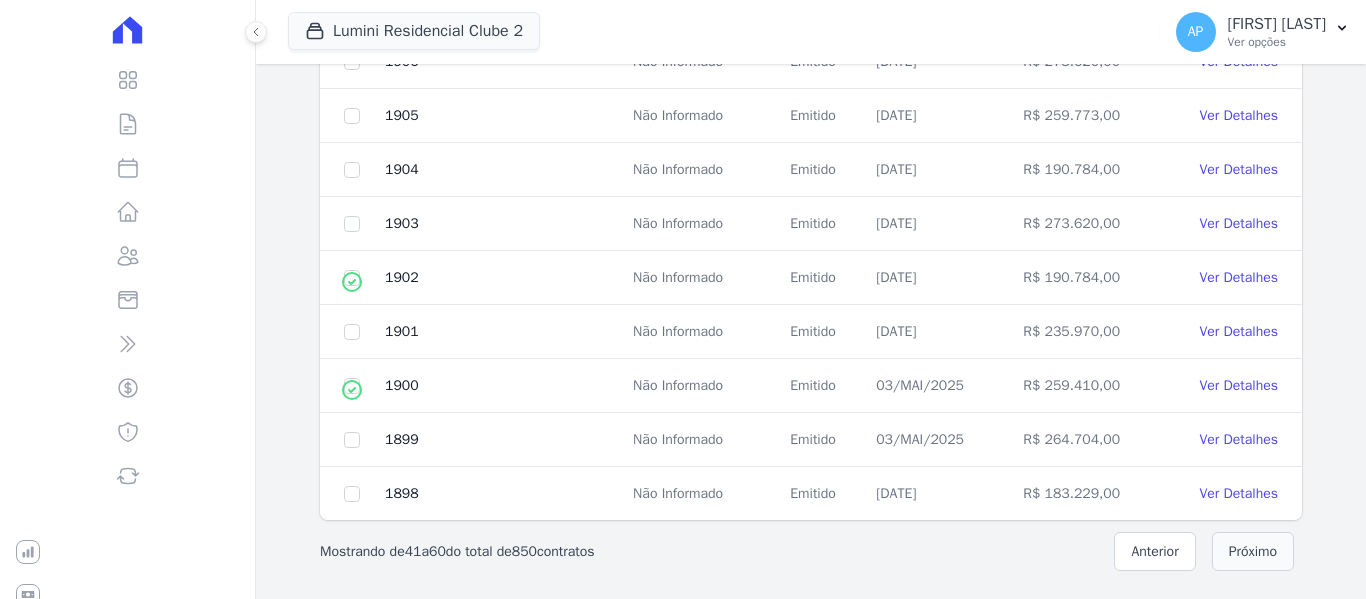 click on "Próximo" at bounding box center (1253, 551) 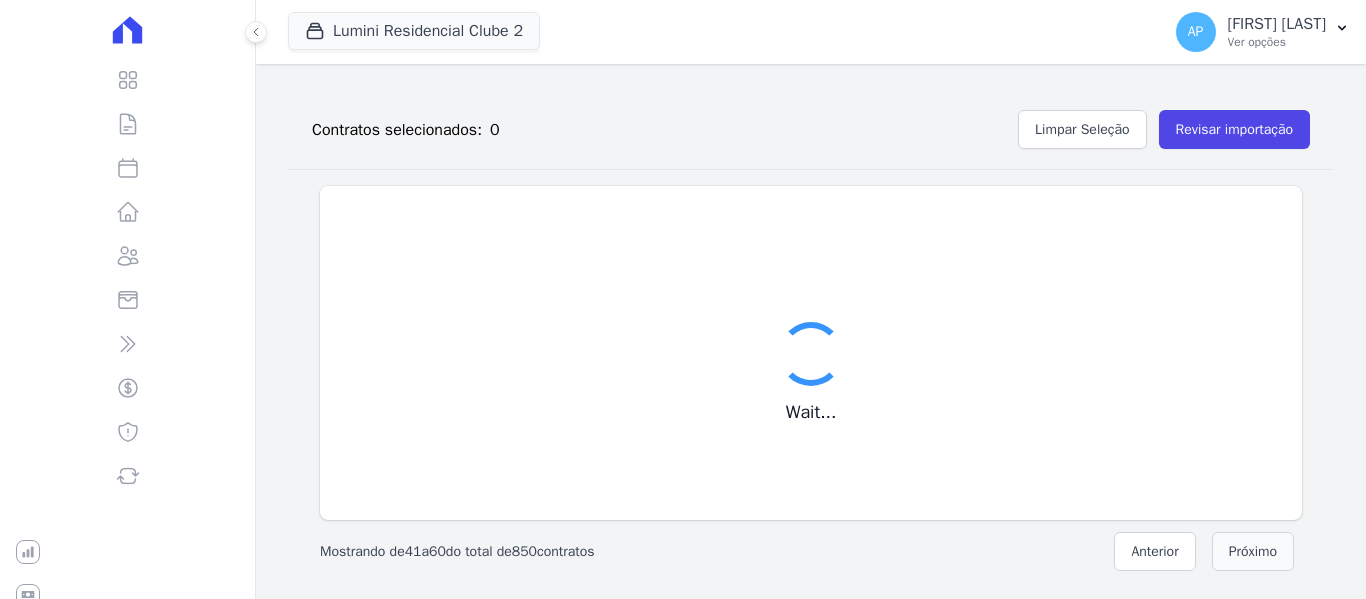 scroll, scrollTop: 226, scrollLeft: 0, axis: vertical 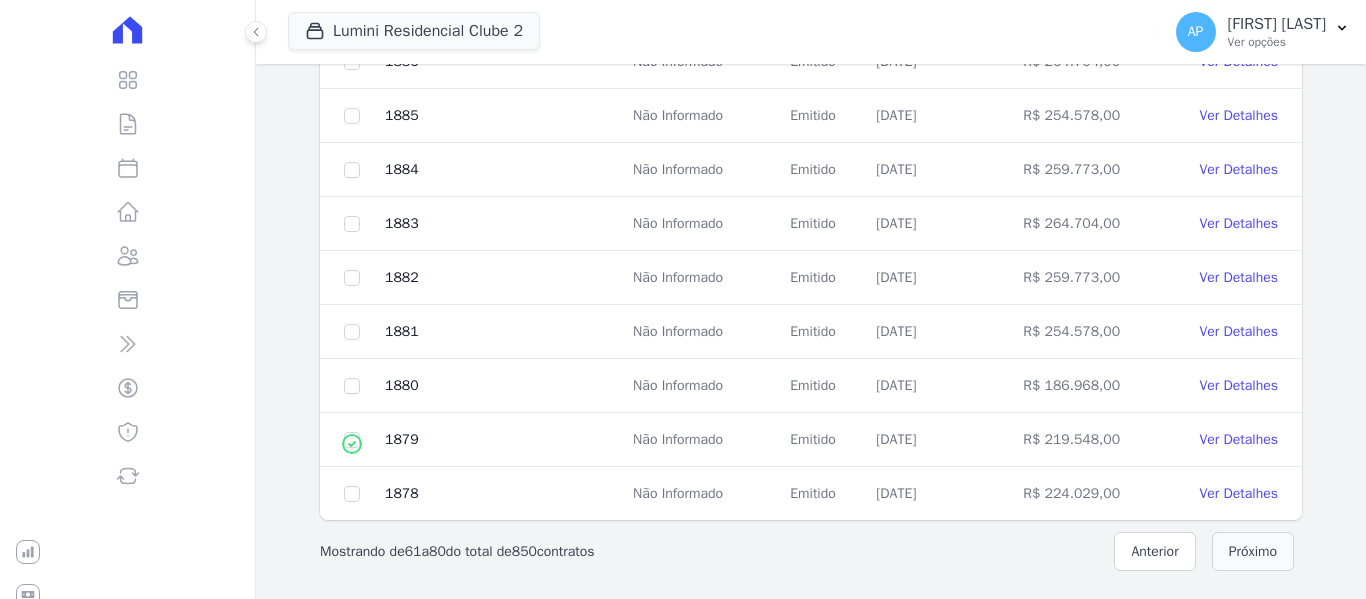 click on "Próximo" at bounding box center [1253, 551] 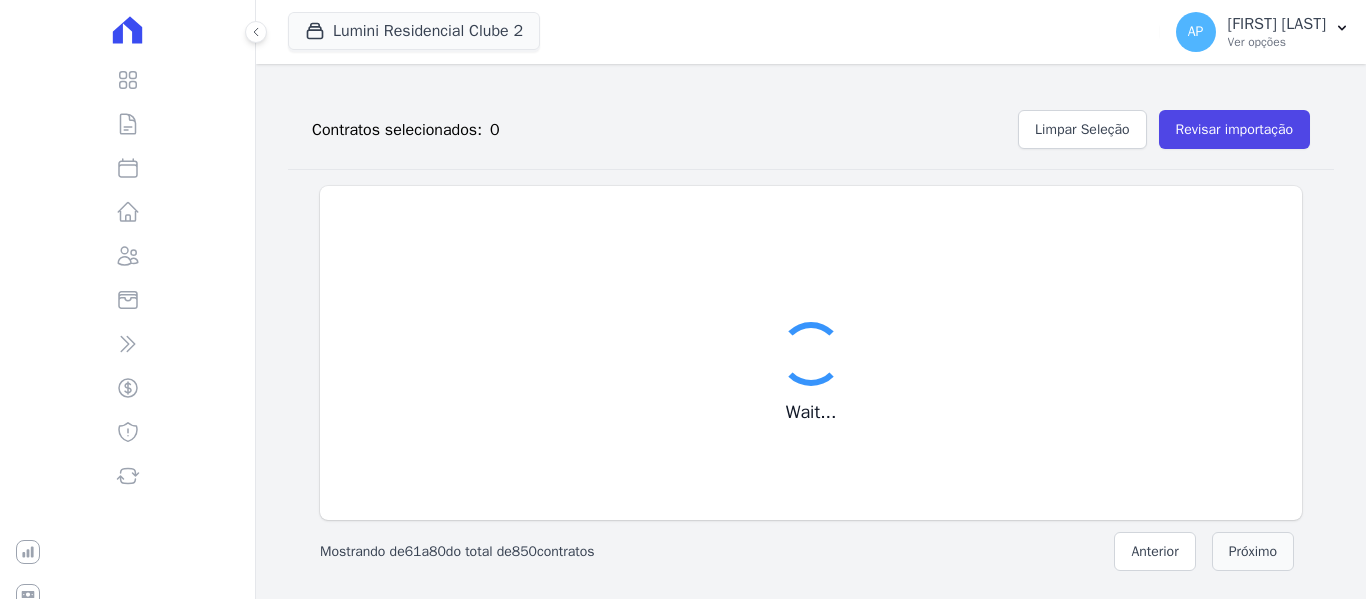 scroll, scrollTop: 226, scrollLeft: 0, axis: vertical 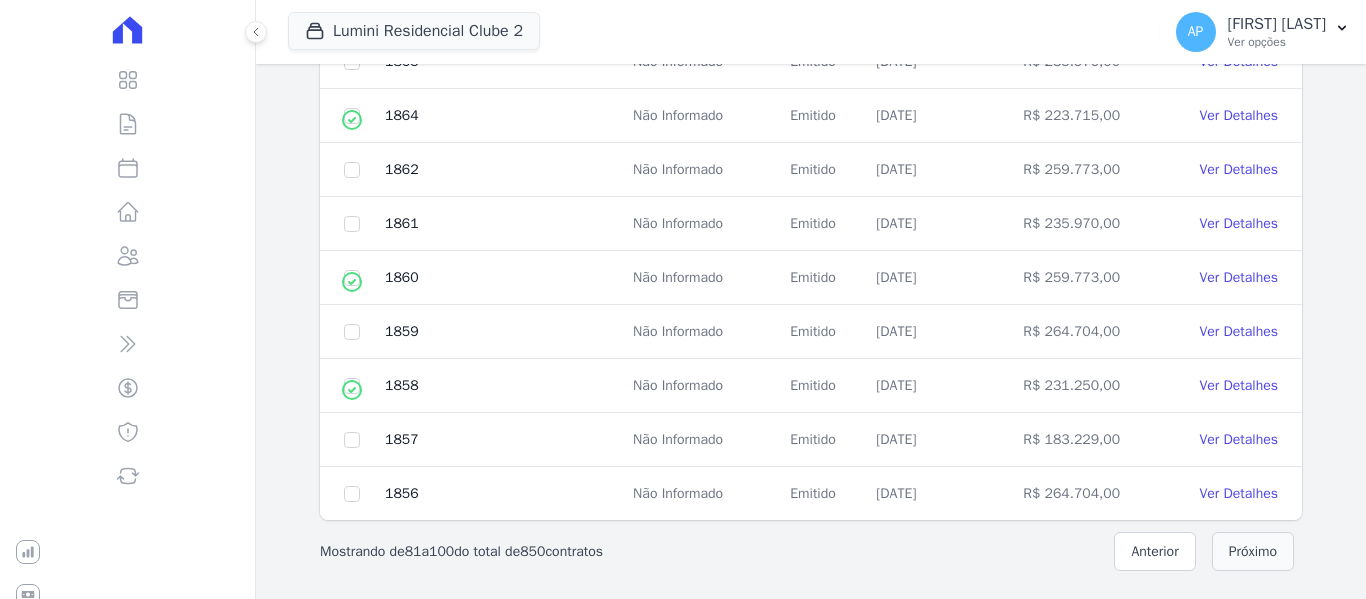 click on "Próximo" at bounding box center (1253, 551) 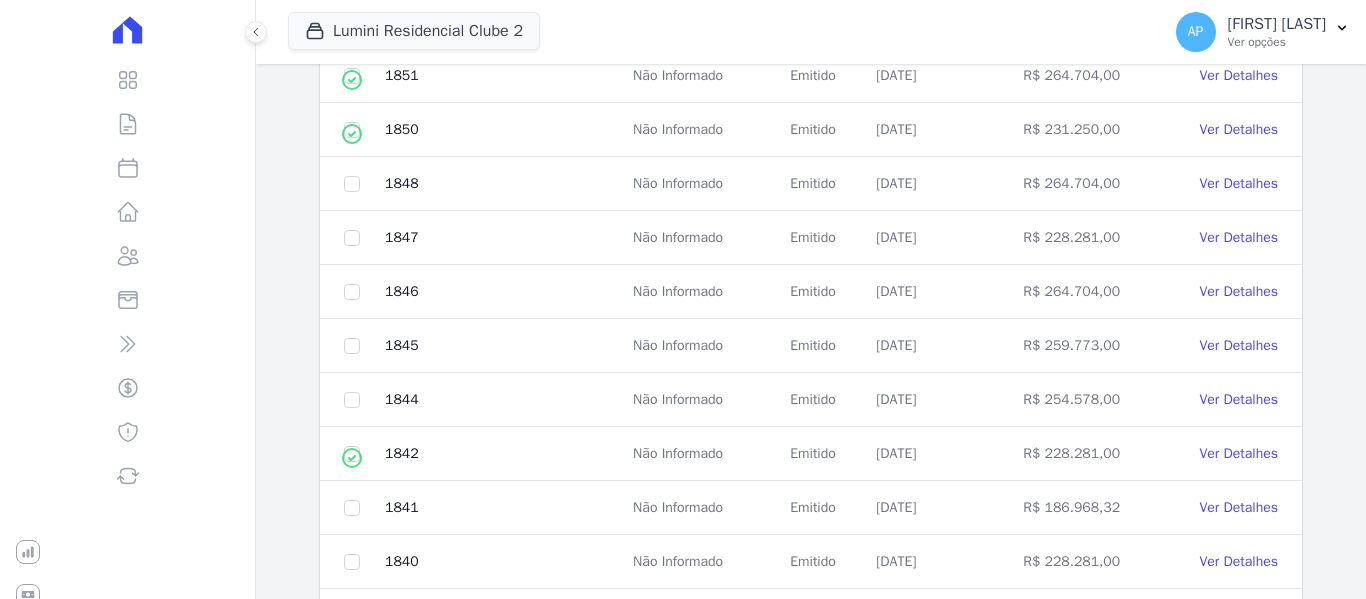 scroll, scrollTop: 622, scrollLeft: 0, axis: vertical 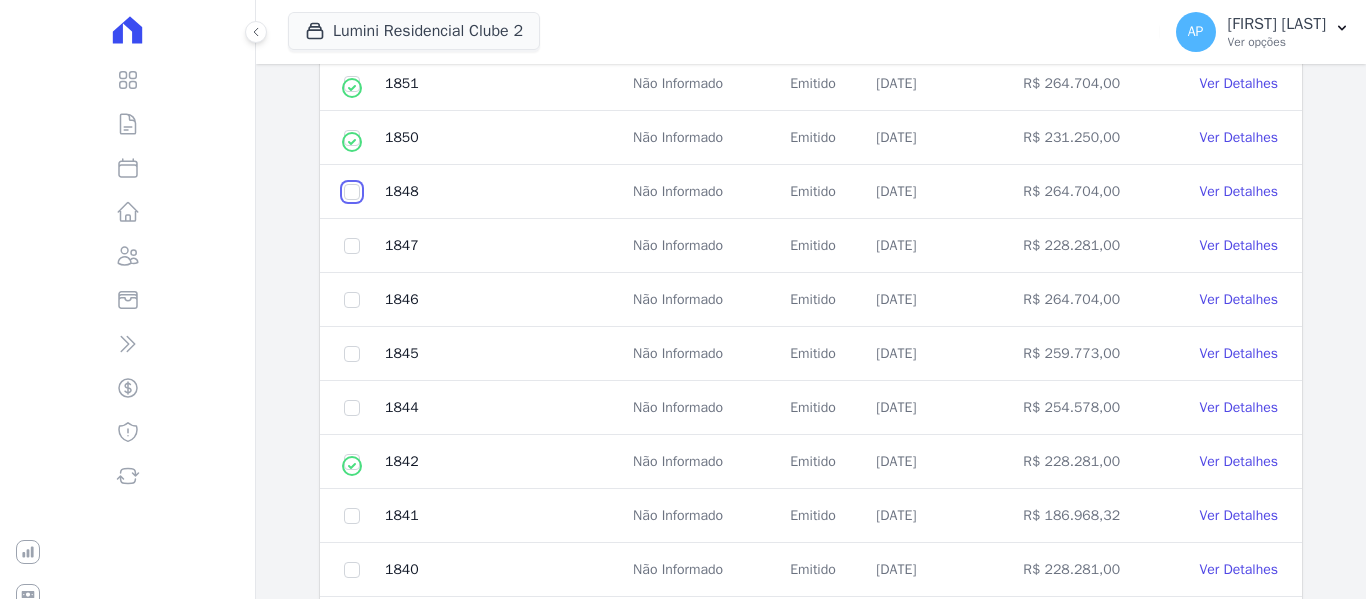 drag, startPoint x: 354, startPoint y: 196, endPoint x: 373, endPoint y: 196, distance: 19 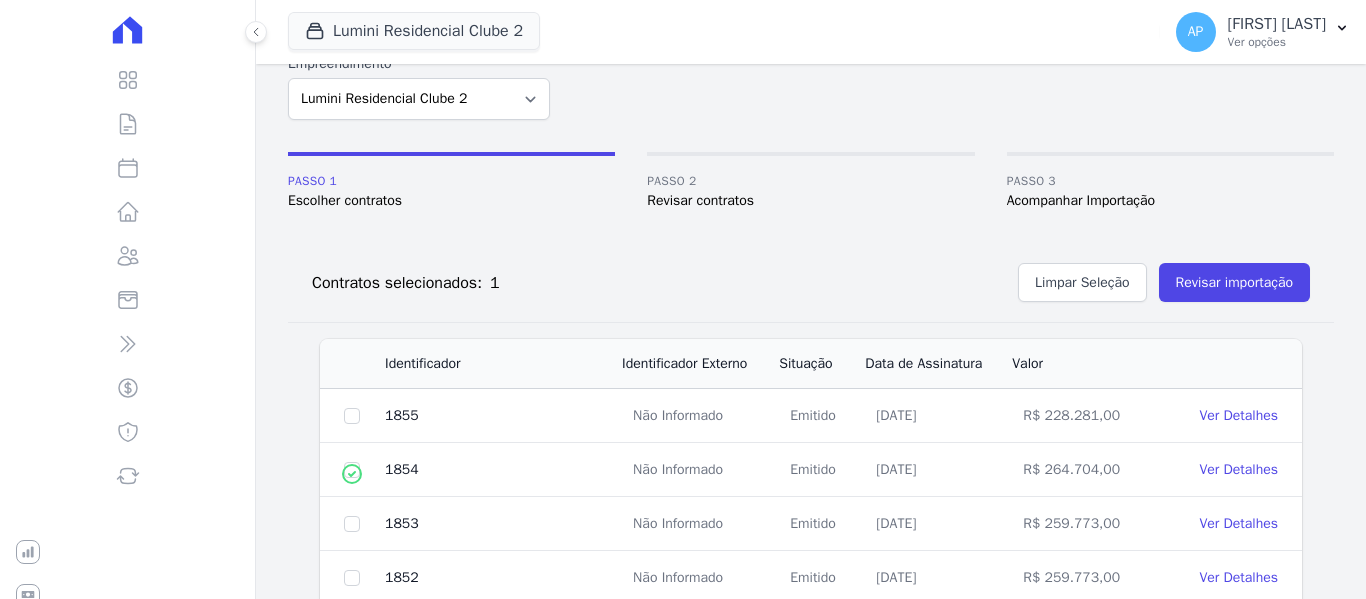 scroll, scrollTop: 0, scrollLeft: 0, axis: both 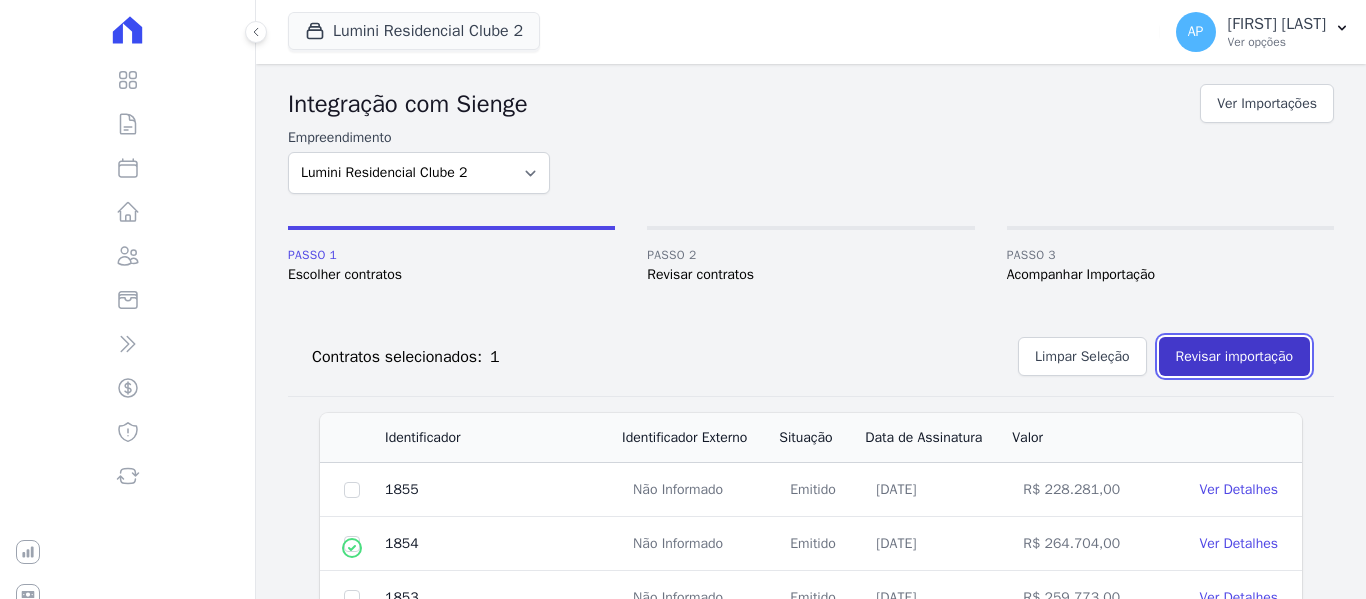 click on "Revisar importação" at bounding box center (1234, 356) 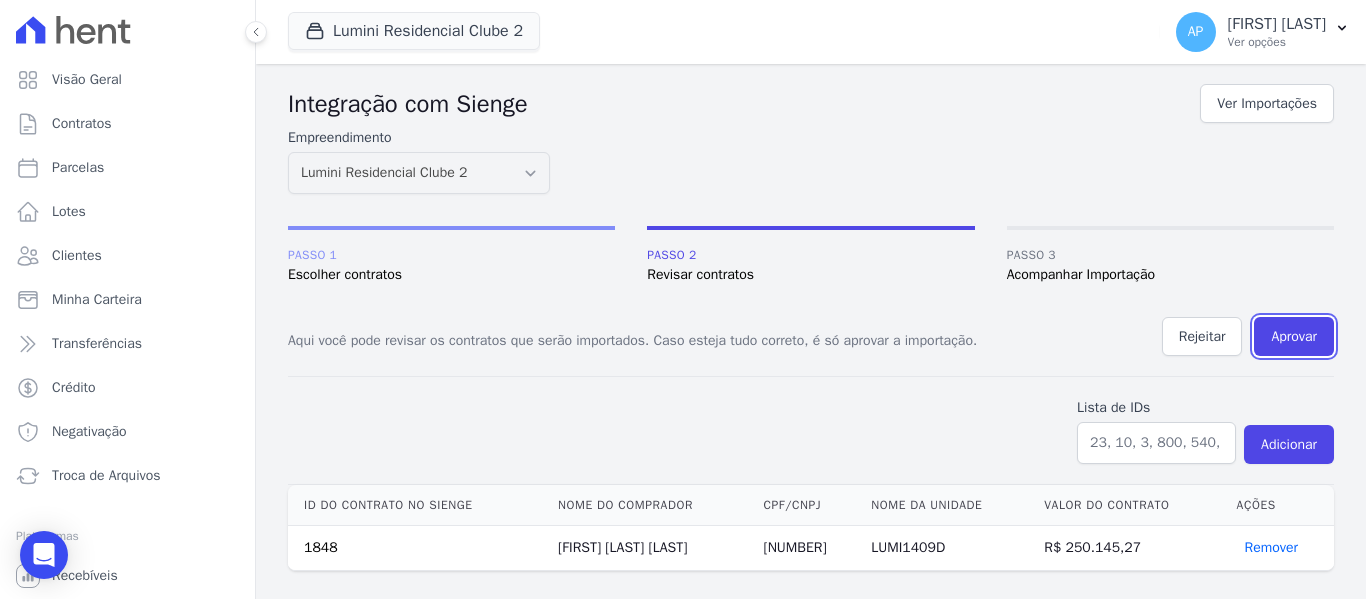 click on "Aprovar" at bounding box center (1294, 336) 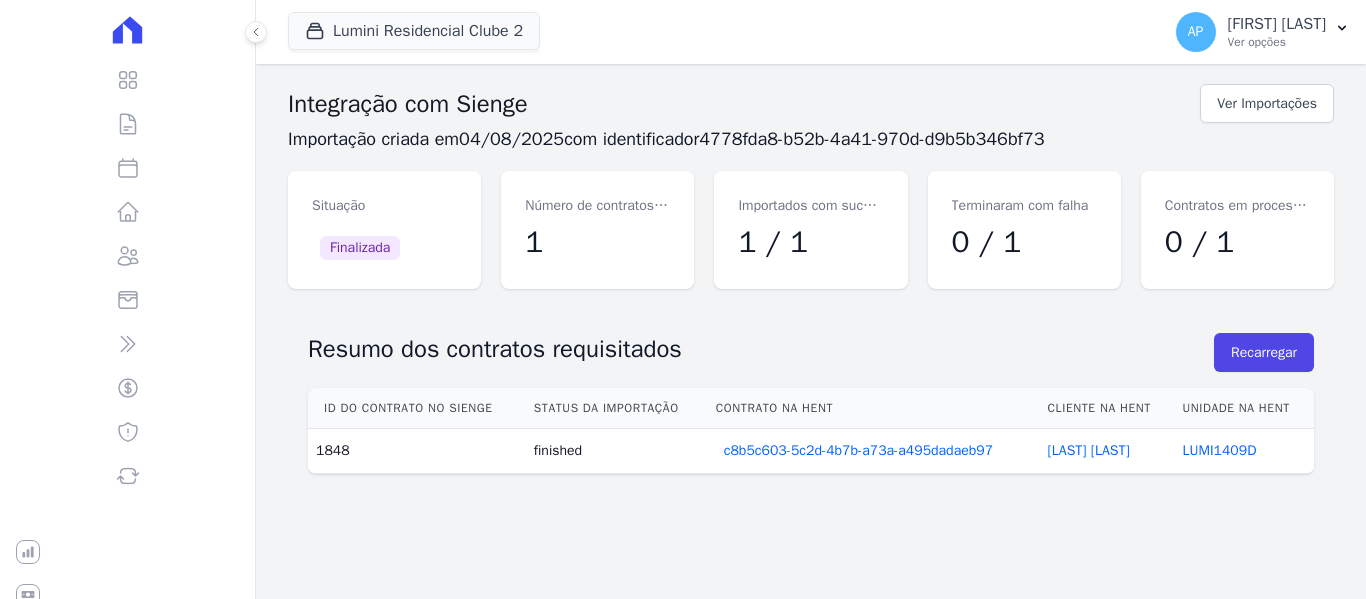 scroll, scrollTop: 0, scrollLeft: 0, axis: both 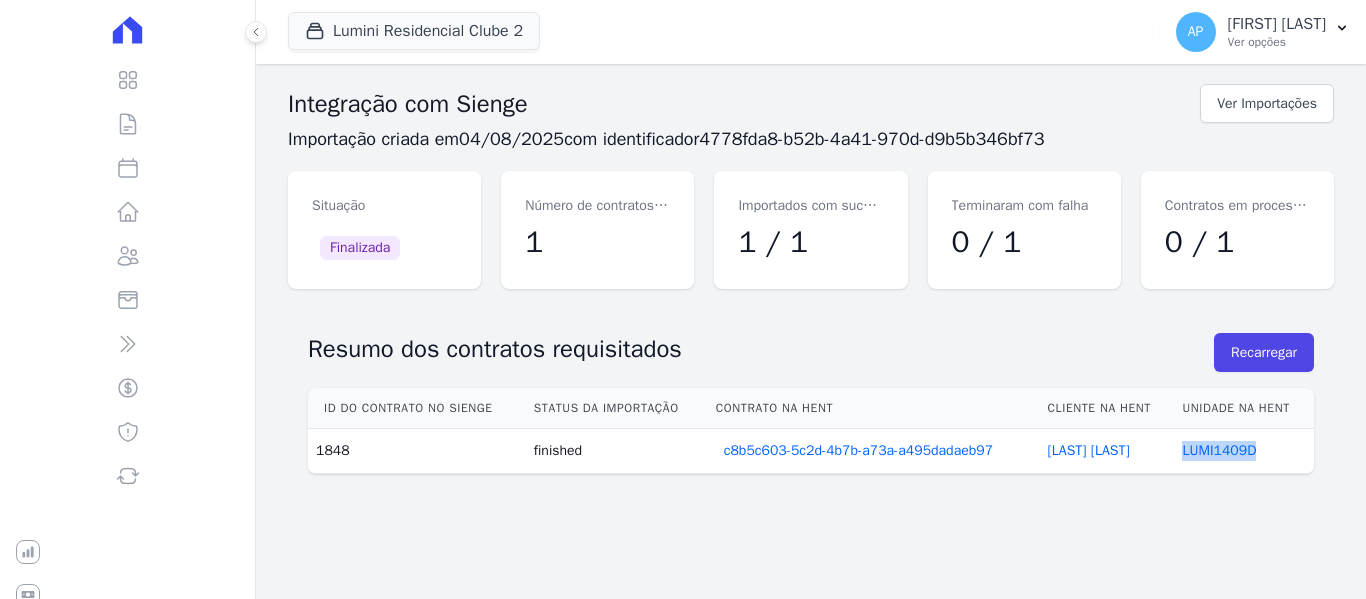 drag, startPoint x: 1258, startPoint y: 454, endPoint x: 1171, endPoint y: 459, distance: 87.14356 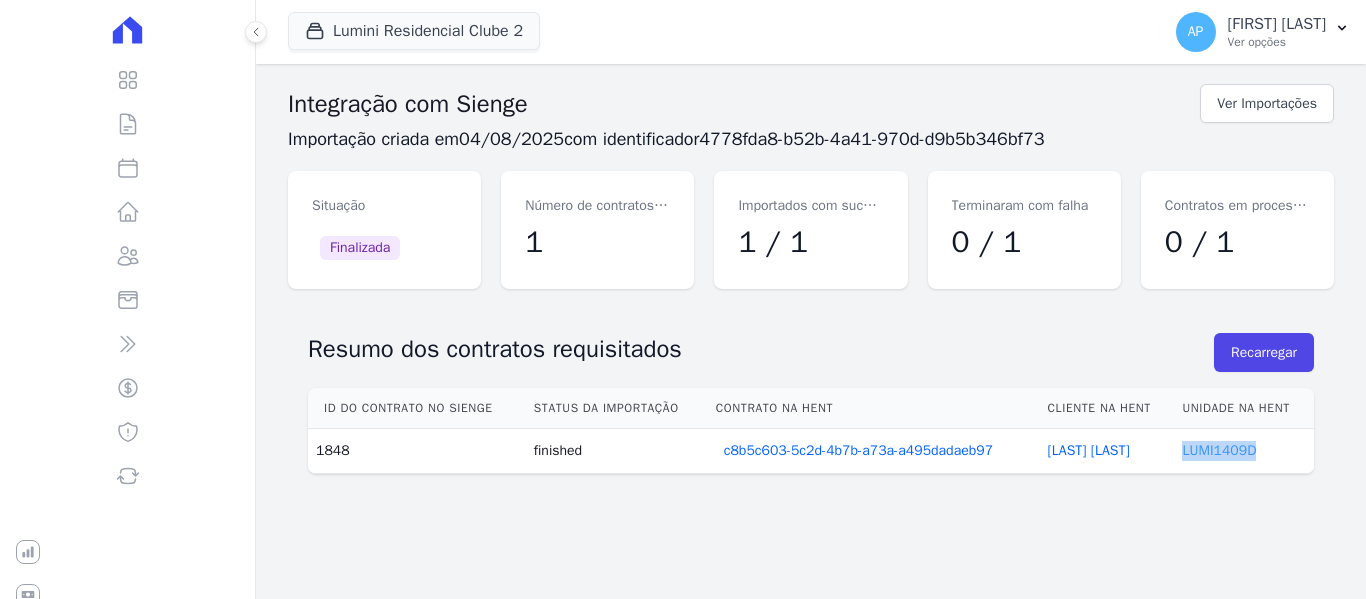 click on "LUMI1409D" at bounding box center [1219, 450] 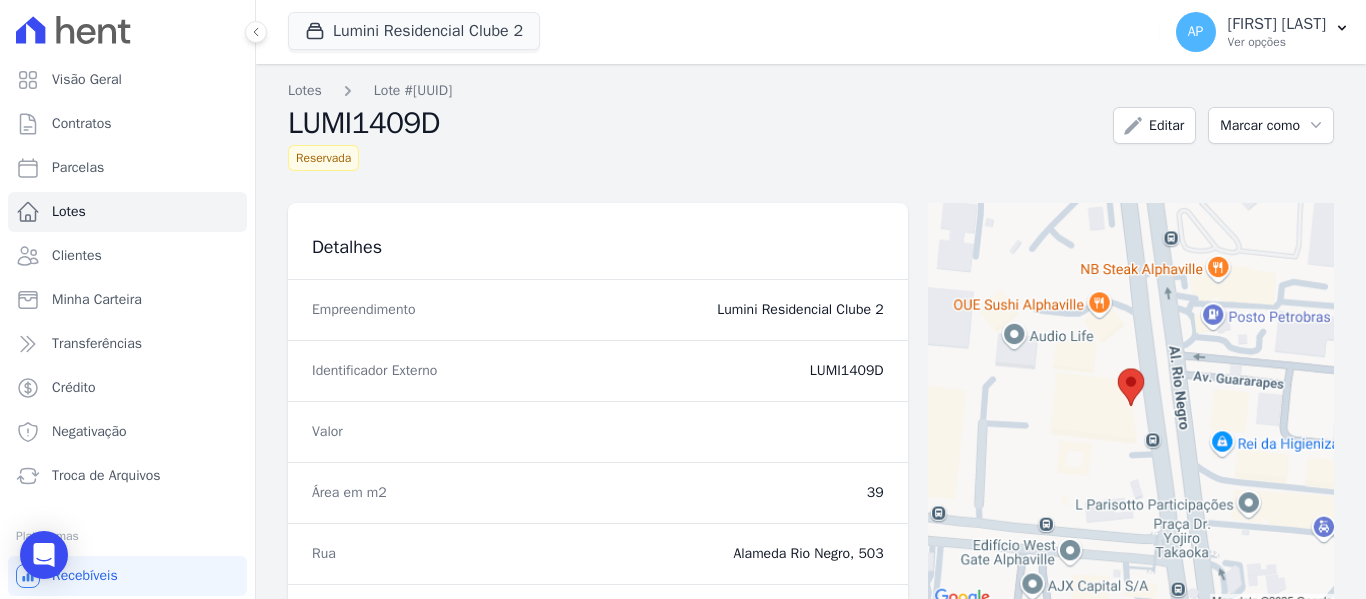 drag, startPoint x: 792, startPoint y: 367, endPoint x: 883, endPoint y: 385, distance: 92.76314 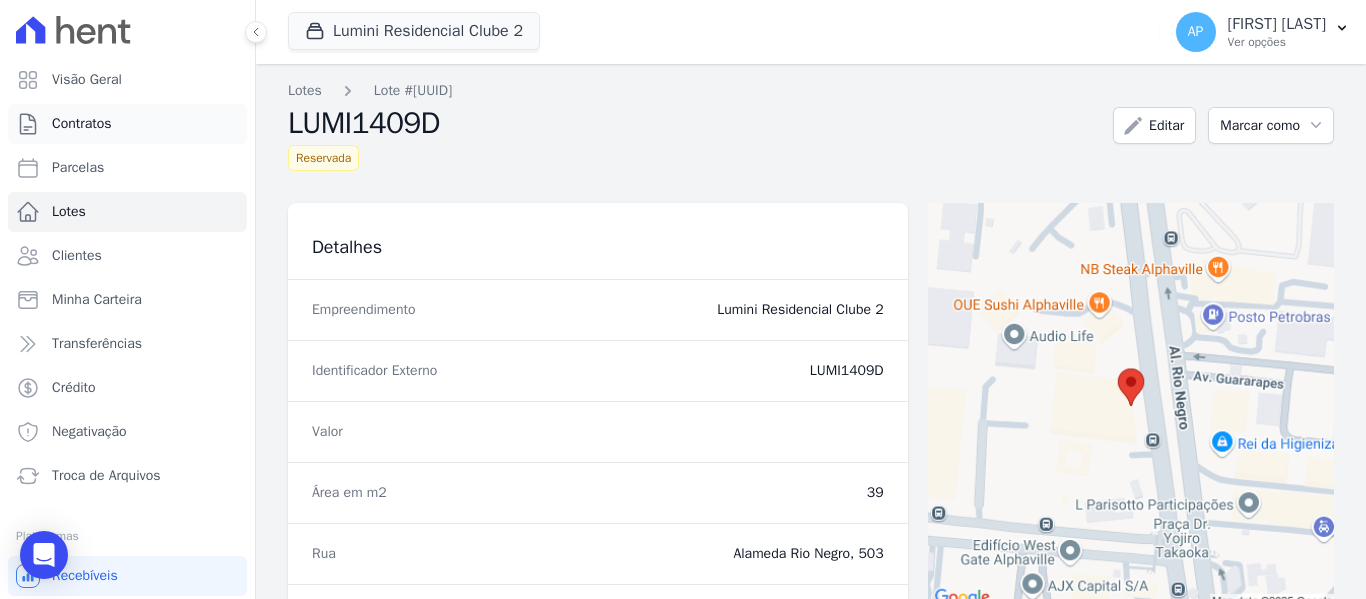 click on "Contratos" at bounding box center (82, 124) 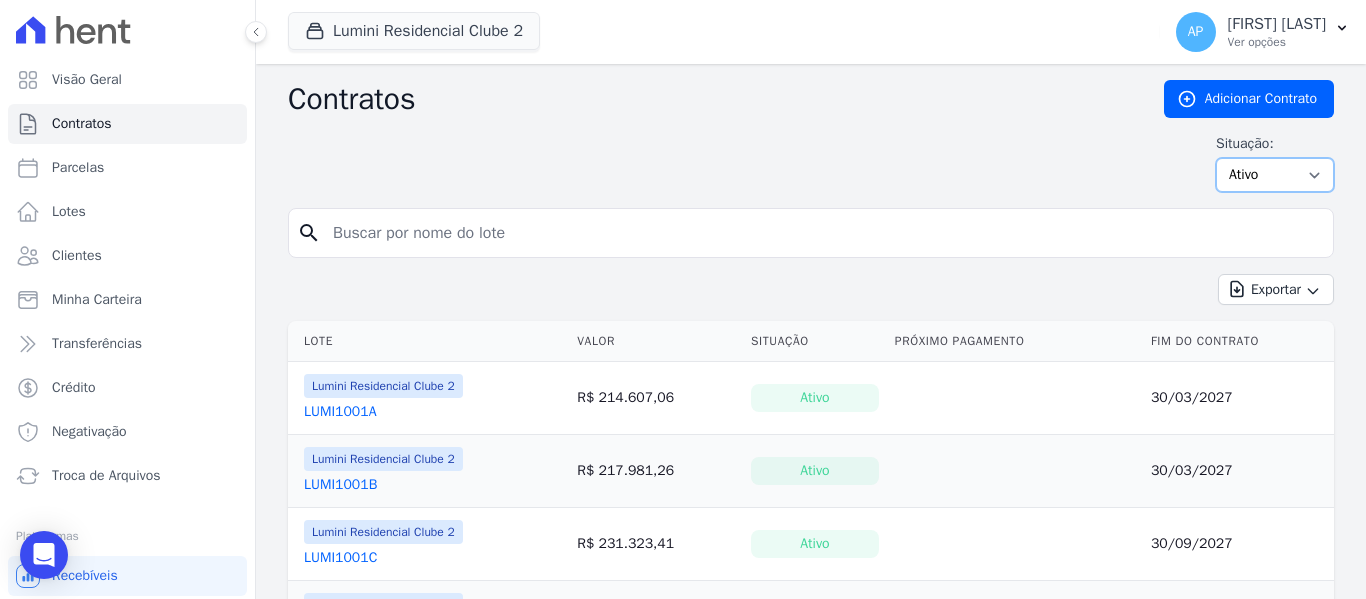 click on "Ativo
Todos
Pausado
Distratado
Rascunho
Expirado
Encerrado" at bounding box center (1275, 175) 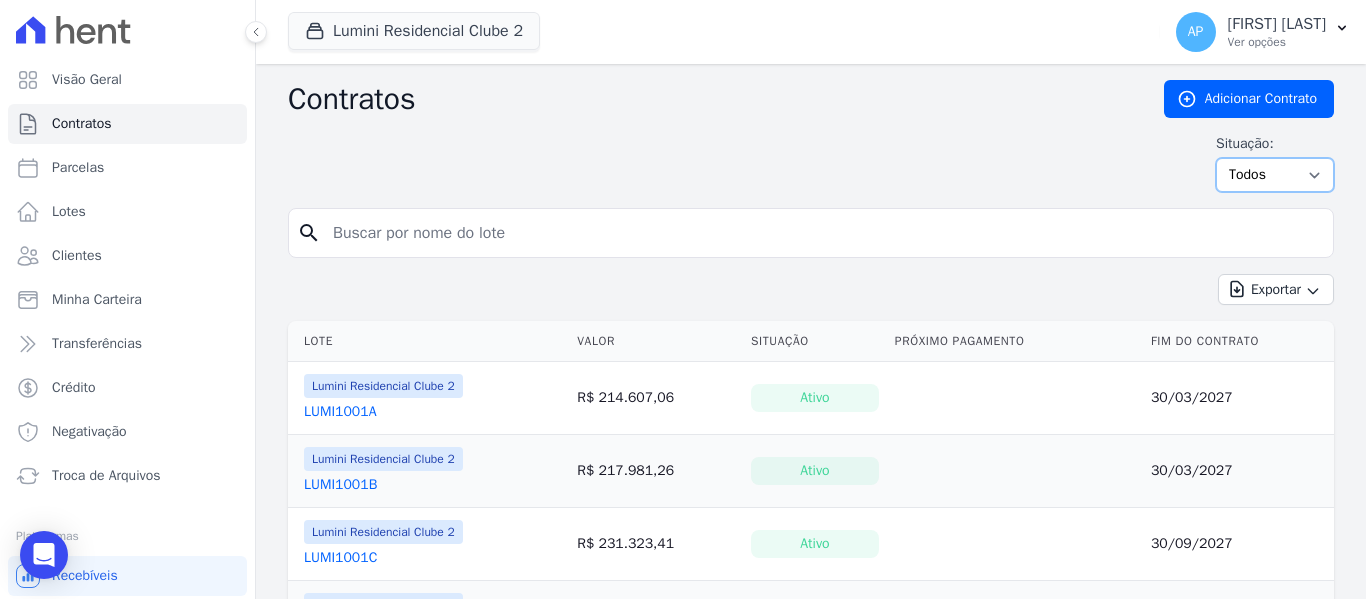 click on "Ativo
Todos
Pausado
Distratado
Rascunho
Expirado
Encerrado" at bounding box center (1275, 175) 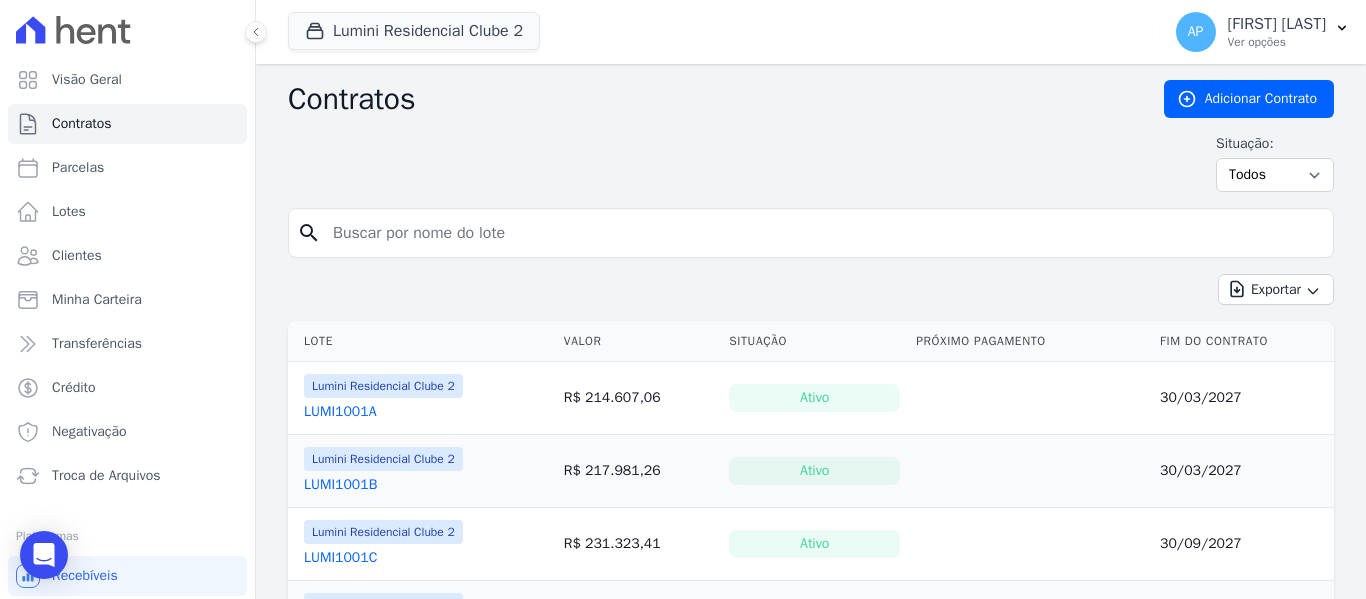 scroll, scrollTop: 0, scrollLeft: 0, axis: both 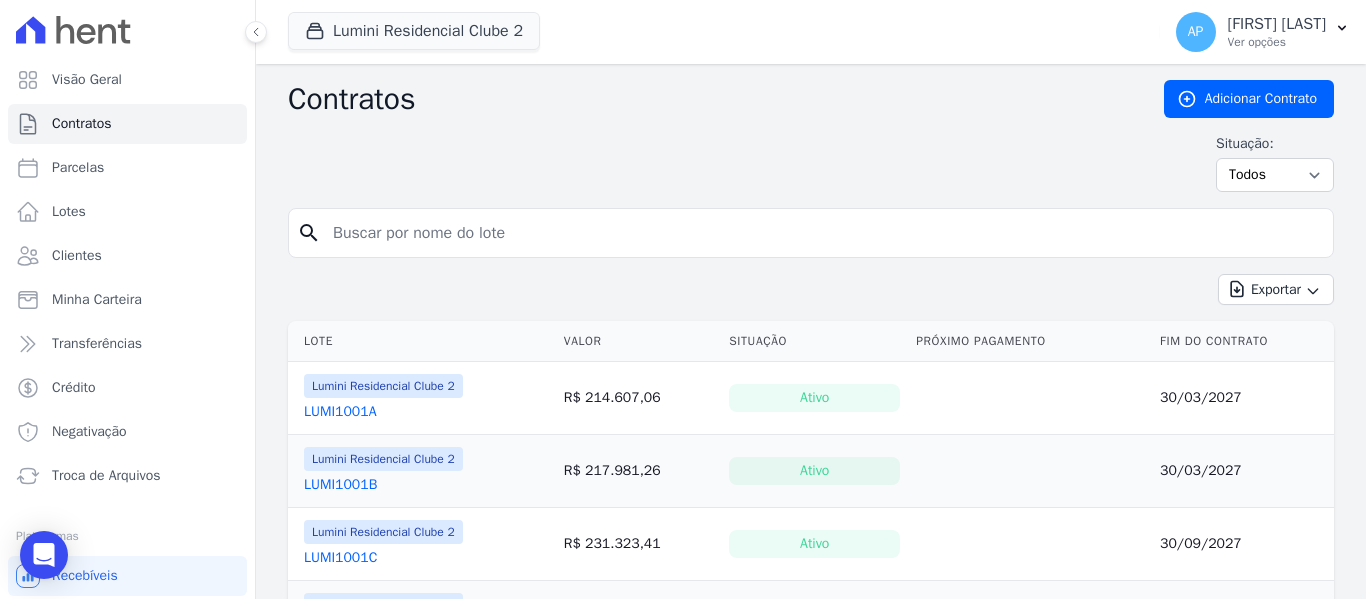 click at bounding box center [823, 233] 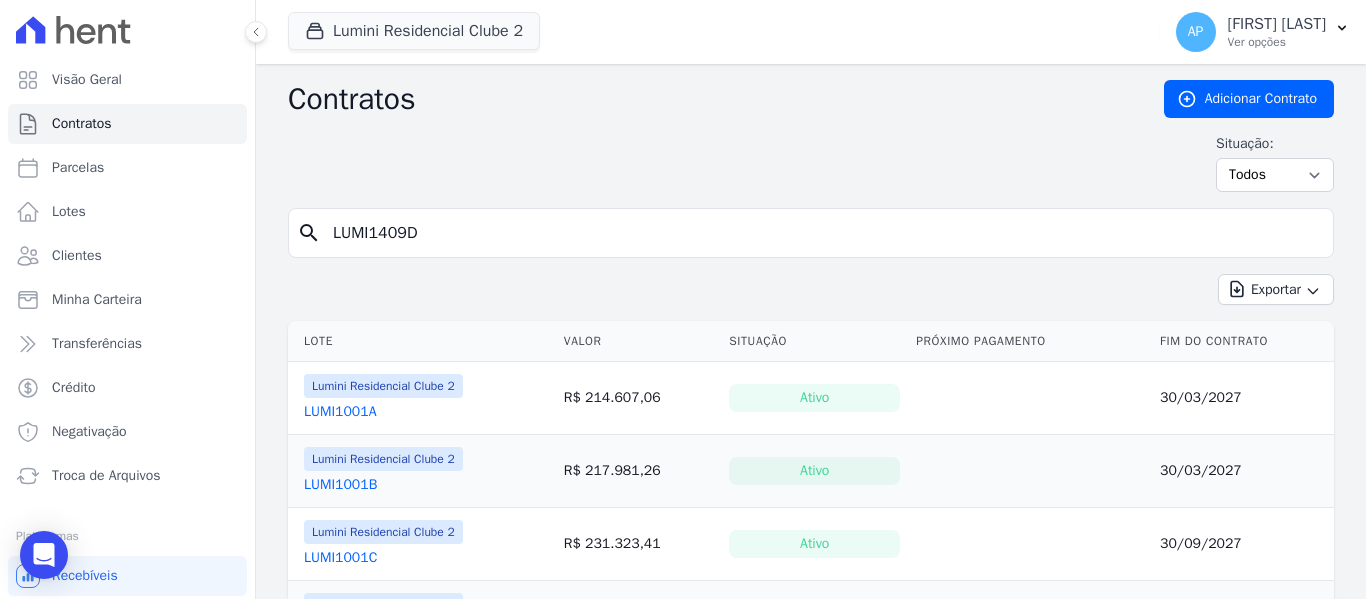 type on "LUMI1409D" 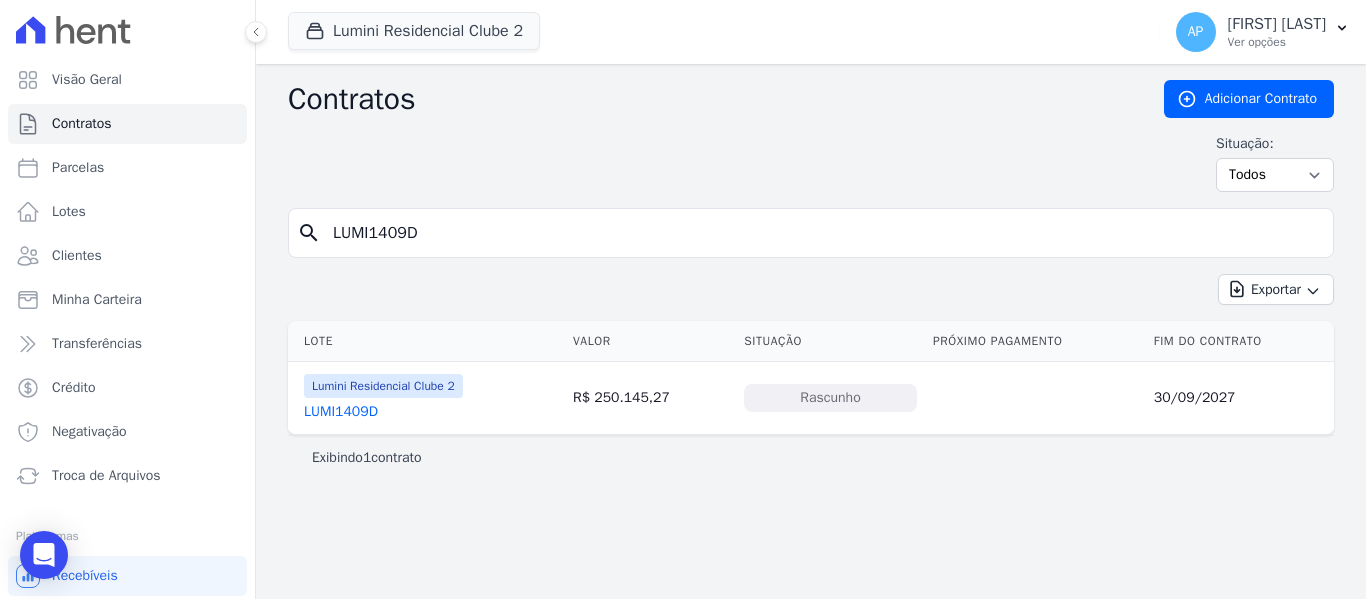 click on "LUMI1409D" at bounding box center [341, 412] 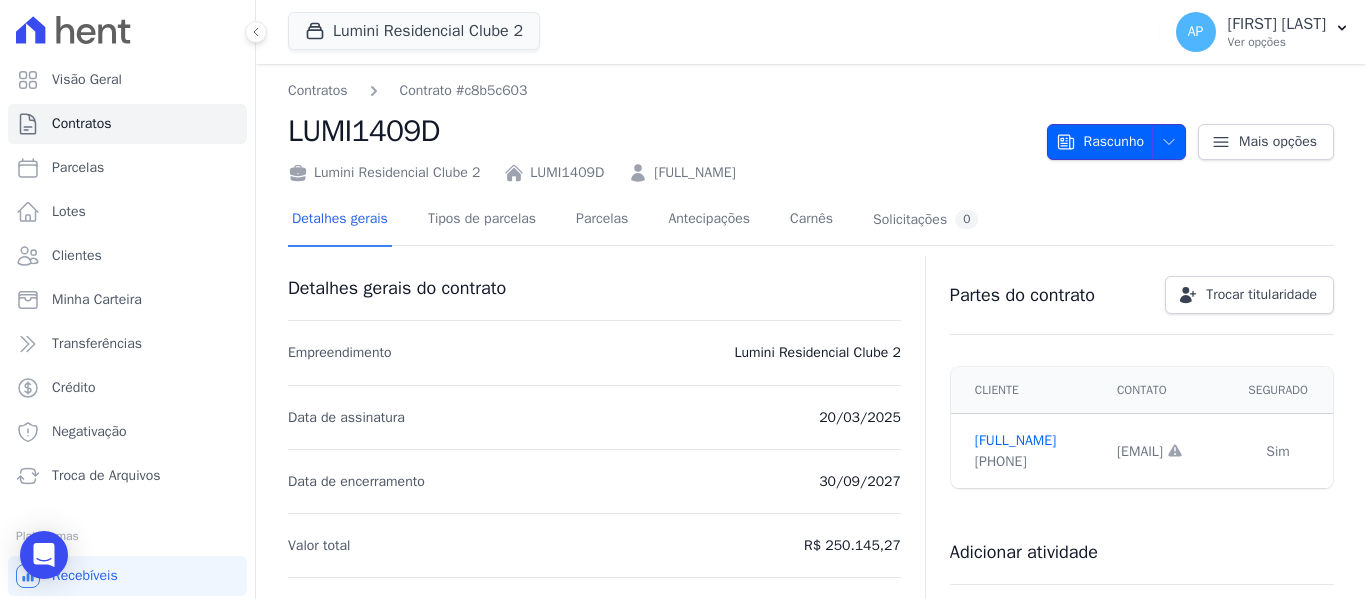 click on "Rascunho" at bounding box center (1100, 142) 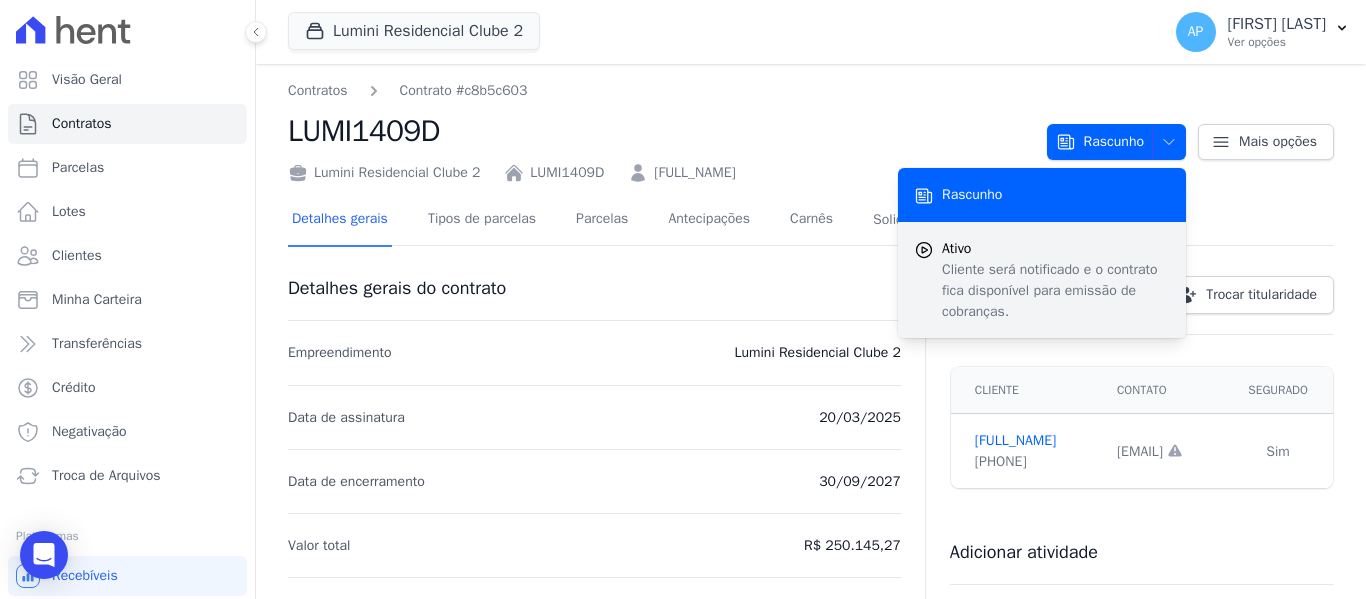 click on "Ativo" at bounding box center (1056, 248) 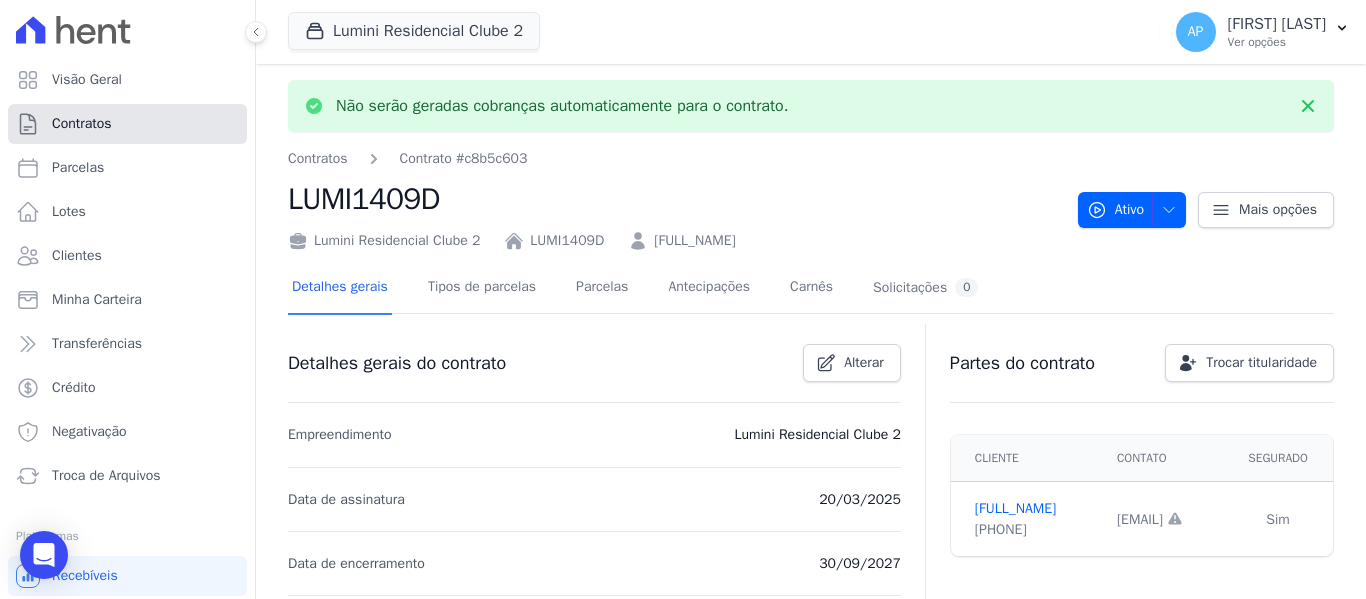 click on "Contratos" at bounding box center (82, 124) 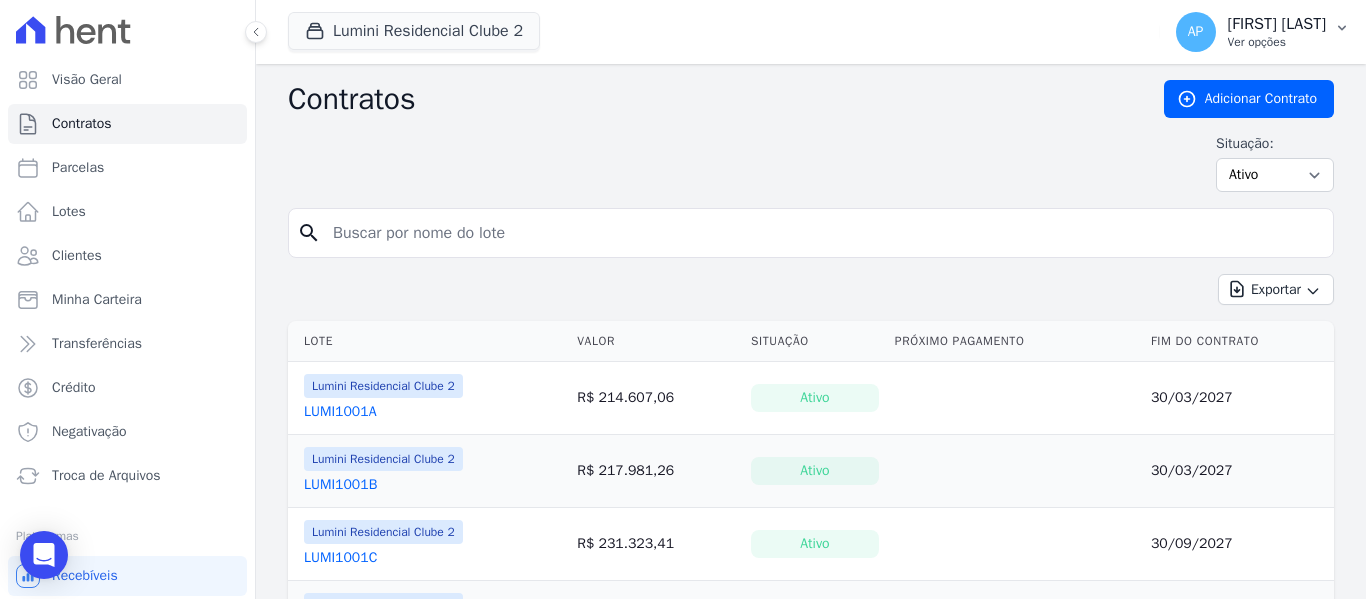click on "Ver opções" at bounding box center (1277, 42) 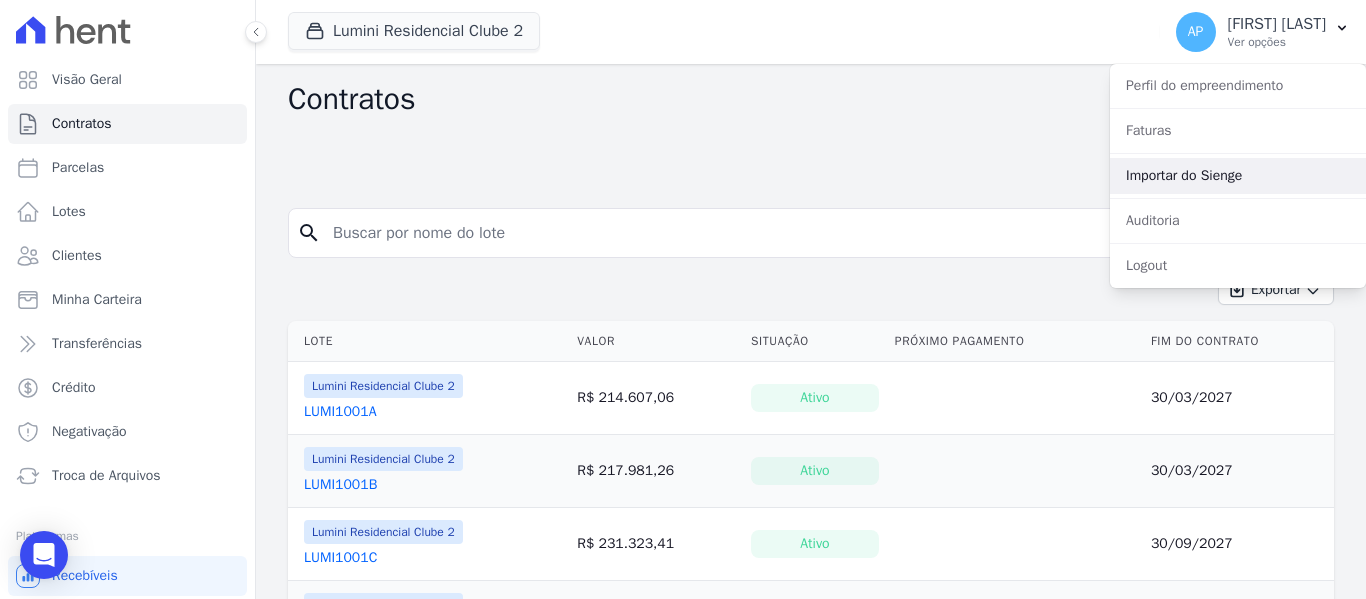 click on "Importar do Sienge" at bounding box center (1238, 176) 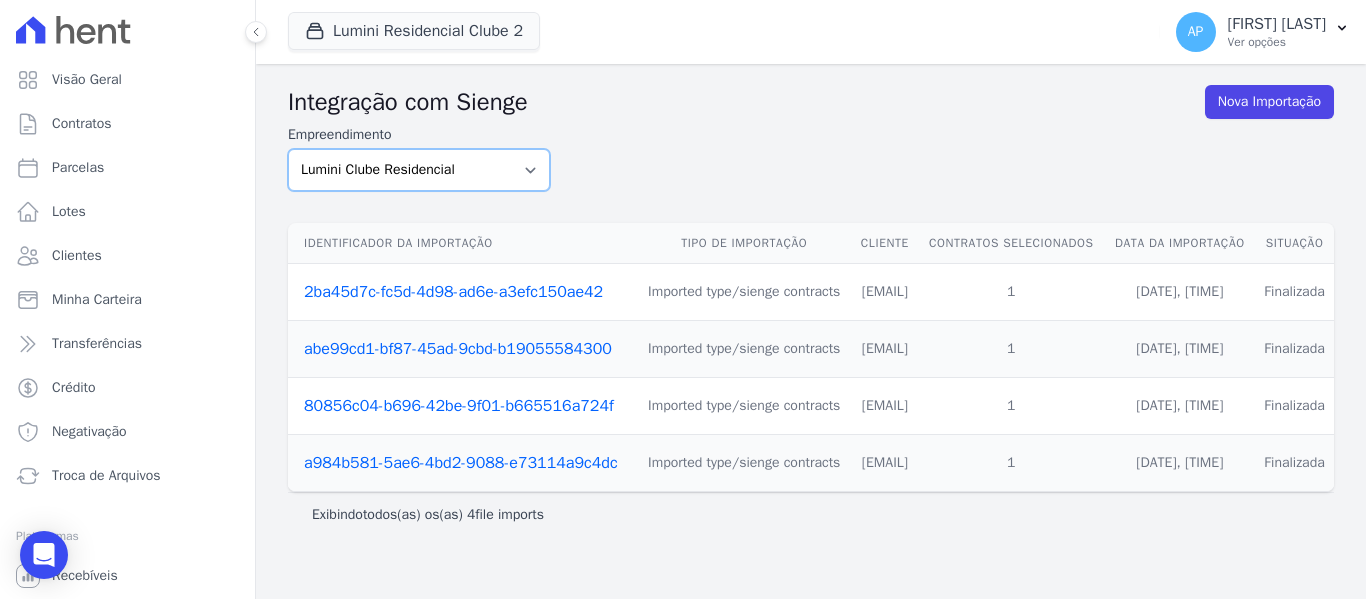 click on "Lumini Clube Residencial
Lumini Residencial 3
Lumini Residencial Clube 2" at bounding box center [419, 170] 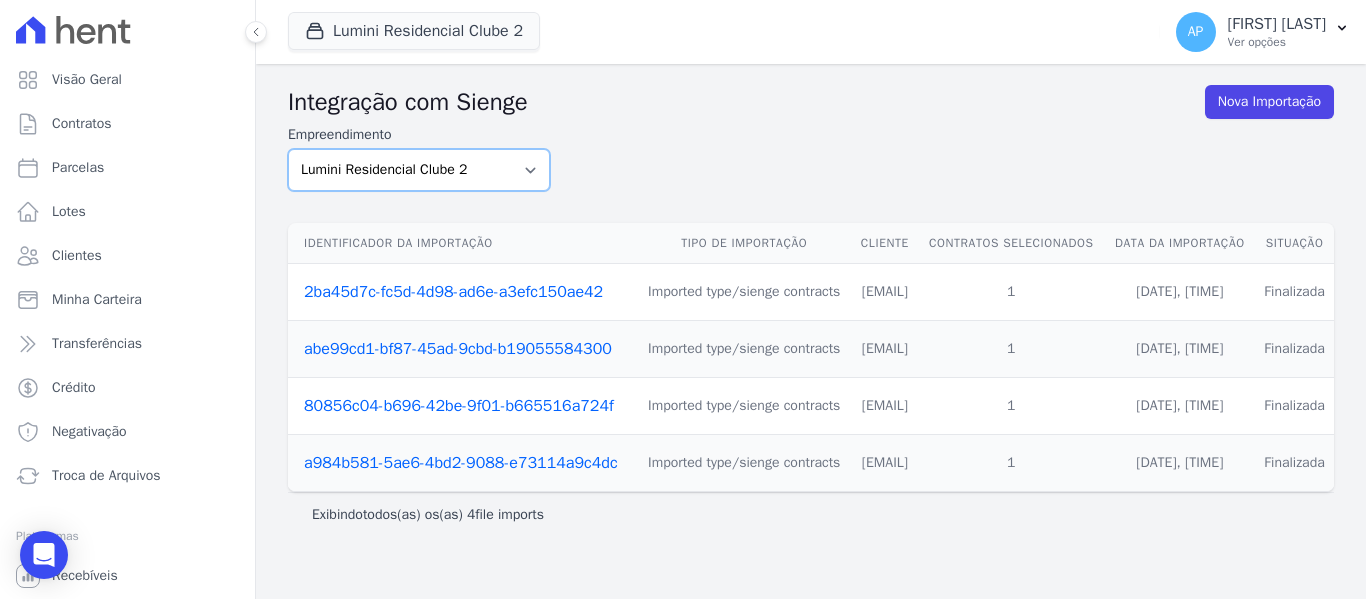 click on "Lumini Clube Residencial
Lumini Residencial 3
Lumini Residencial Clube 2" at bounding box center (419, 170) 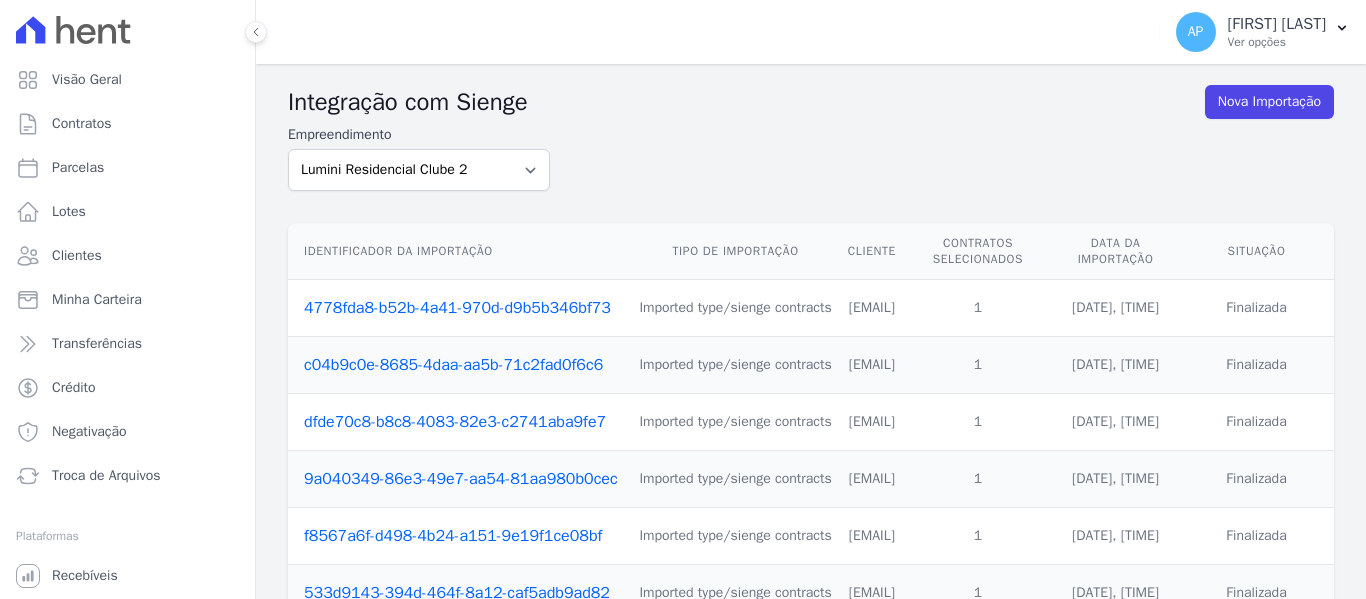 scroll, scrollTop: 0, scrollLeft: 0, axis: both 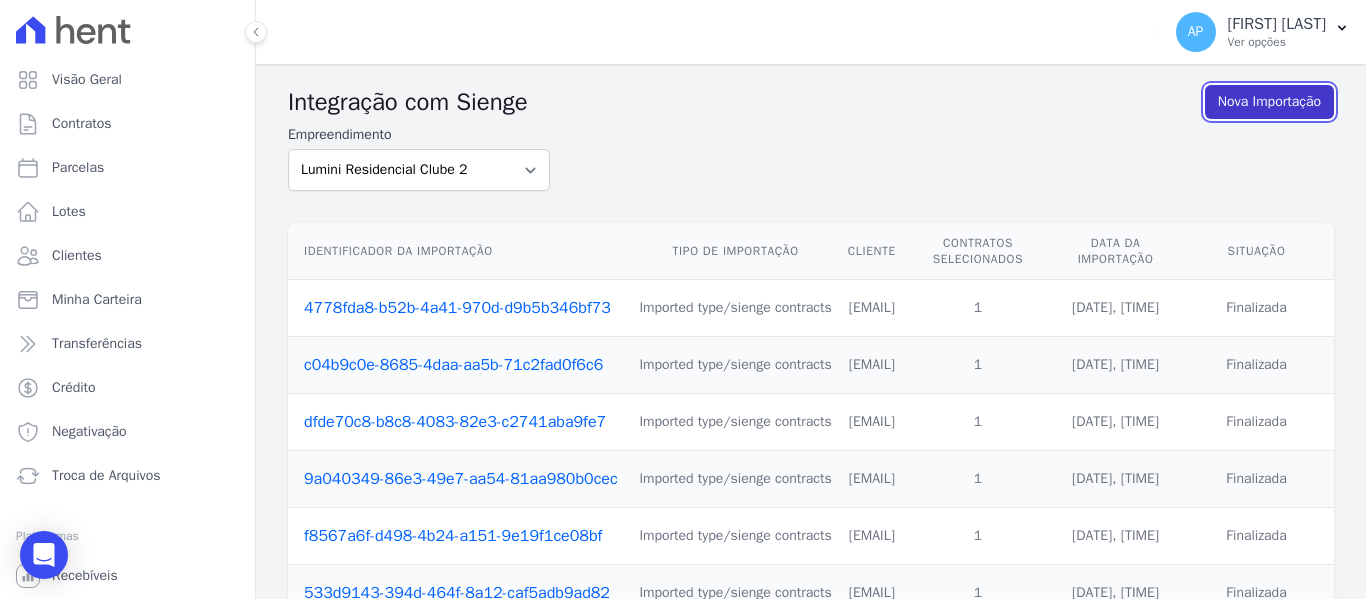 click on "Nova Importação" at bounding box center [1269, 102] 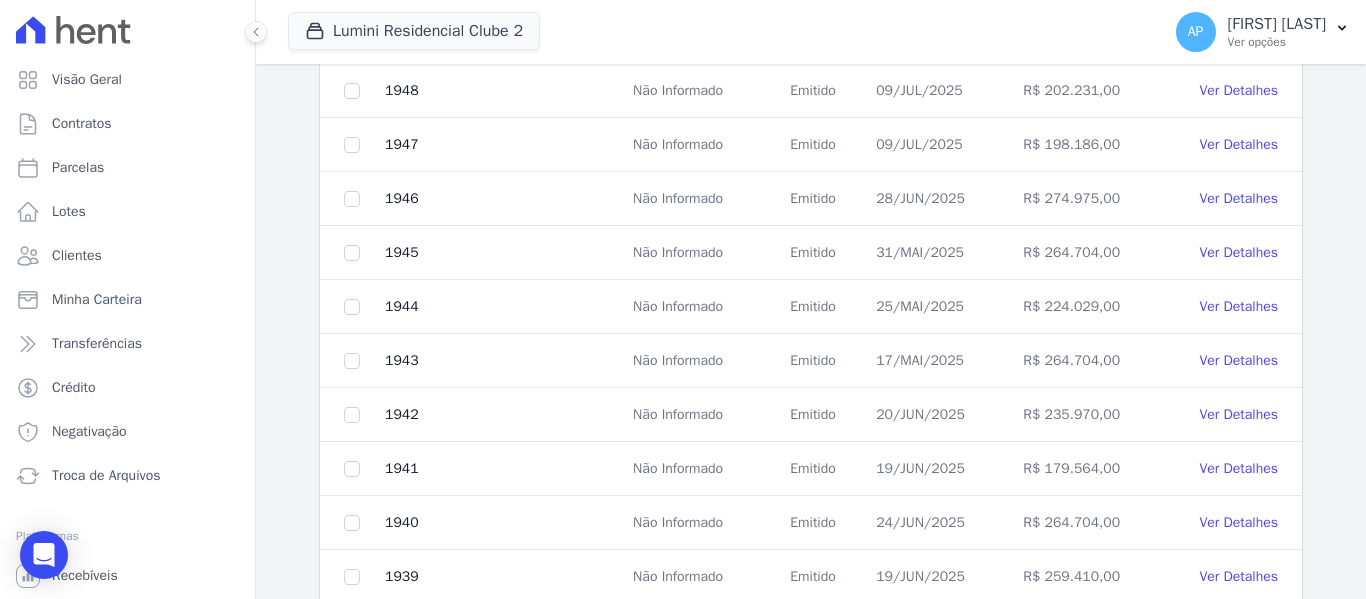scroll, scrollTop: 822, scrollLeft: 0, axis: vertical 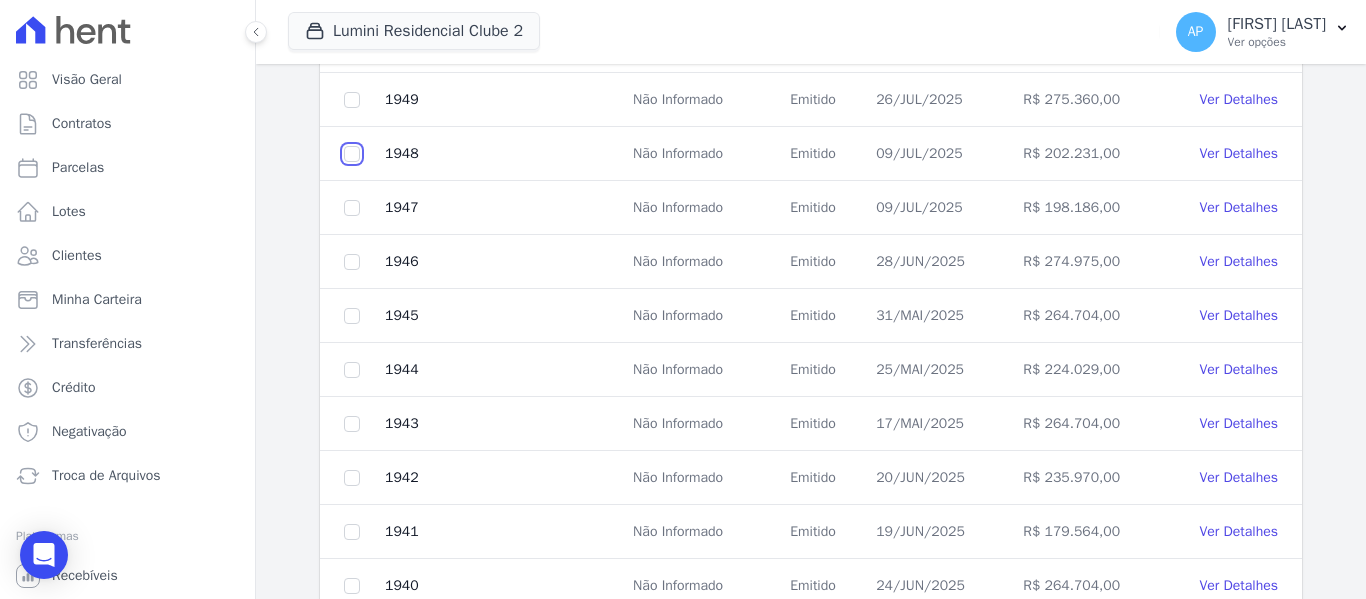 click at bounding box center (352, -332) 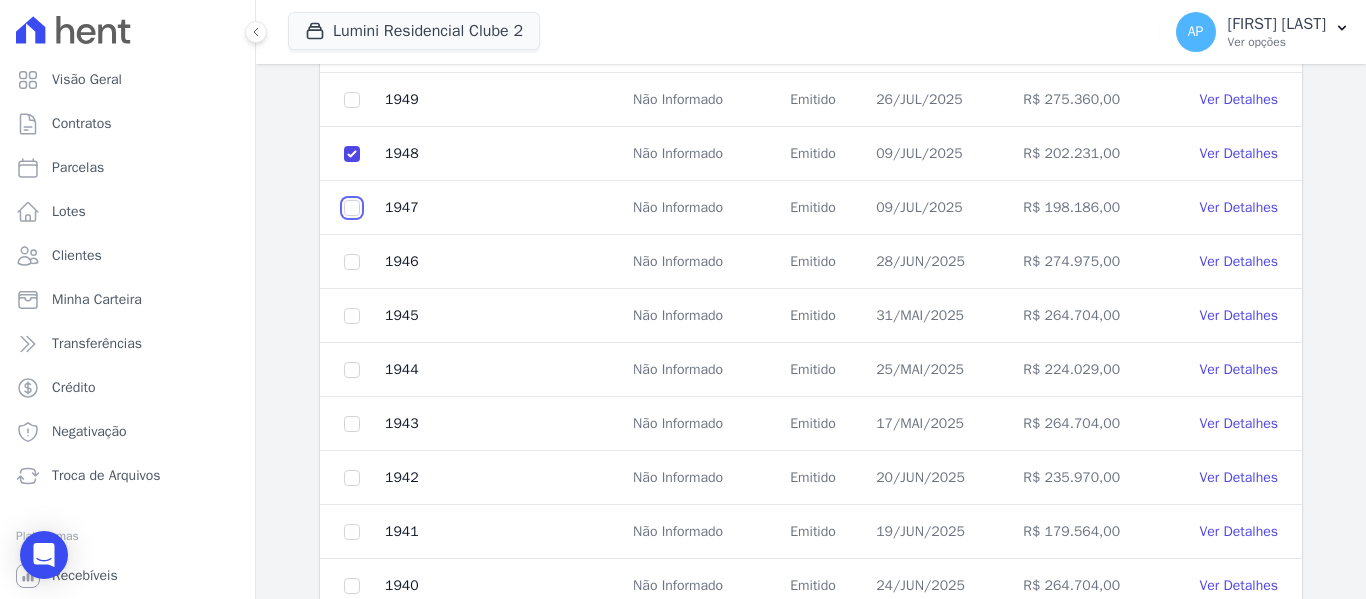 click at bounding box center (352, -332) 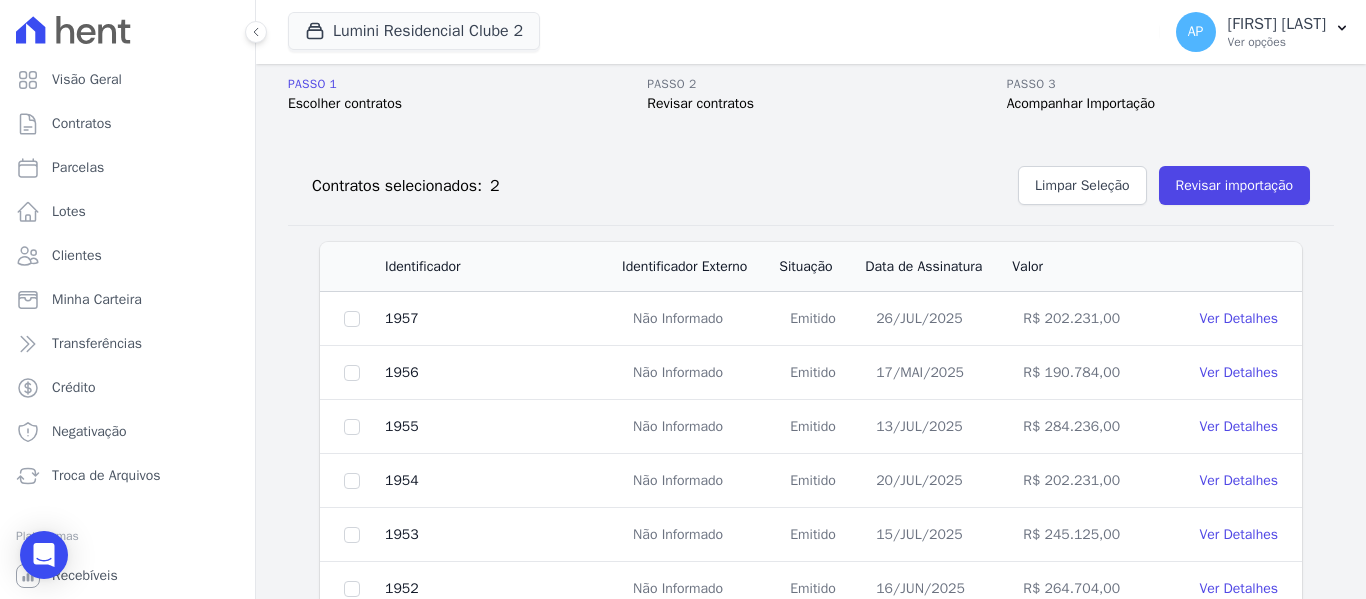 scroll, scrollTop: 0, scrollLeft: 0, axis: both 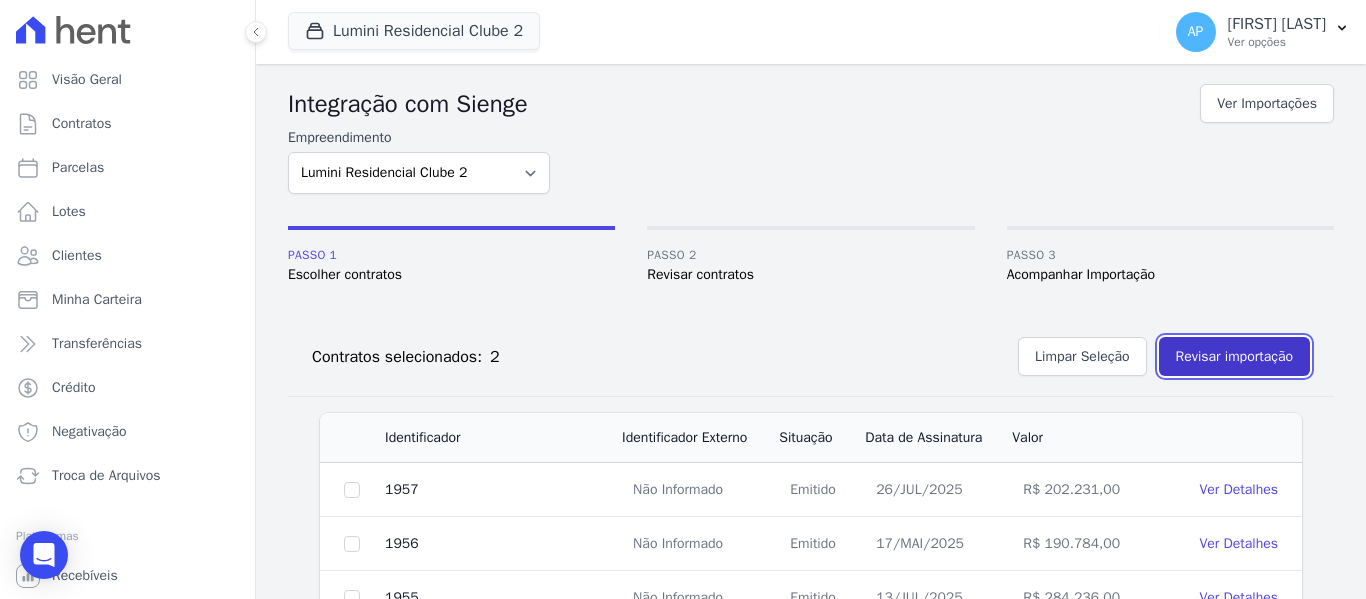 click on "Revisar importação" at bounding box center (1234, 356) 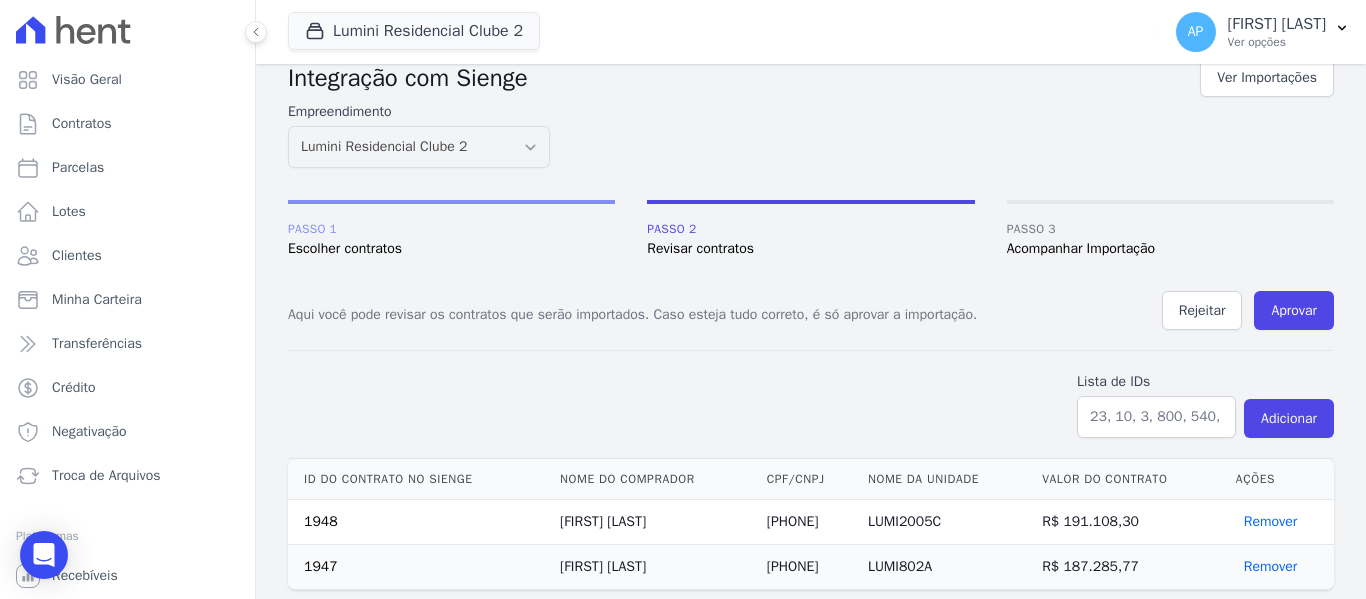 scroll, scrollTop: 33, scrollLeft: 0, axis: vertical 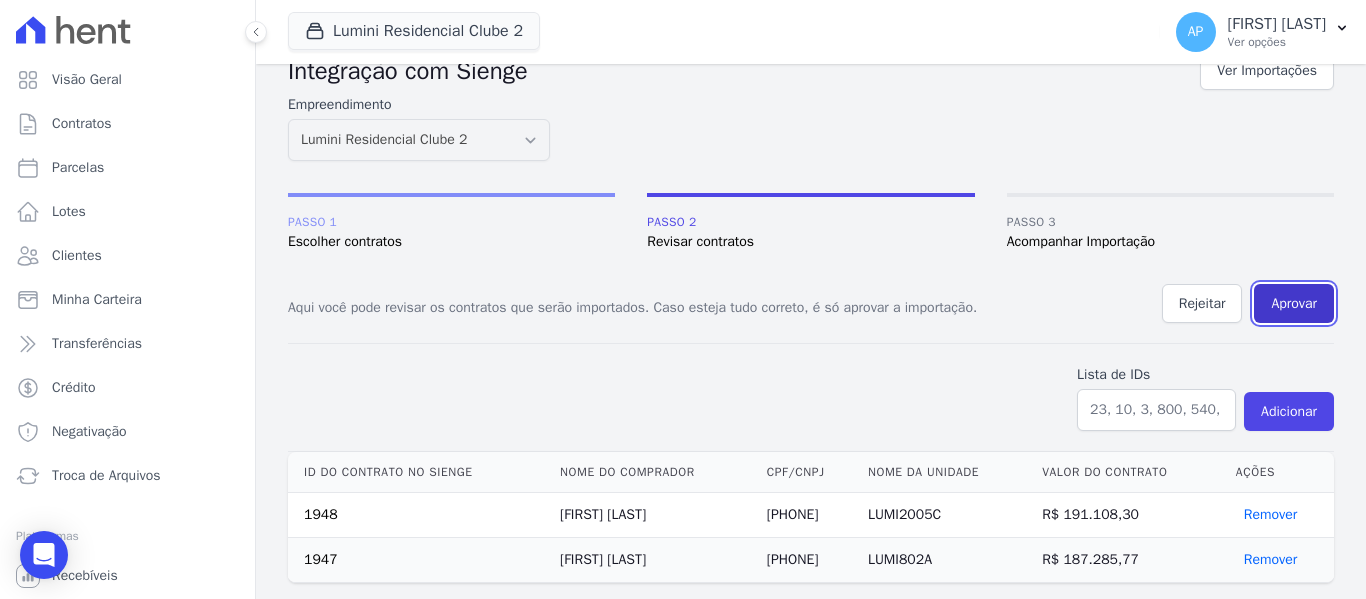 click on "Aprovar" at bounding box center (1294, 303) 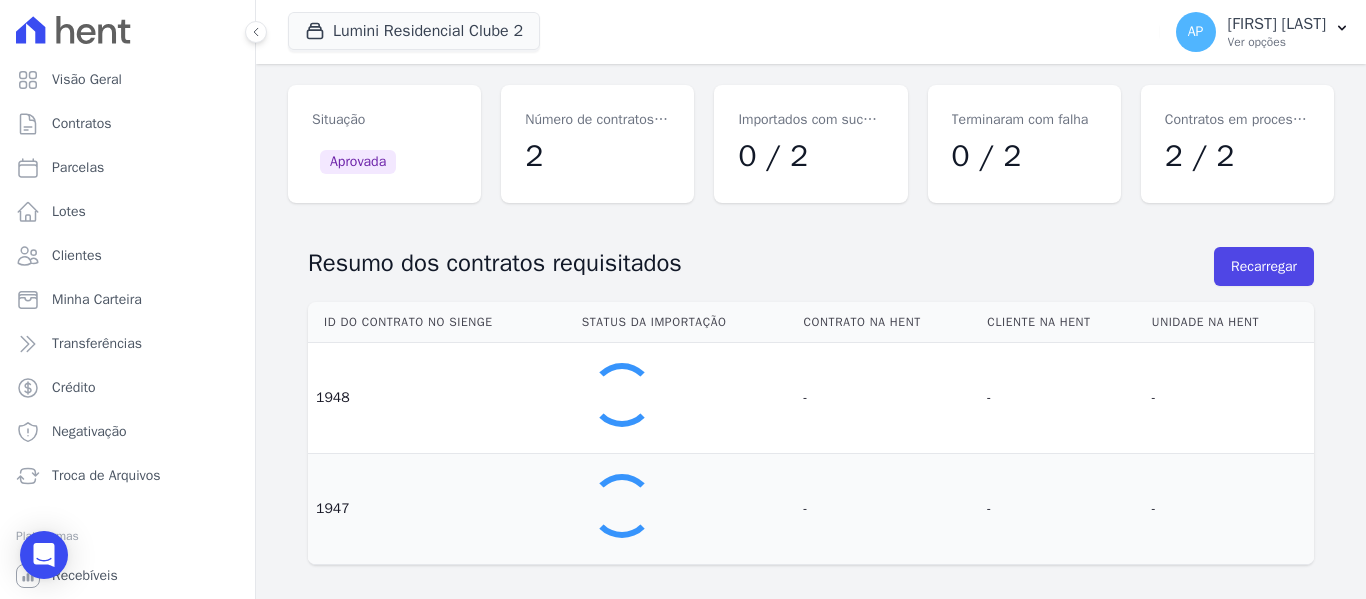 scroll, scrollTop: 0, scrollLeft: 0, axis: both 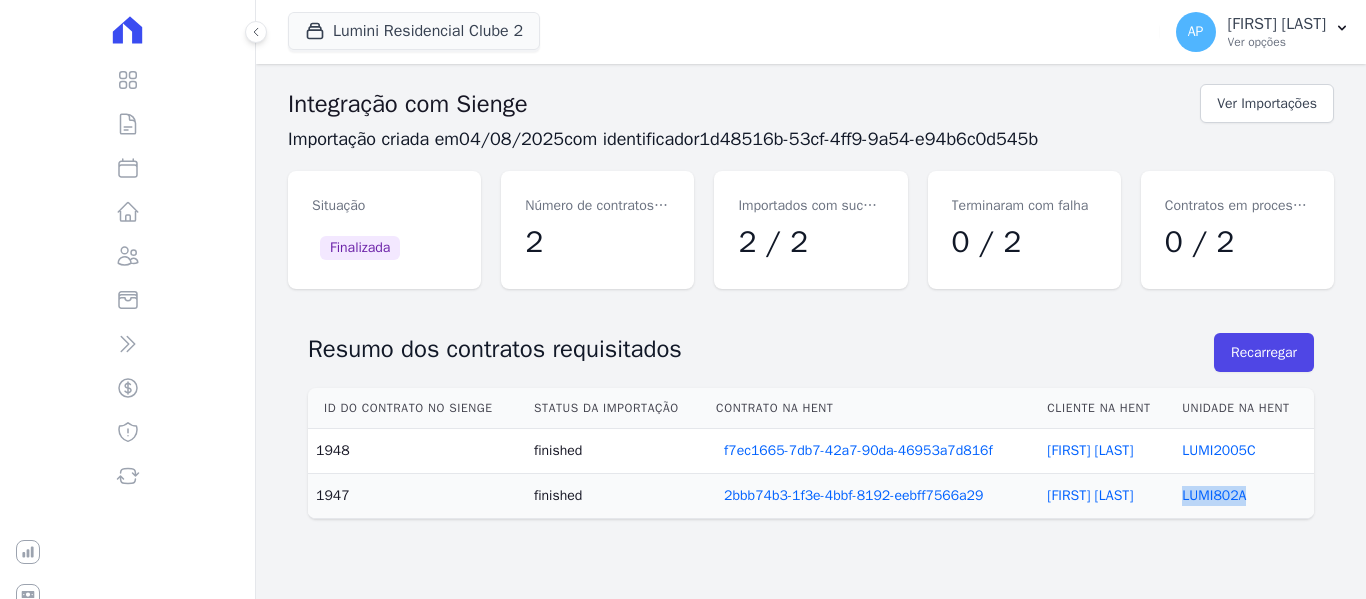 drag, startPoint x: 1265, startPoint y: 502, endPoint x: 1179, endPoint y: 515, distance: 86.977005 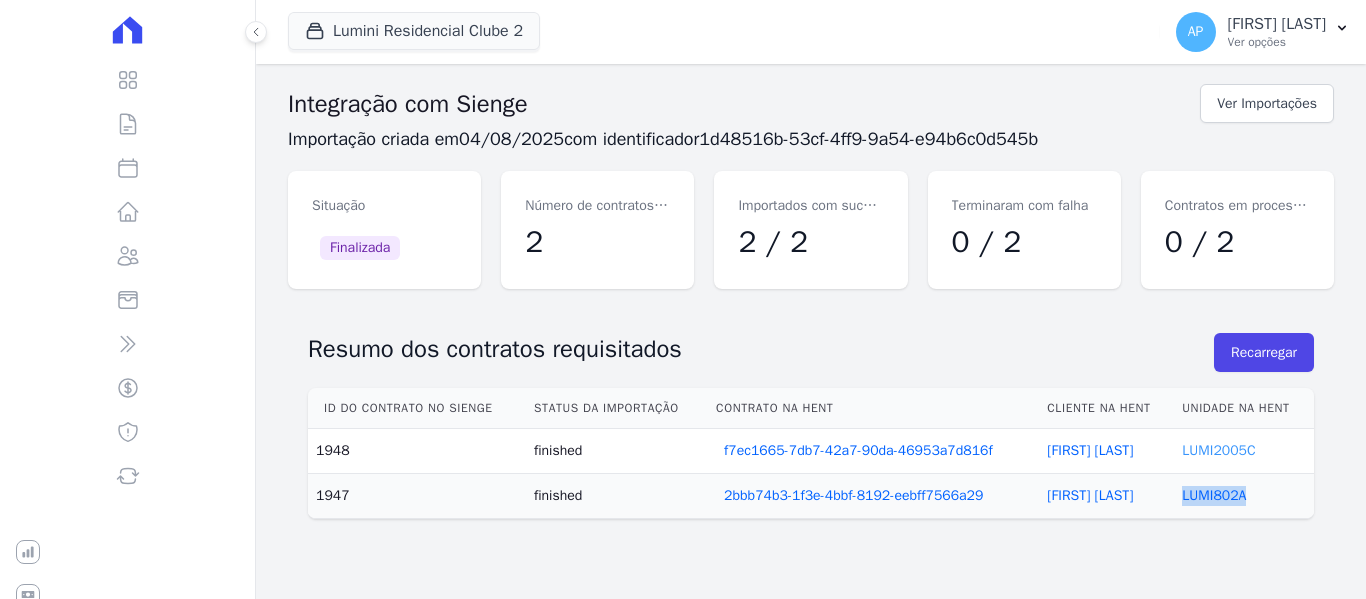 click on "LUMI2005C" at bounding box center (1218, 450) 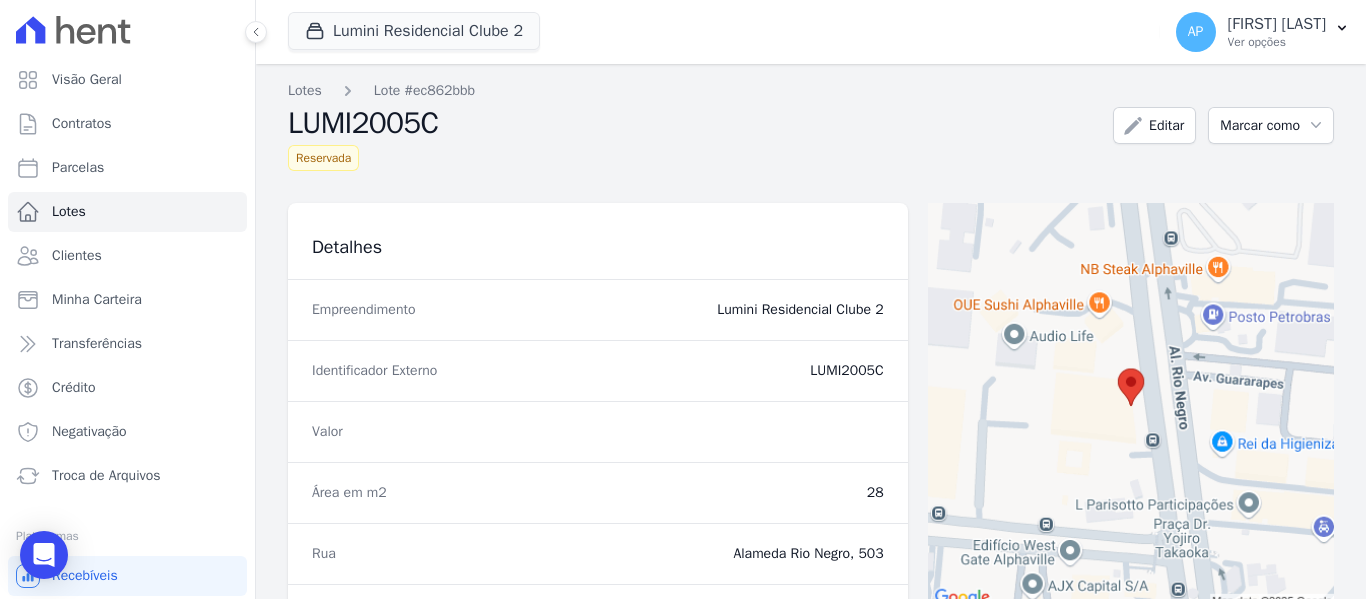 drag, startPoint x: 882, startPoint y: 375, endPoint x: 795, endPoint y: 370, distance: 87.14356 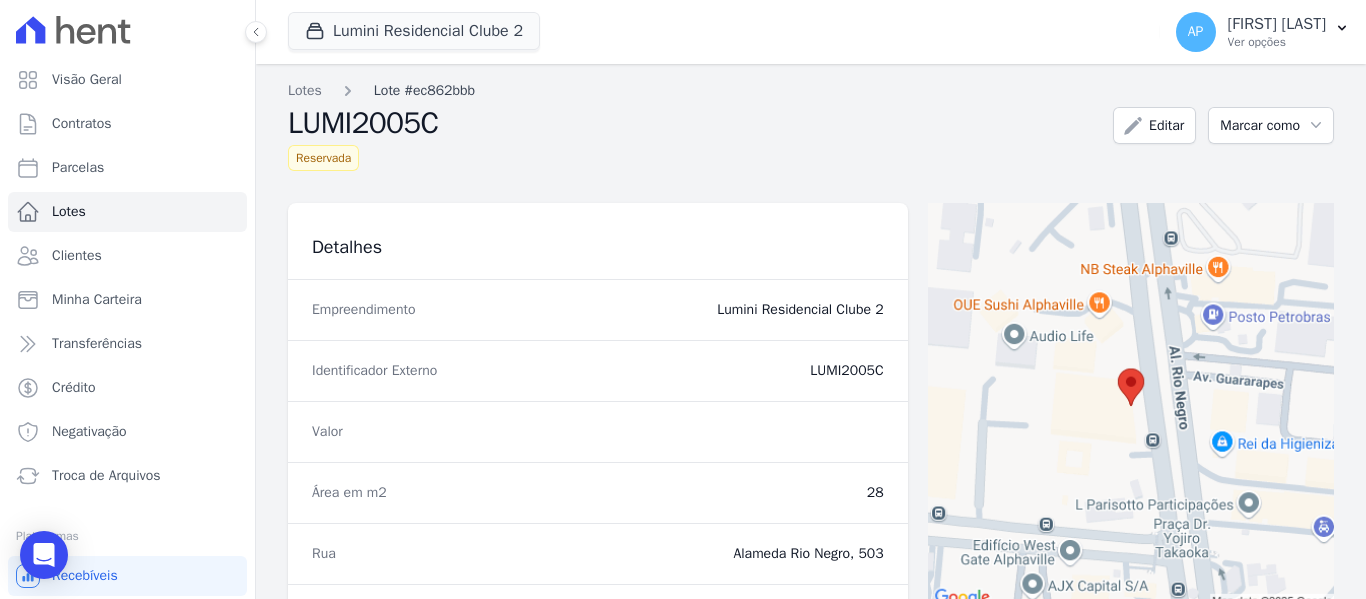 copy on "LUMI2005C" 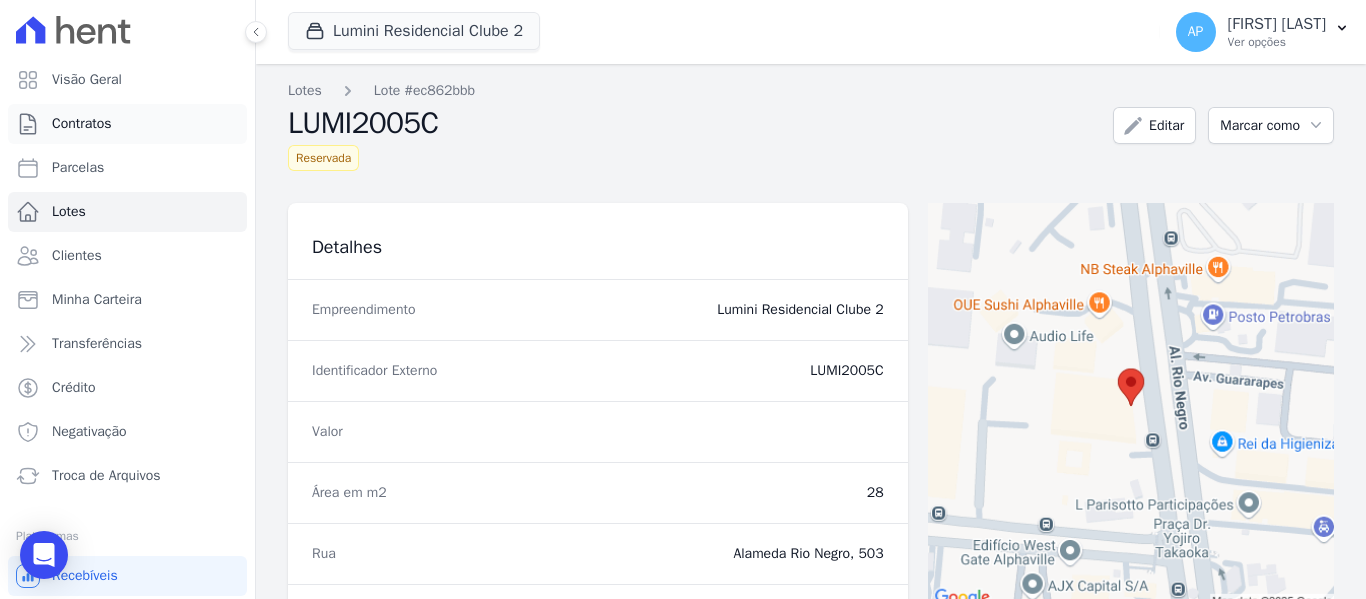 click on "Contratos" at bounding box center [127, 124] 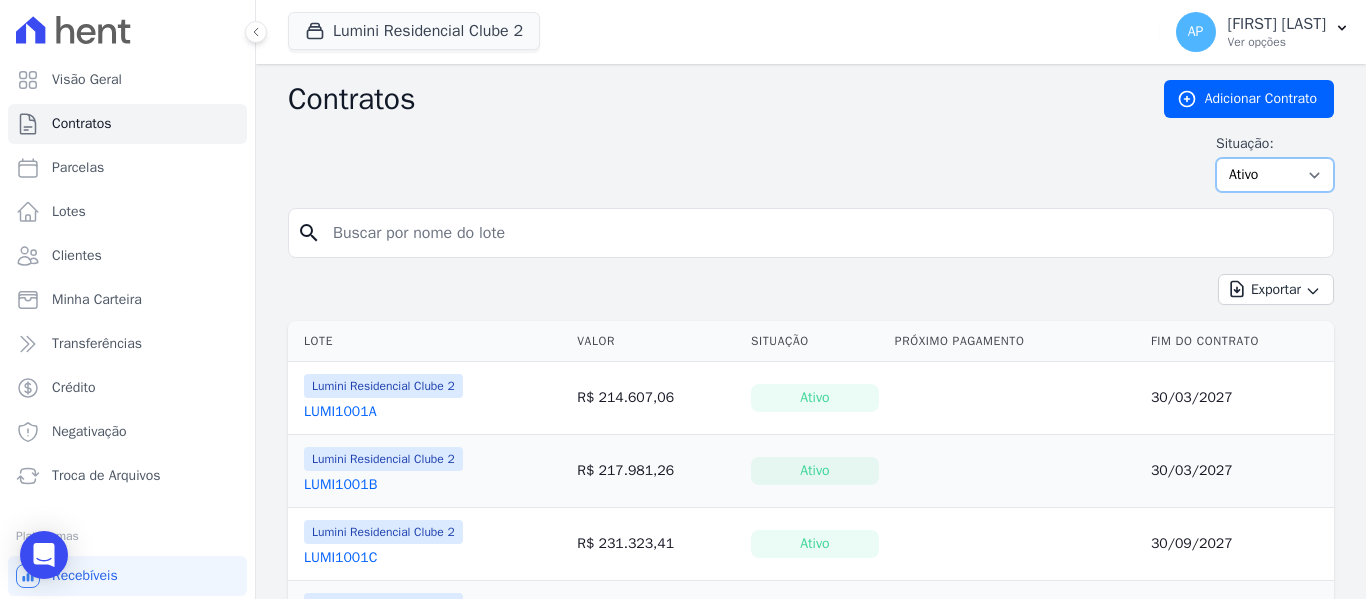 click on "Ativo
Todos
Pausado
Distratado
Rascunho
Expirado
Encerrado" at bounding box center (1275, 175) 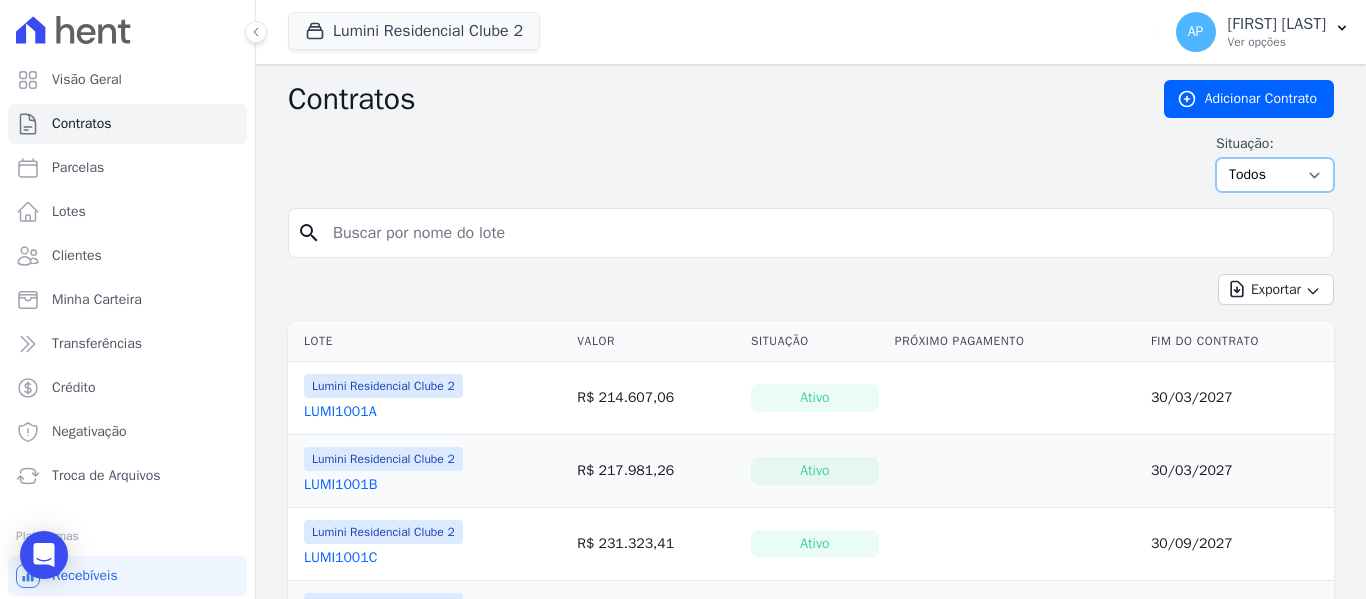 click on "Ativo
Todos
Pausado
Distratado
Rascunho
Expirado
Encerrado" at bounding box center [1275, 175] 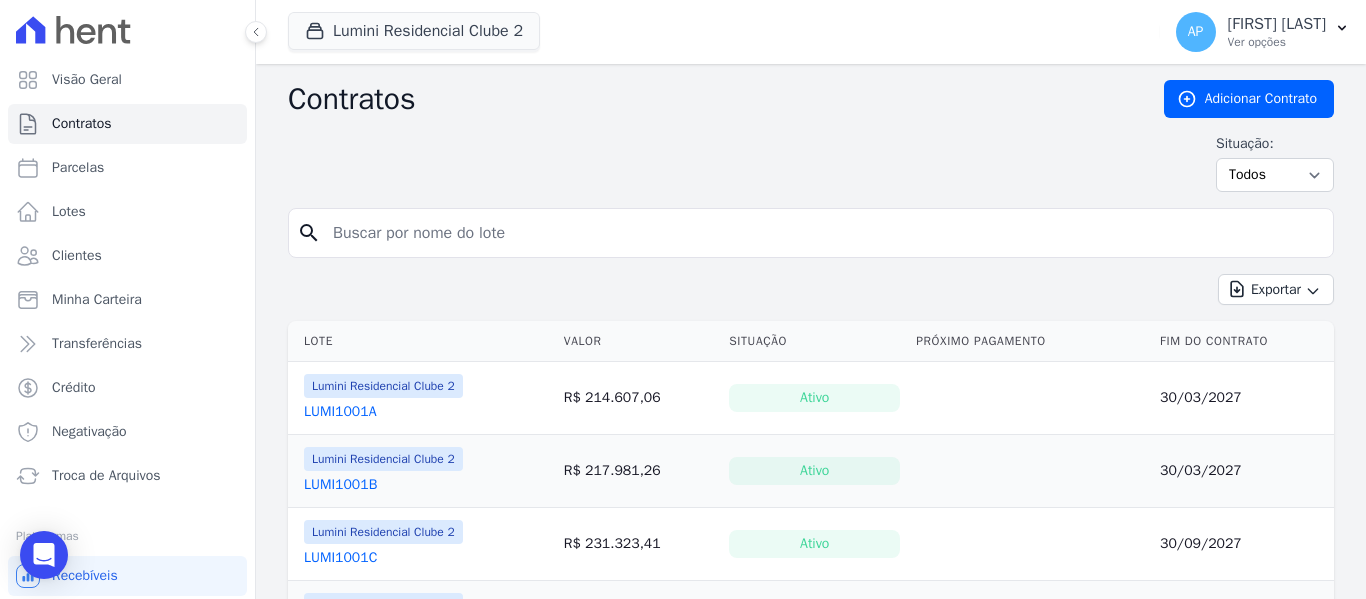scroll, scrollTop: 0, scrollLeft: 0, axis: both 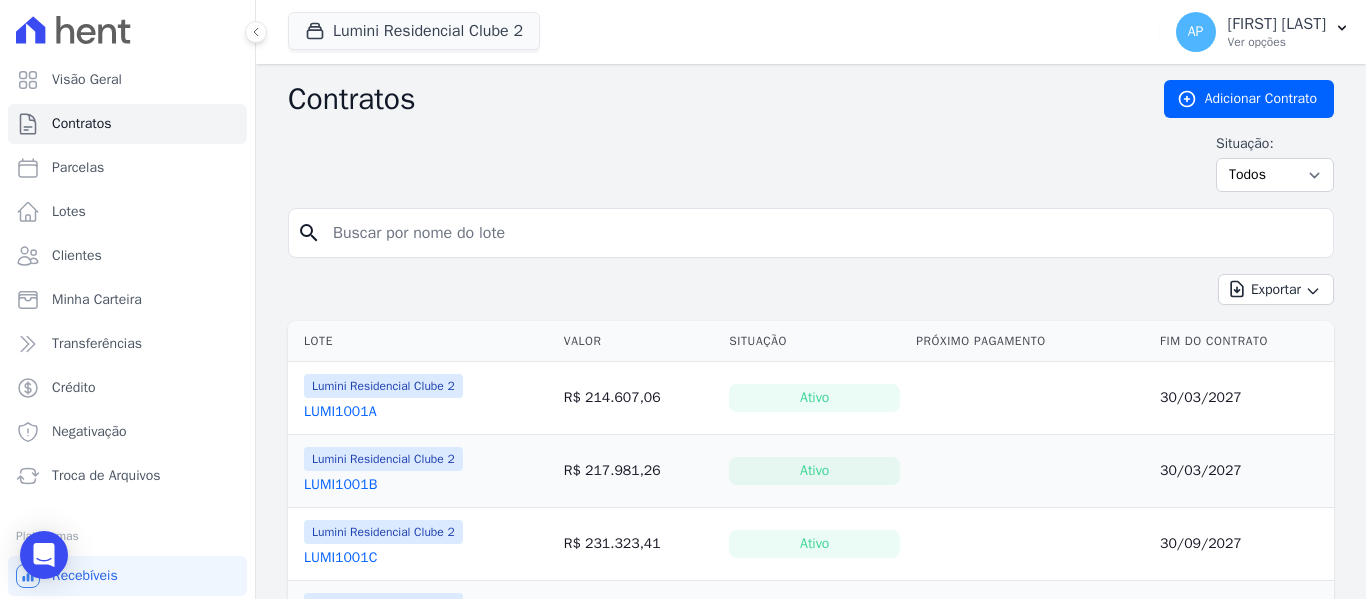 click at bounding box center [823, 233] 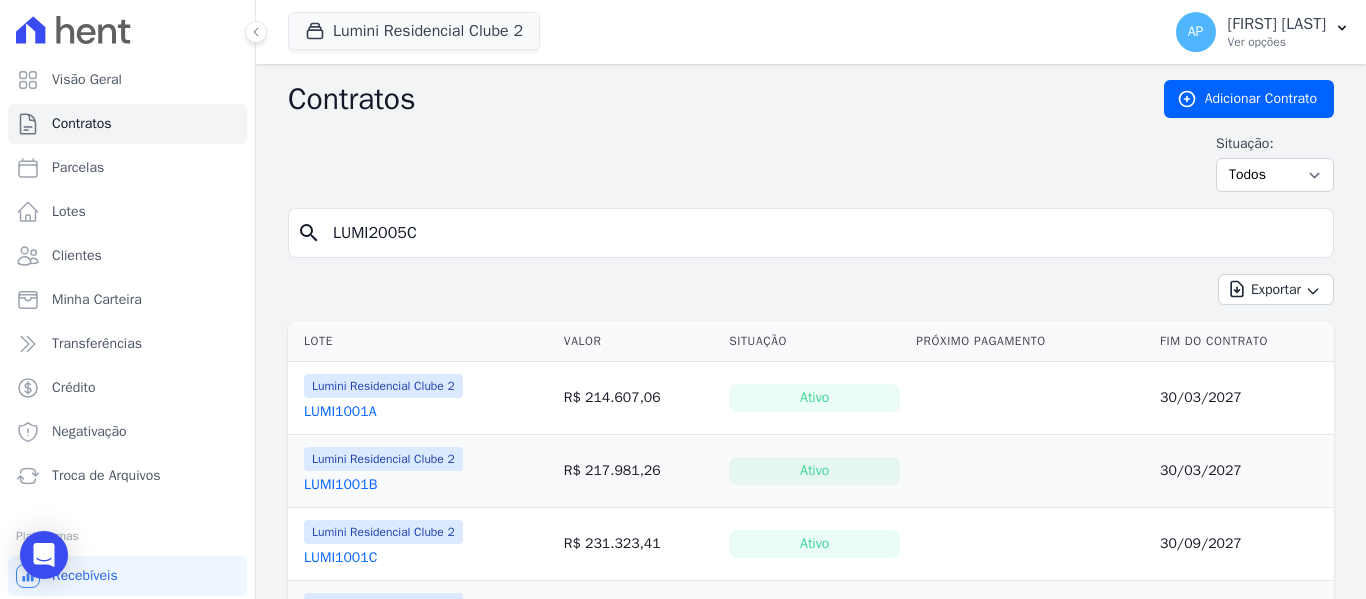 type on "LUMI2005C" 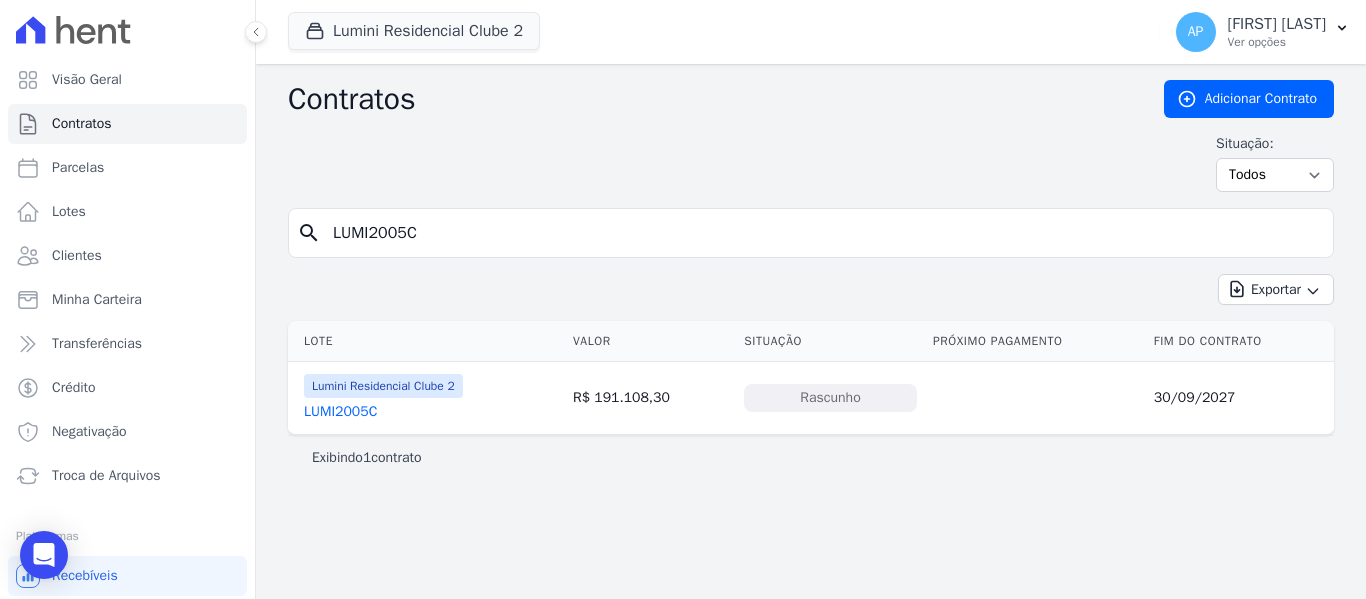 click on "LUMI2005C" at bounding box center [340, 412] 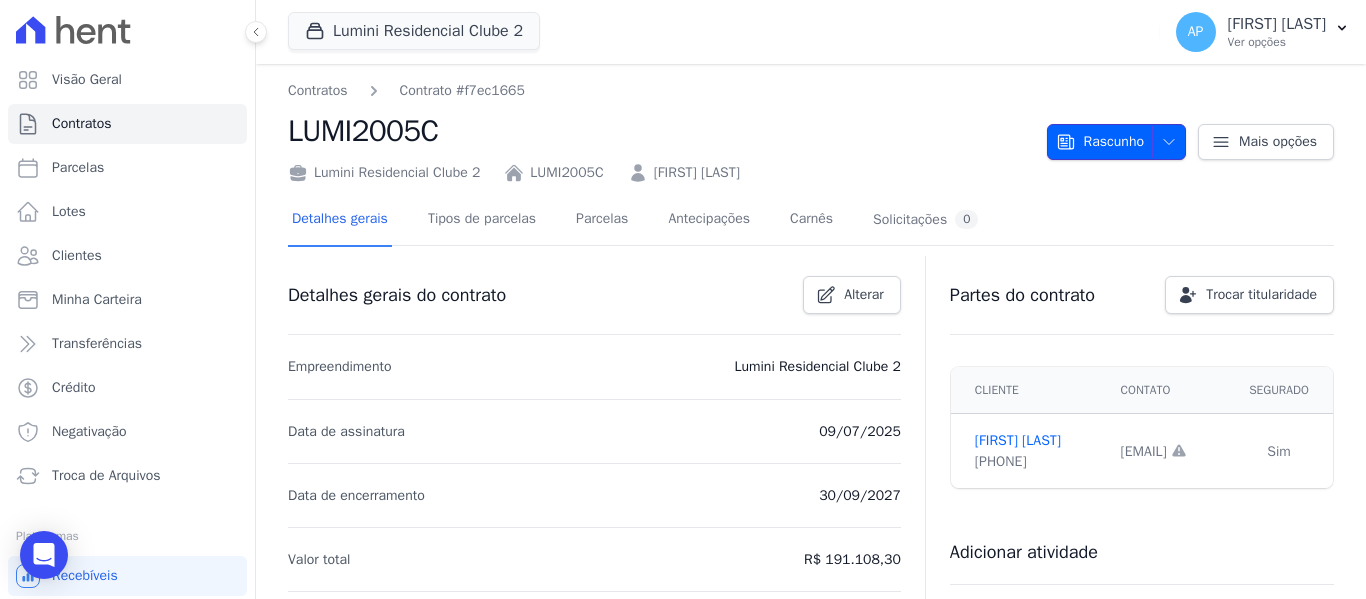 click on "Rascunho" at bounding box center (1100, 142) 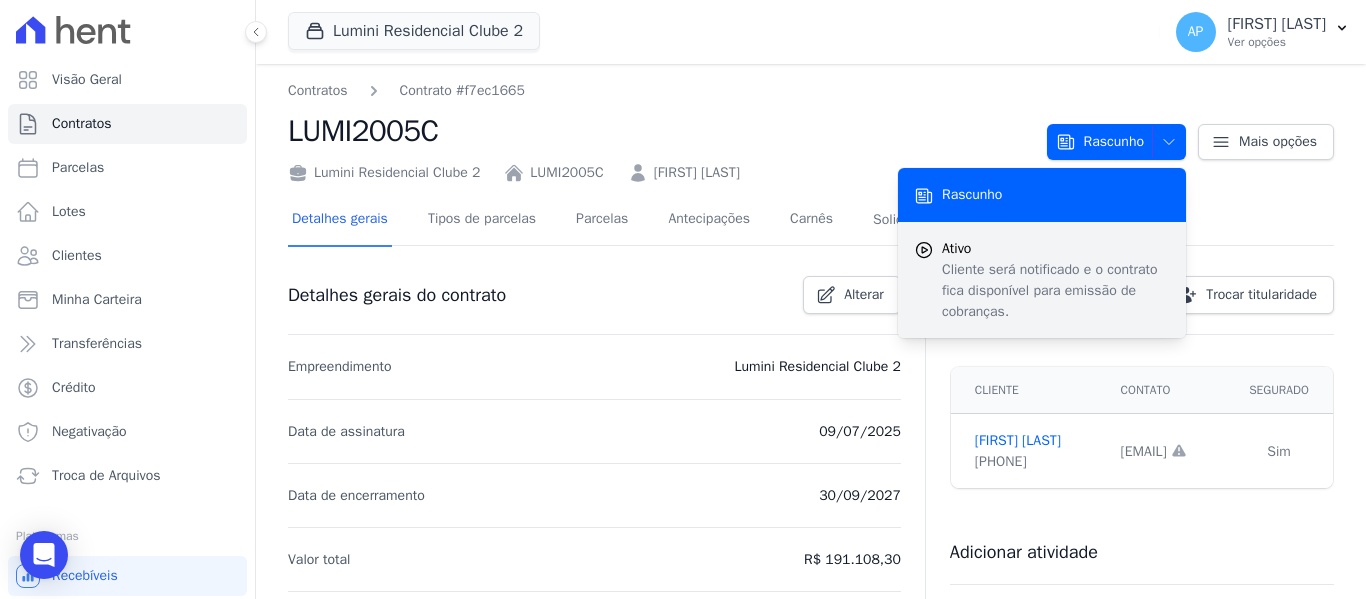 click on "Ativo" at bounding box center [1056, 248] 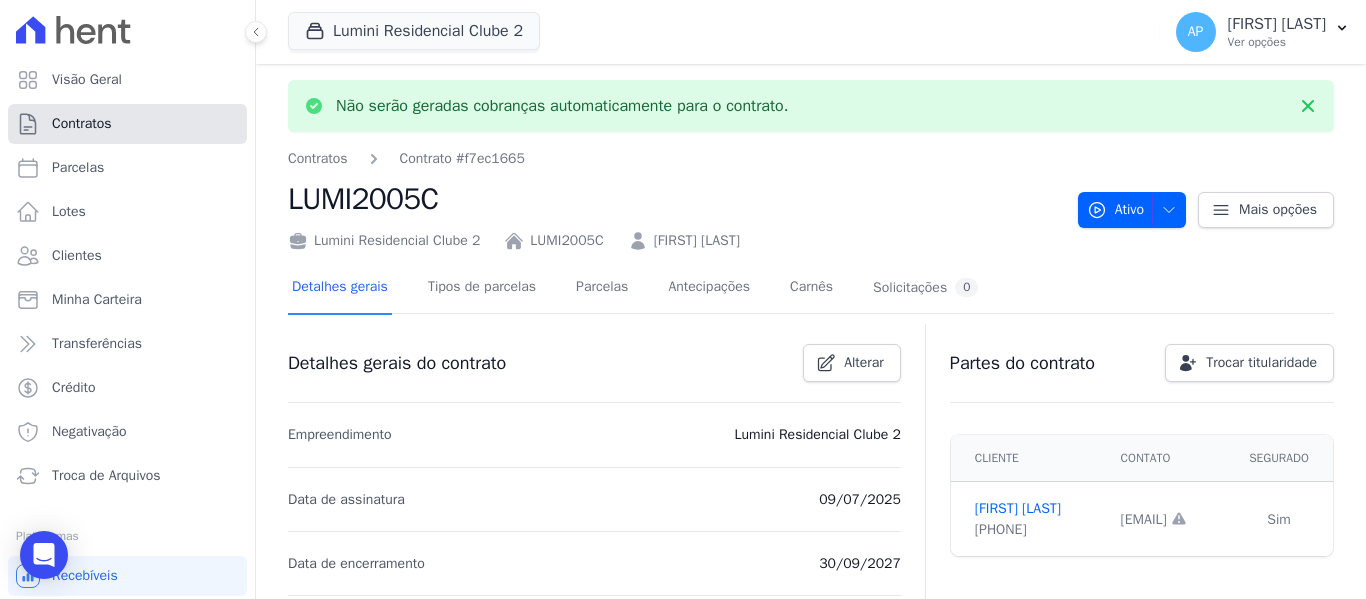 click on "Contratos" at bounding box center [127, 124] 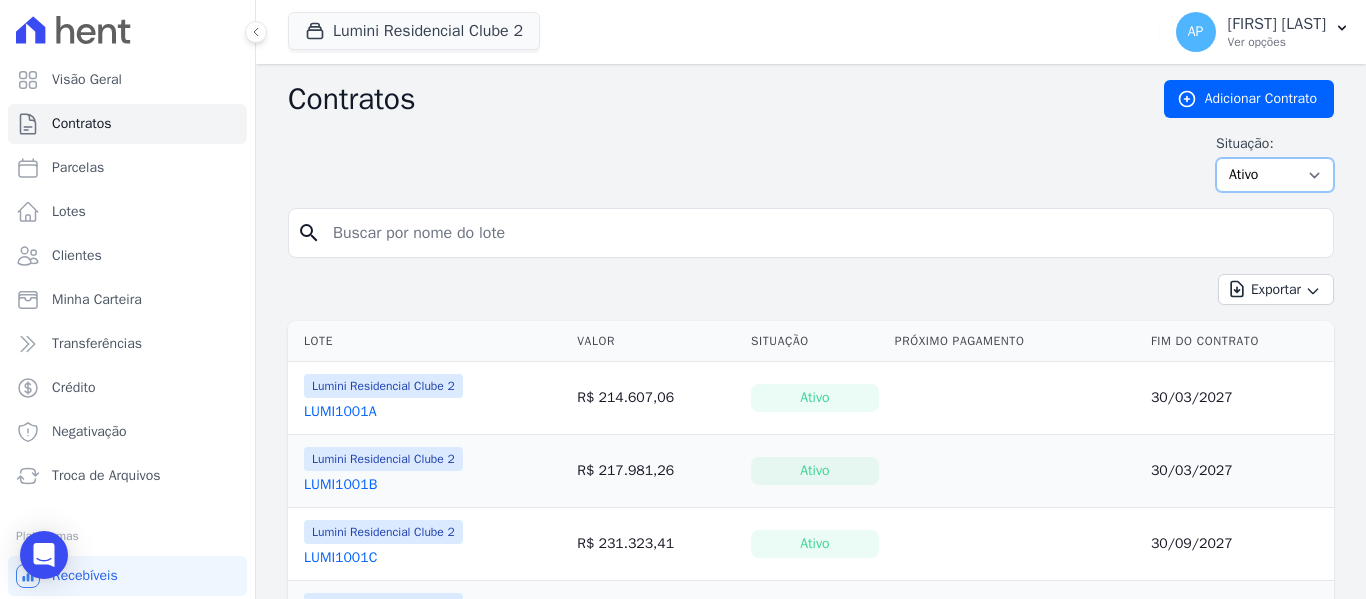 drag, startPoint x: 1275, startPoint y: 175, endPoint x: 1270, endPoint y: 188, distance: 13.928389 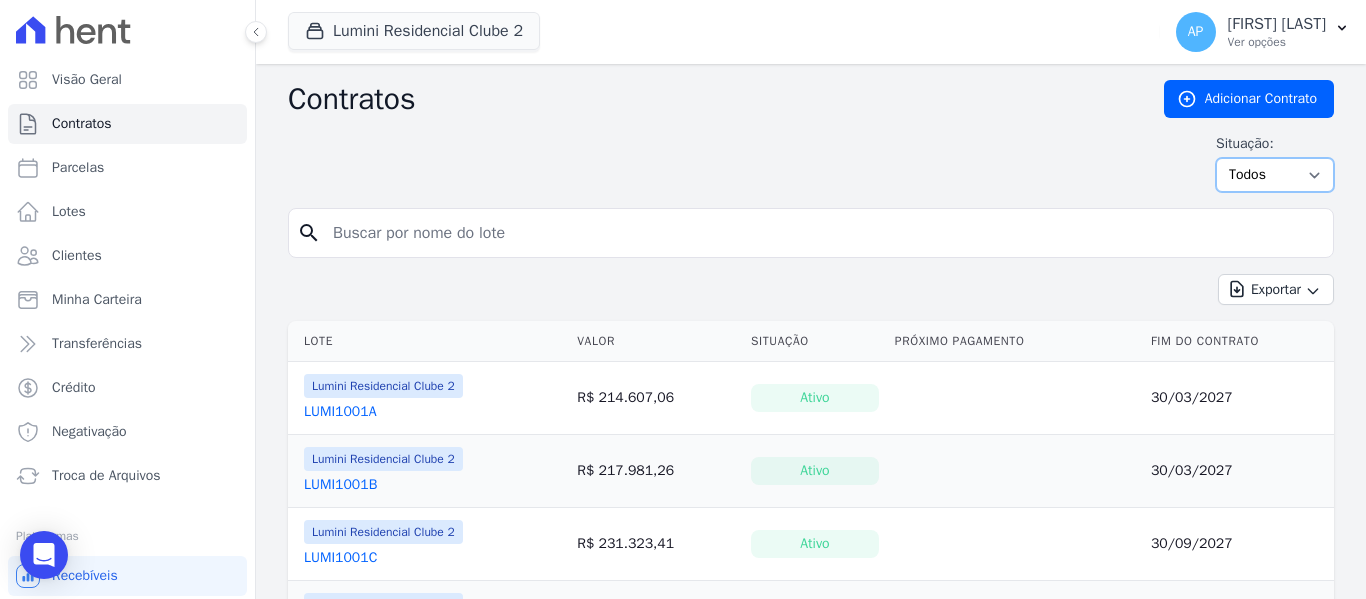 click on "Ativo
Todos
Pausado
Distratado
Rascunho
Expirado
Encerrado" at bounding box center (1275, 175) 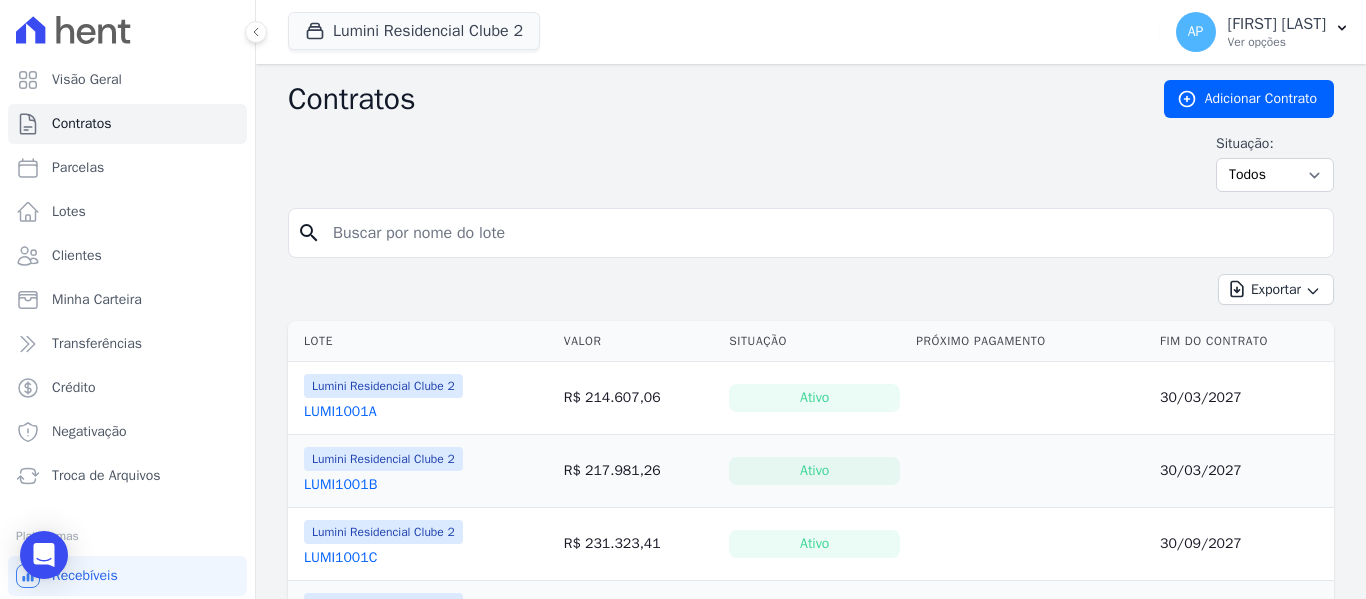 scroll, scrollTop: 0, scrollLeft: 0, axis: both 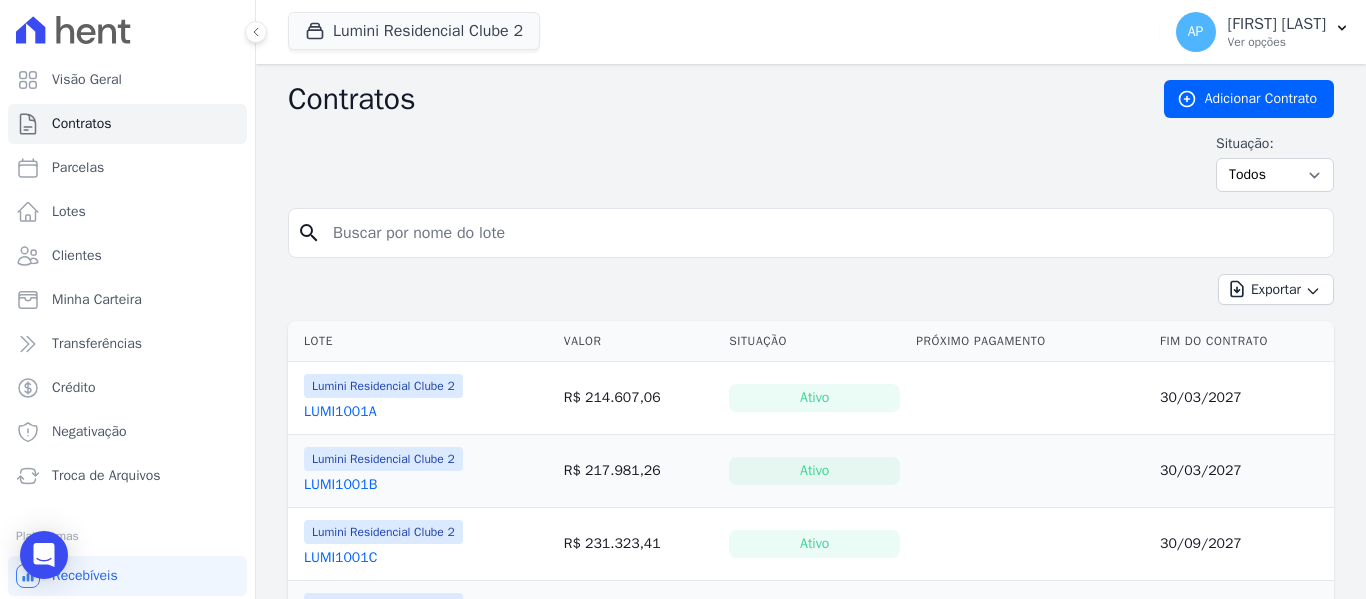 click at bounding box center [823, 233] 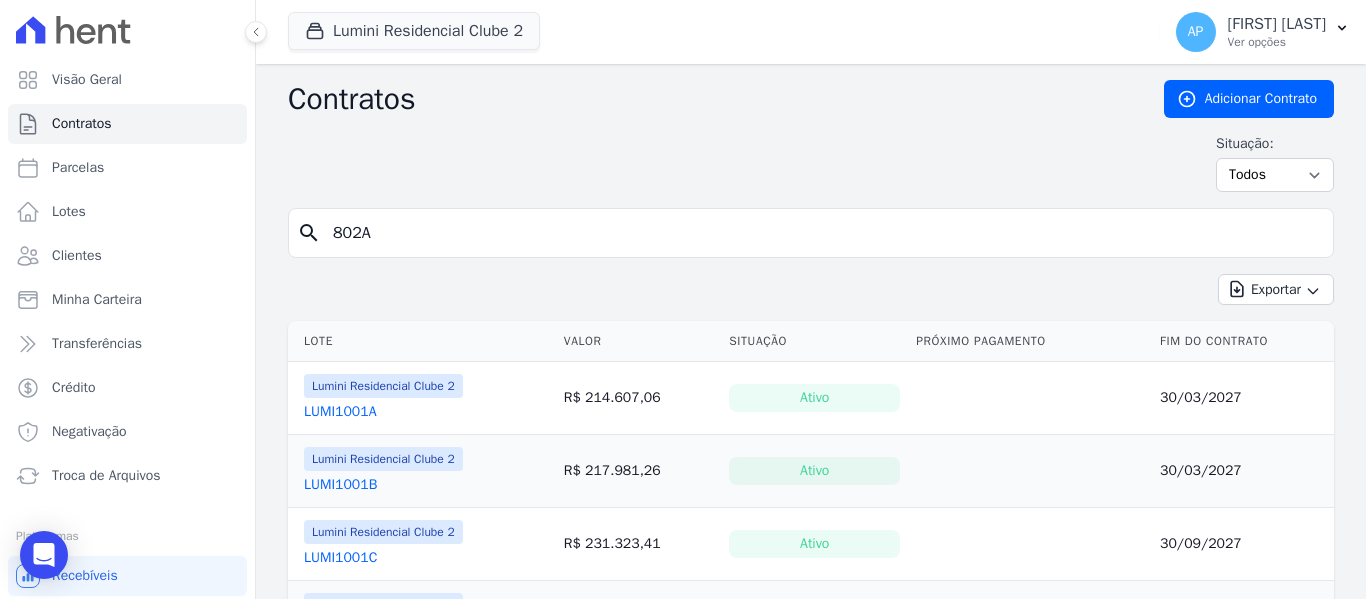 type on "802A" 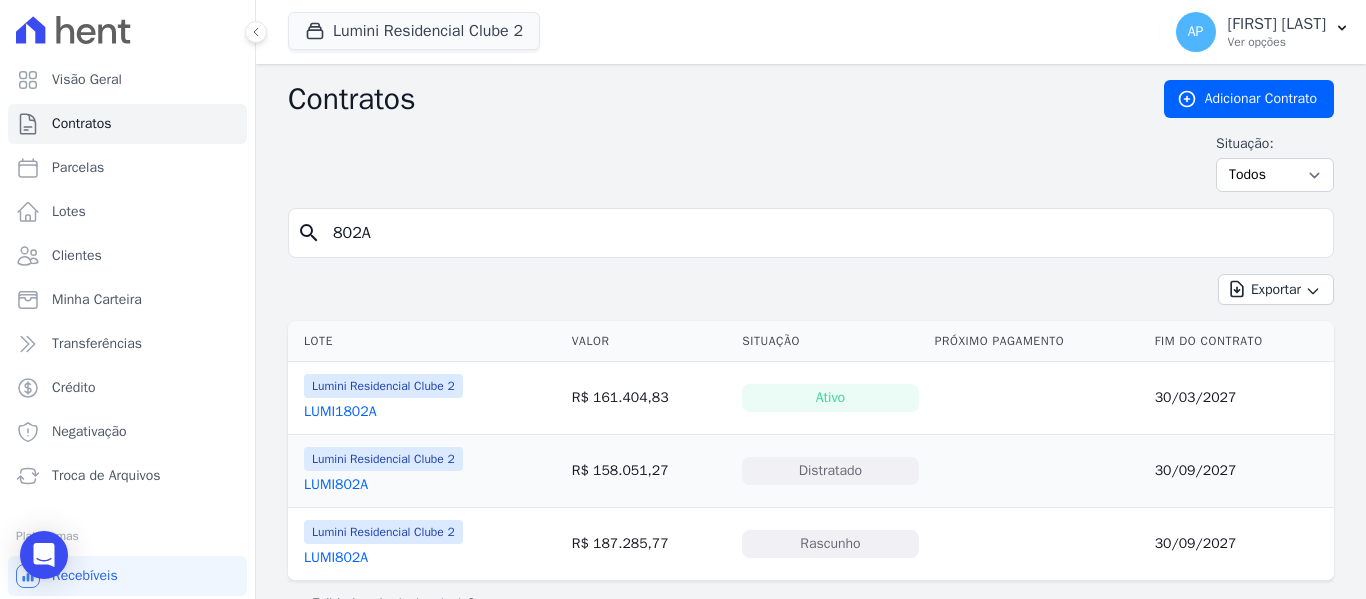 scroll, scrollTop: 43, scrollLeft: 0, axis: vertical 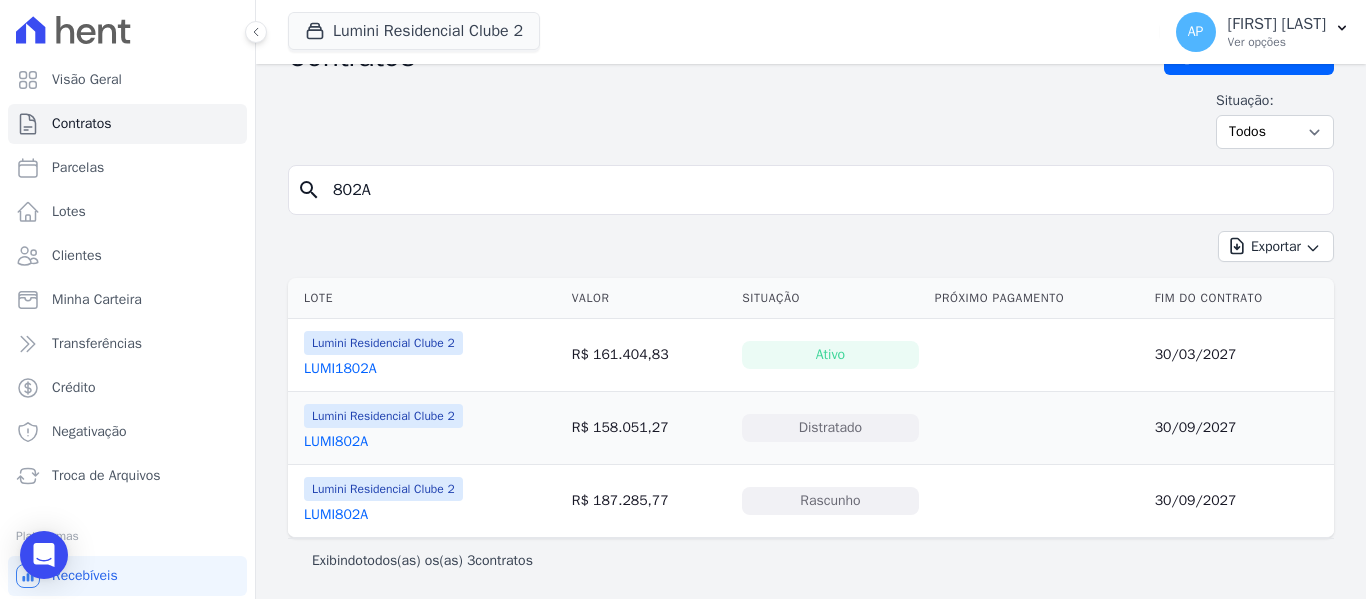 click on "Lumini Residencial Clube 2
LUMI802A" at bounding box center (383, 501) 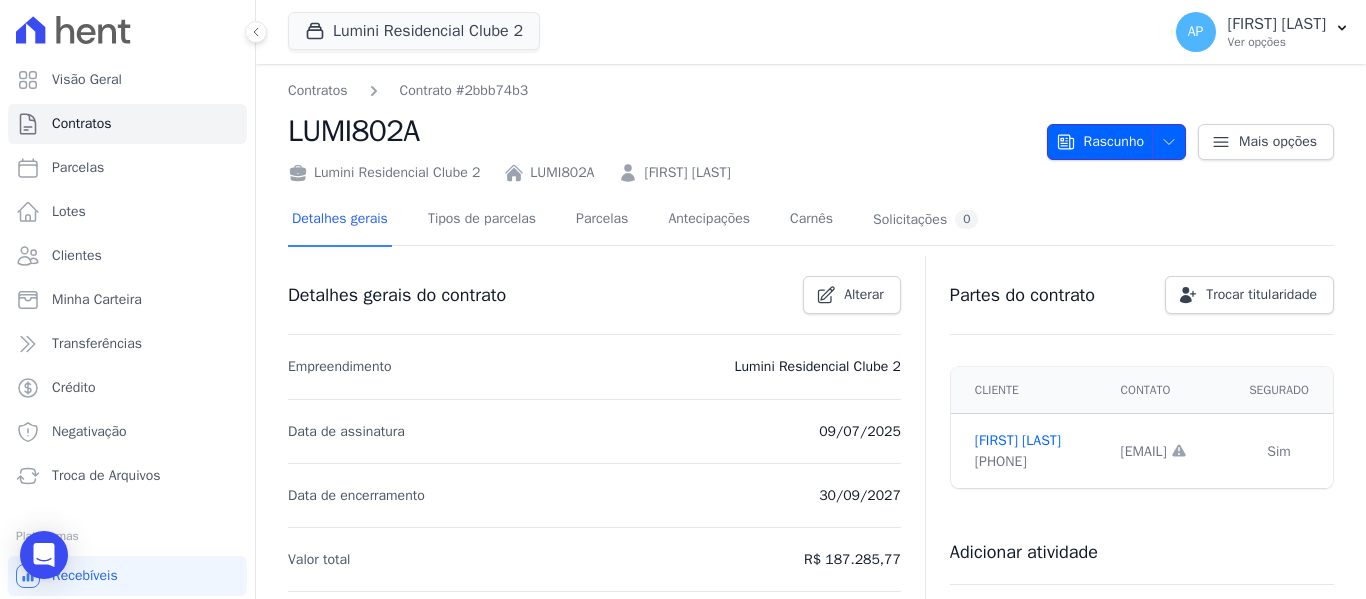 click on "Rascunho" at bounding box center (1100, 142) 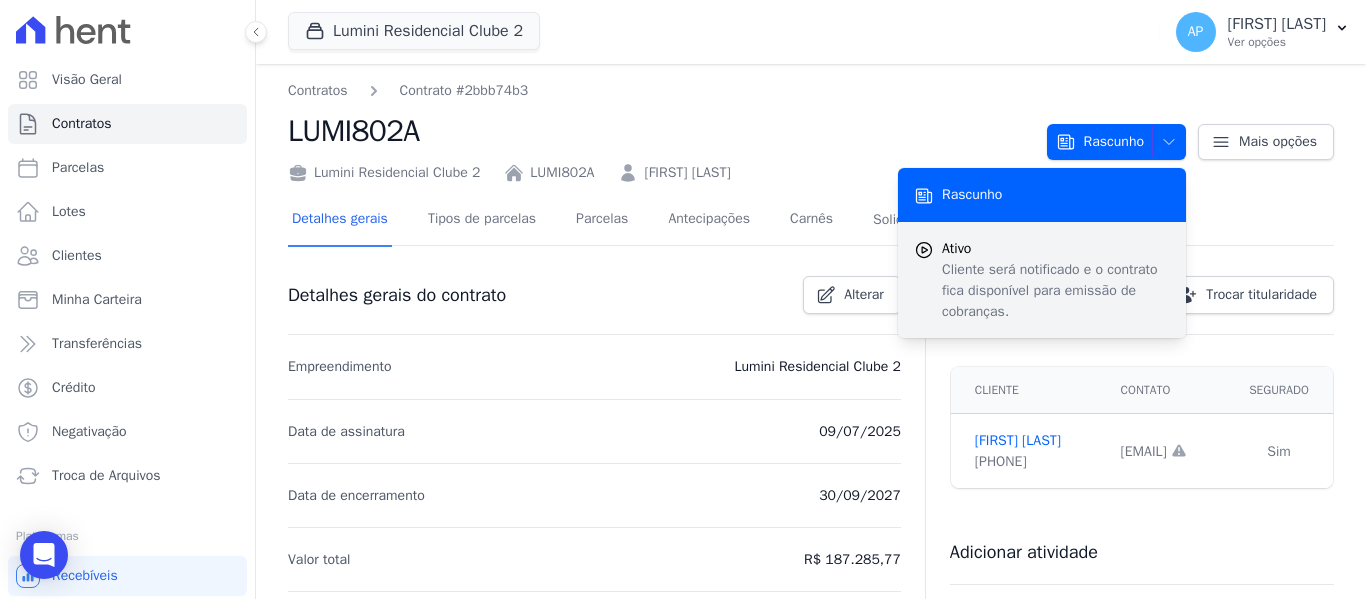click on "Ativo" at bounding box center (1056, 248) 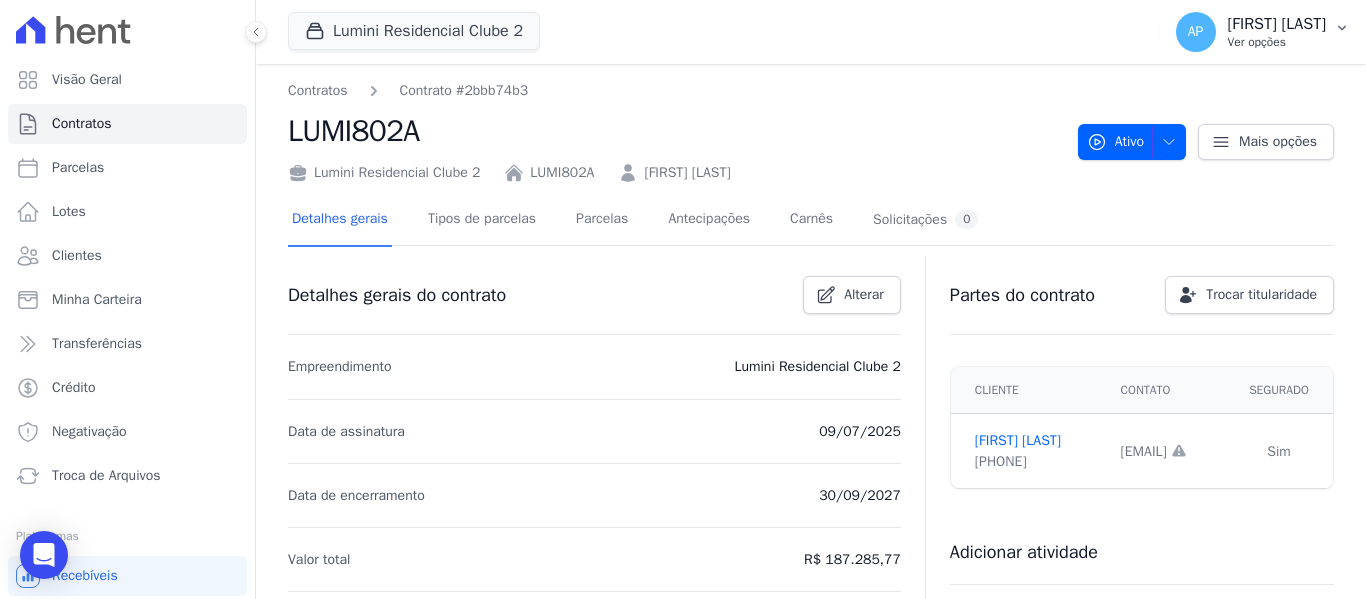 click on "[FIRST] [LAST]" at bounding box center [1277, 24] 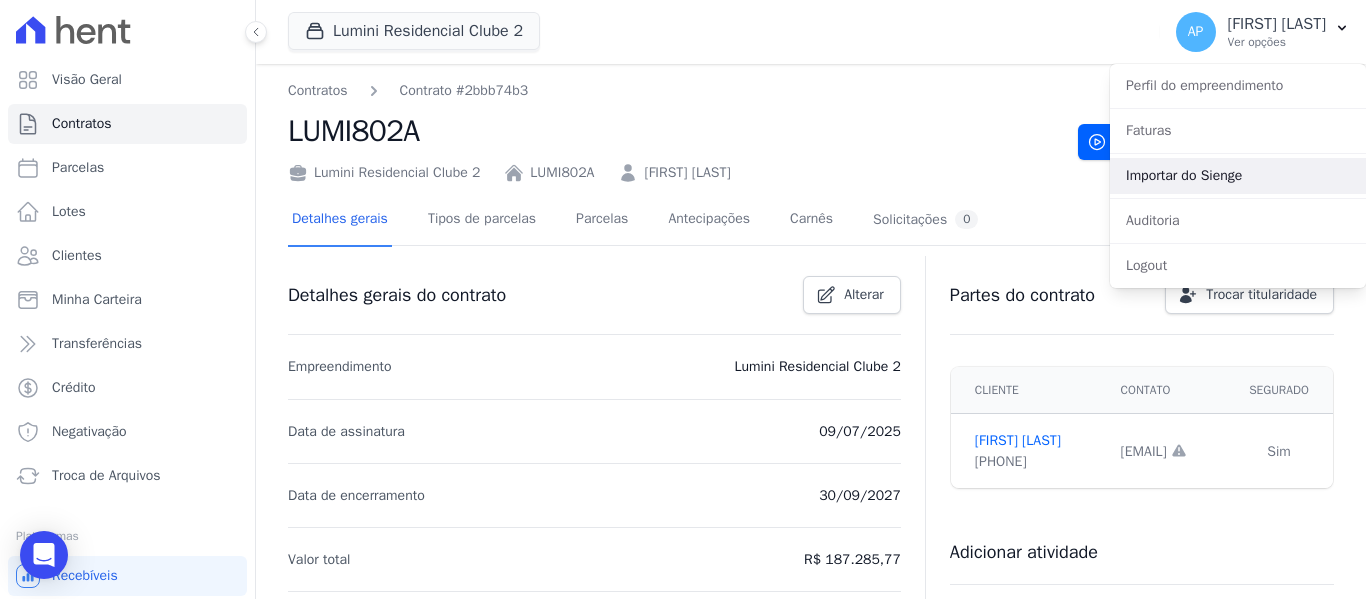 click on "Importar do Sienge" at bounding box center [1238, 176] 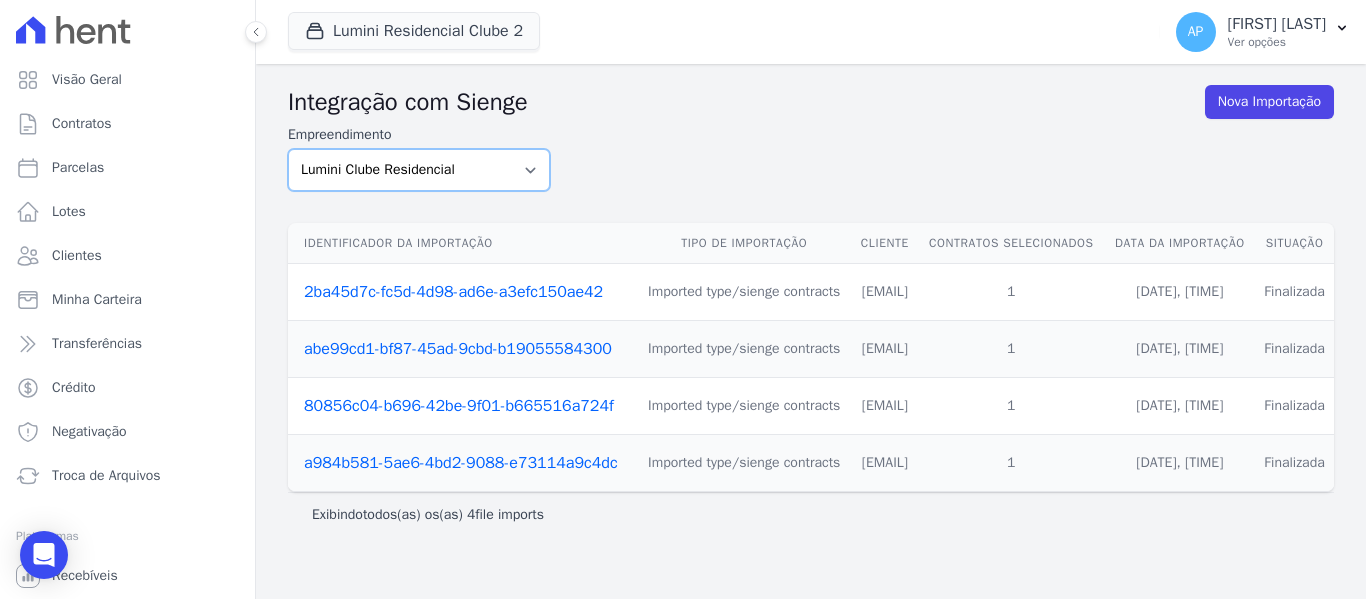 click on "Lumini Clube Residencial
Lumini Residencial 3
Lumini Residencial Clube 2" at bounding box center (419, 170) 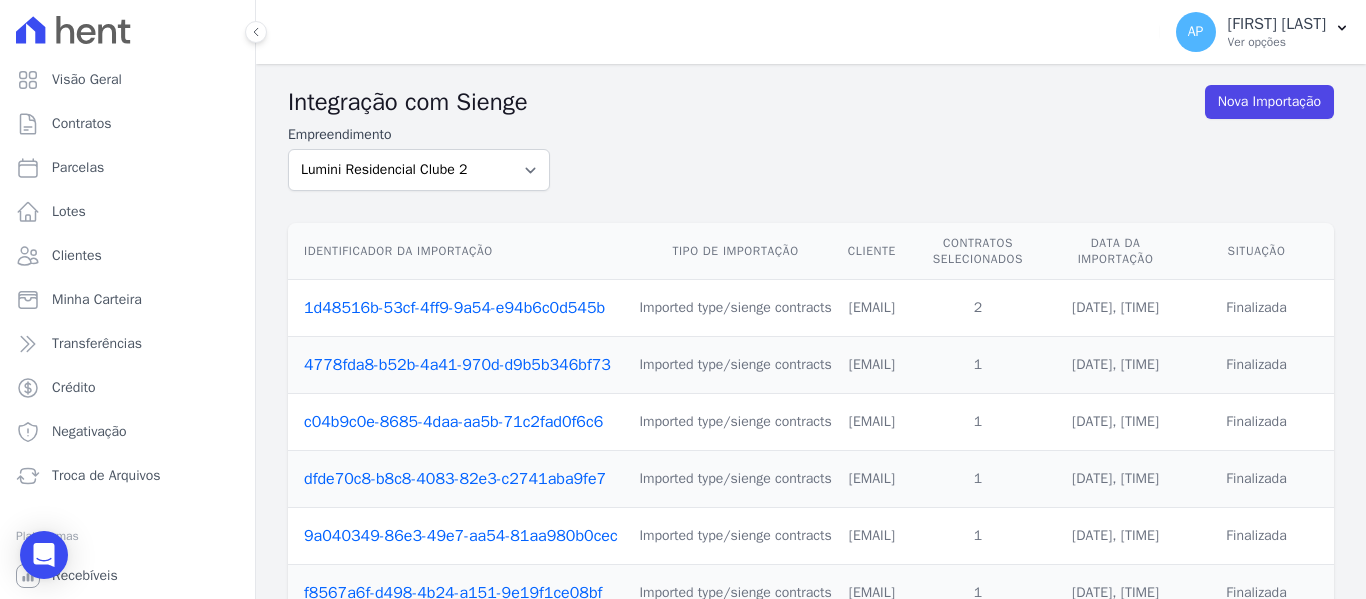 scroll, scrollTop: 0, scrollLeft: 0, axis: both 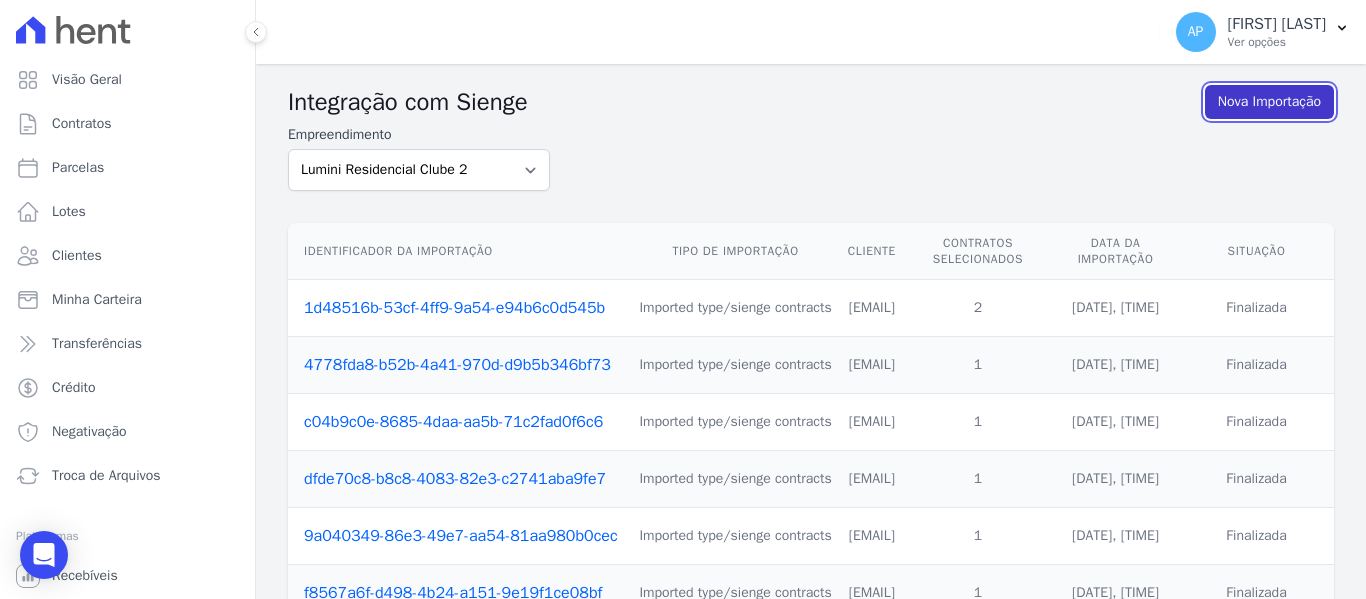 click on "Nova Importação" at bounding box center (1269, 102) 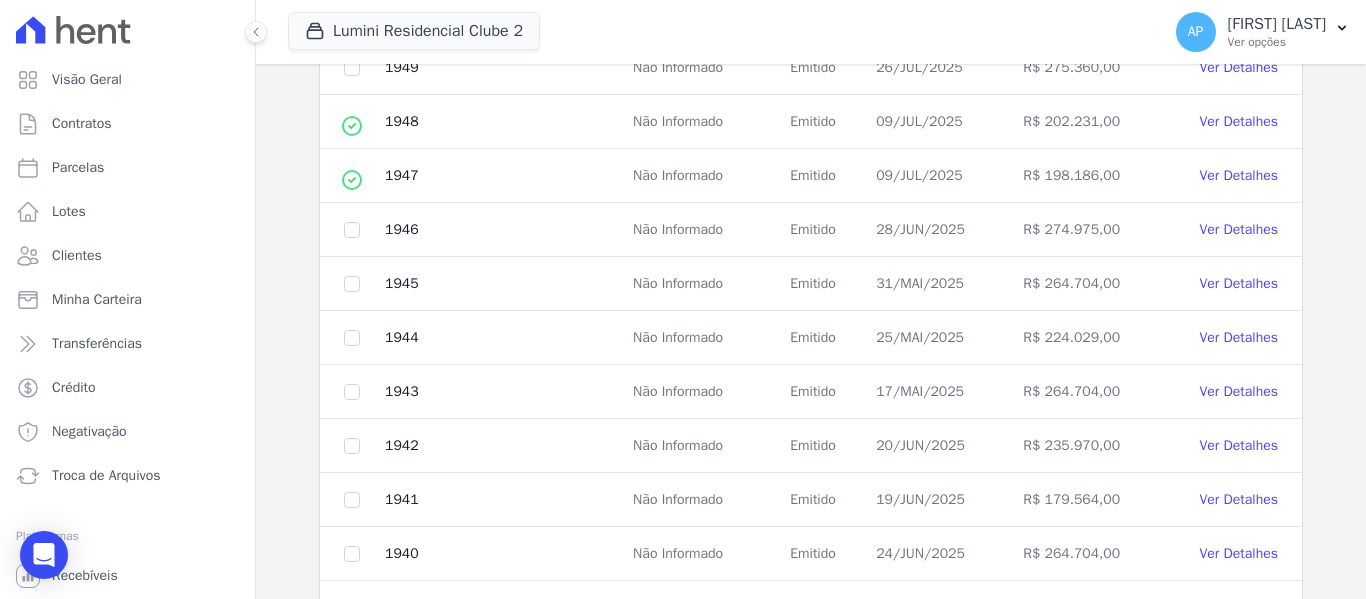 scroll, scrollTop: 822, scrollLeft: 0, axis: vertical 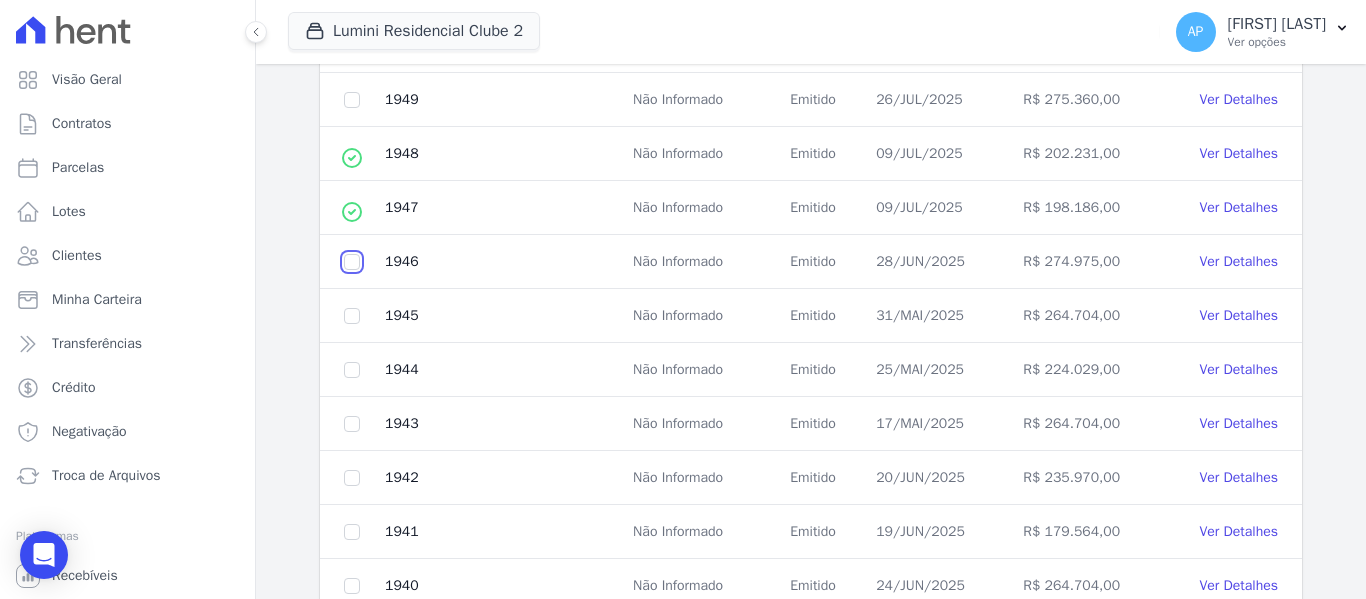 click at bounding box center [352, -332] 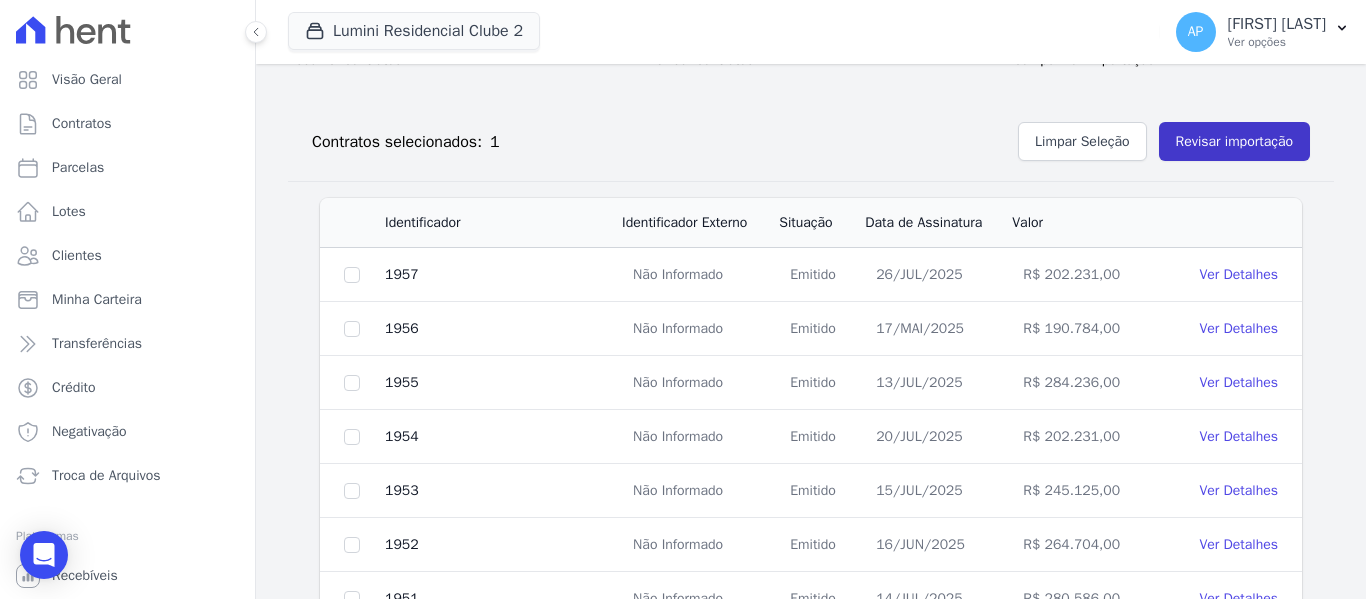 scroll, scrollTop: 0, scrollLeft: 0, axis: both 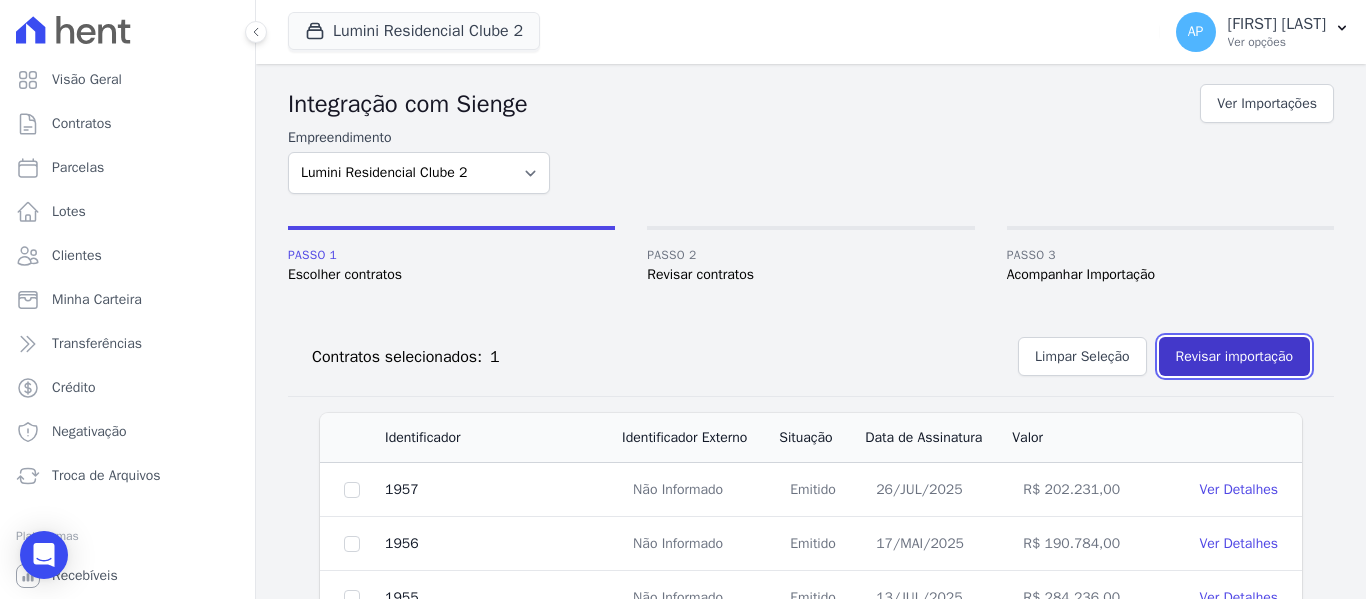 click on "Revisar importação" at bounding box center [1234, 356] 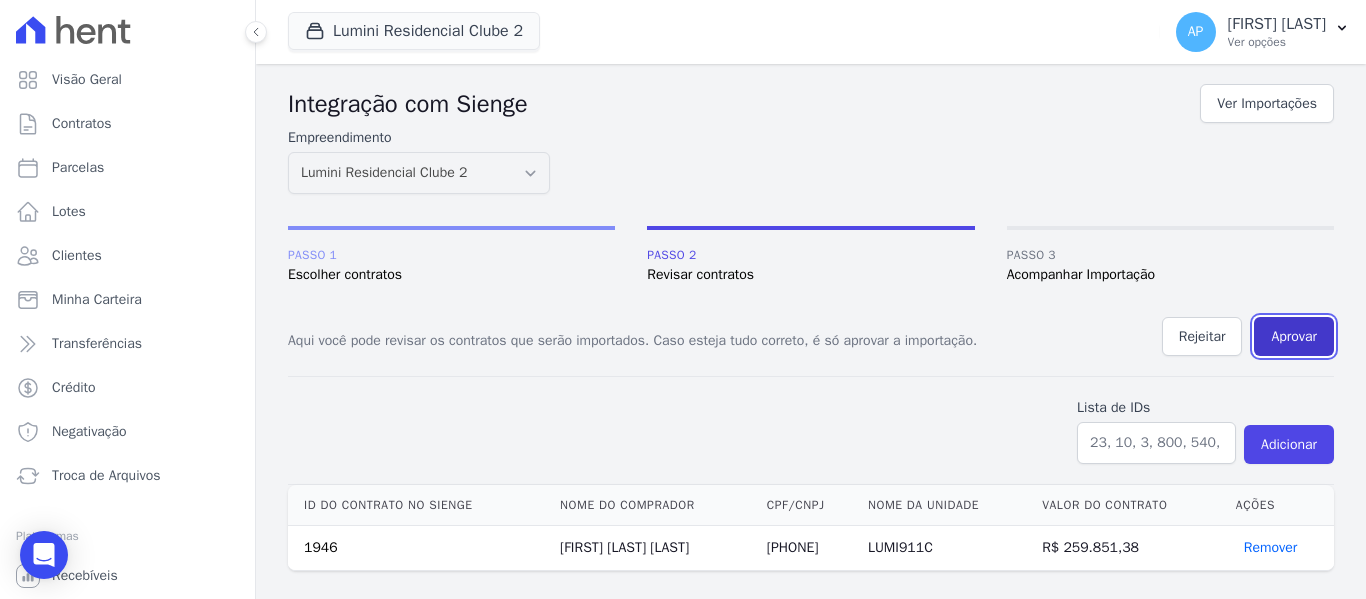 click on "Aprovar" at bounding box center (1294, 336) 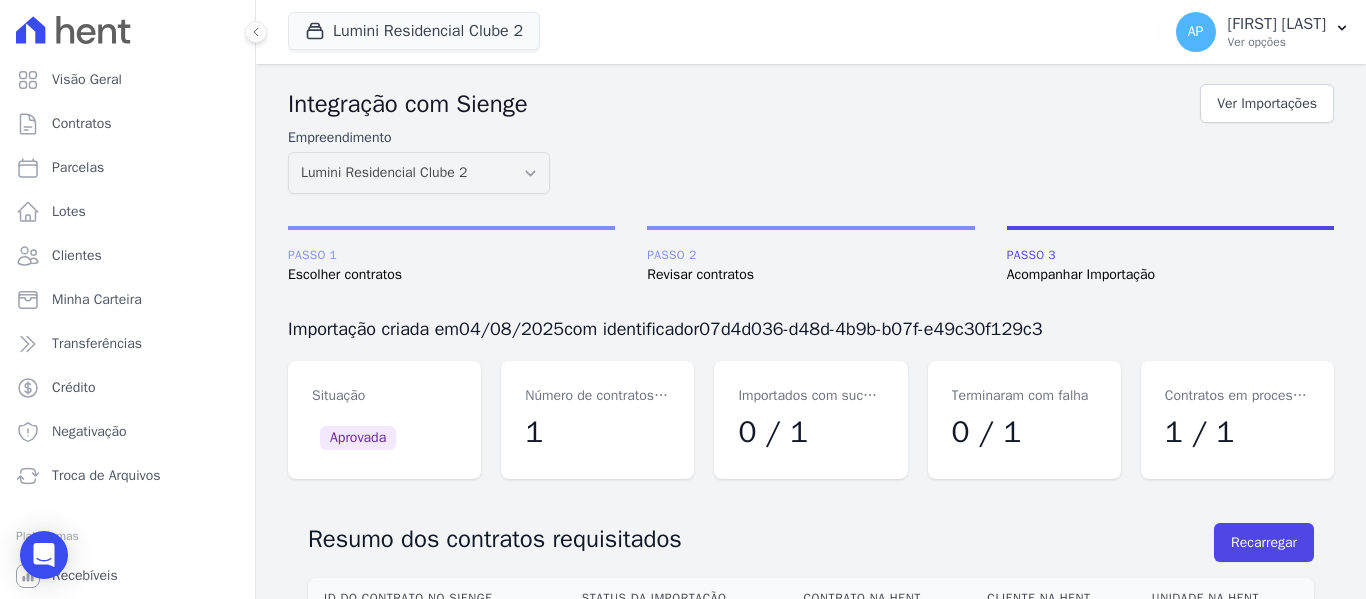 scroll, scrollTop: 166, scrollLeft: 0, axis: vertical 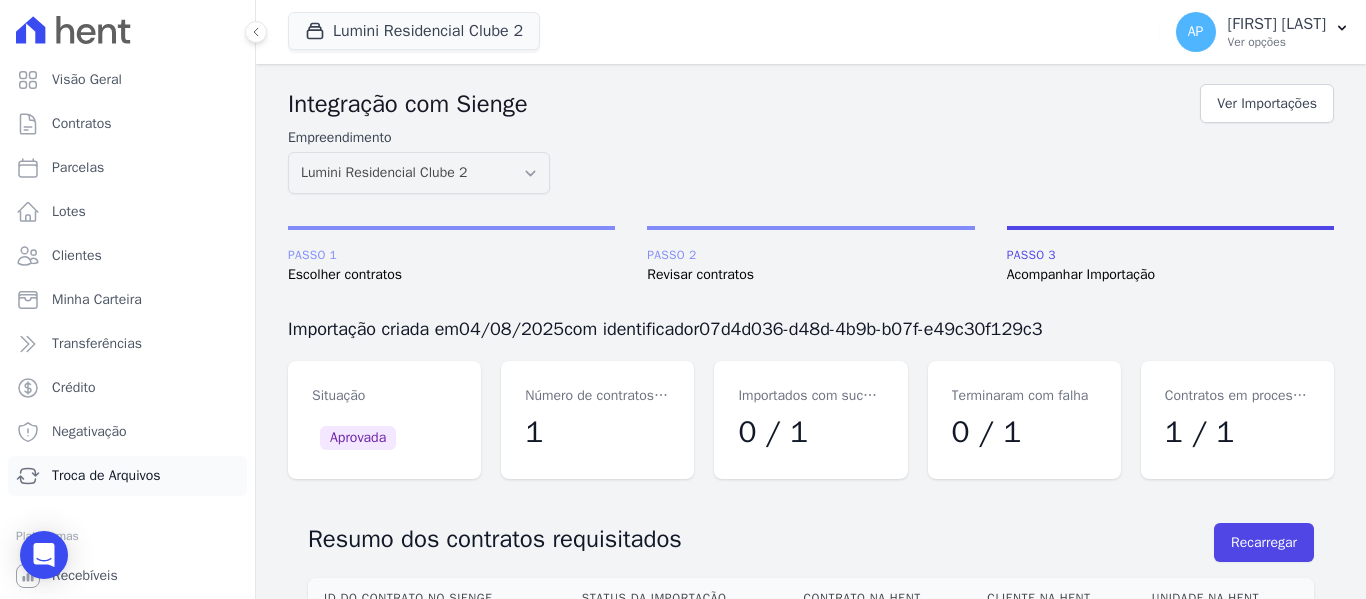 click on "Troca de Arquivos" at bounding box center [106, 476] 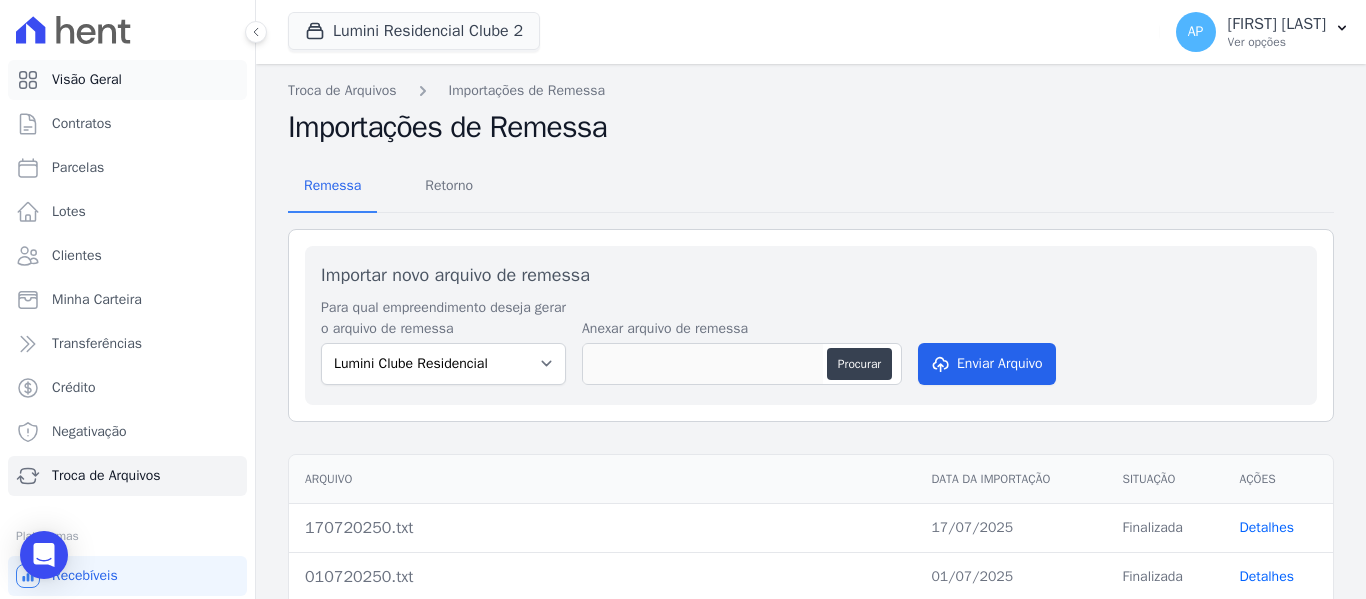 click on "Visão Geral" at bounding box center [127, 80] 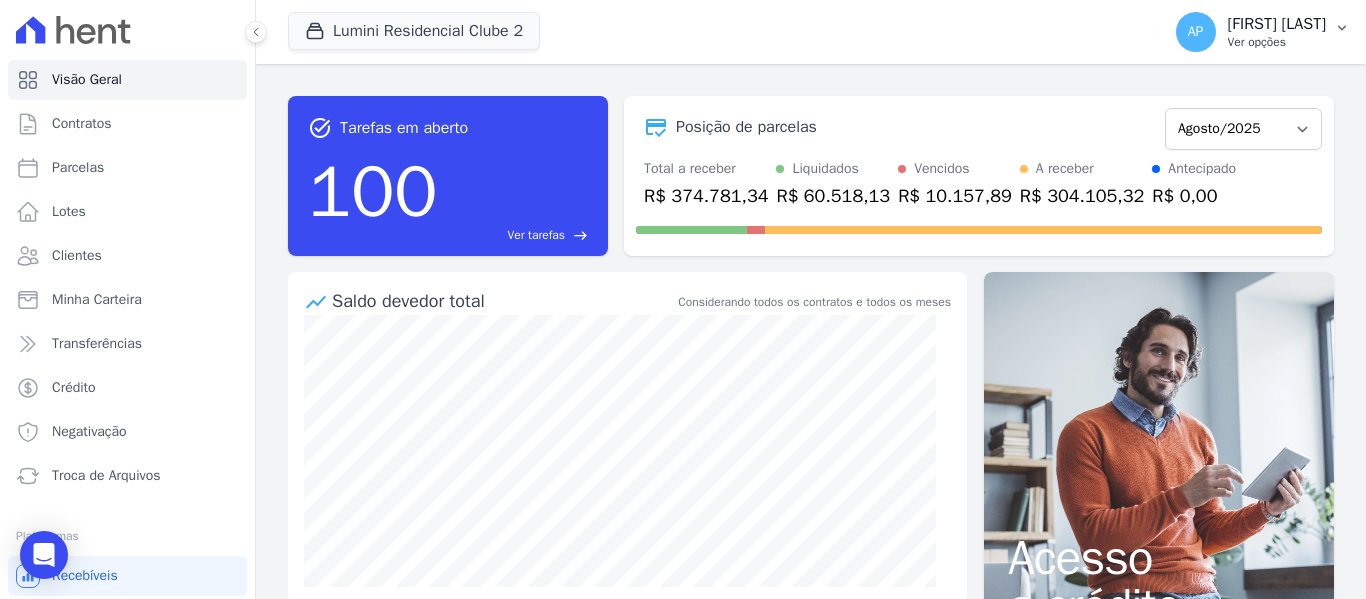 click on "Ver opções" at bounding box center [1277, 42] 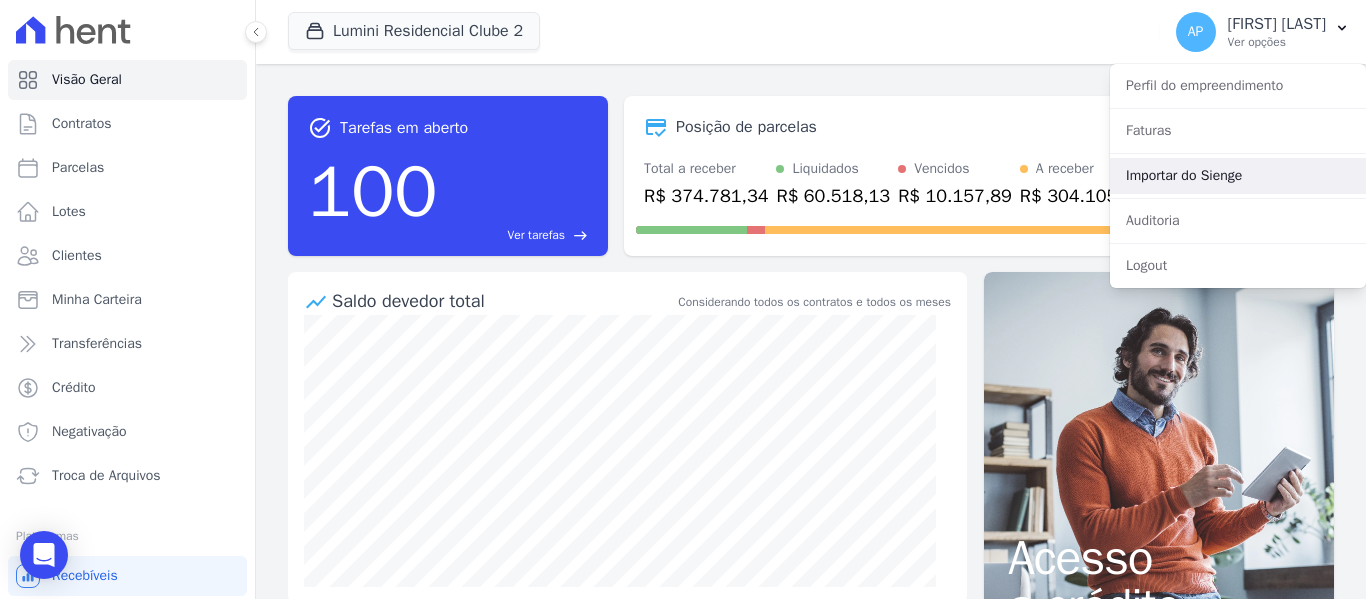 click on "Importar do Sienge" at bounding box center [1238, 176] 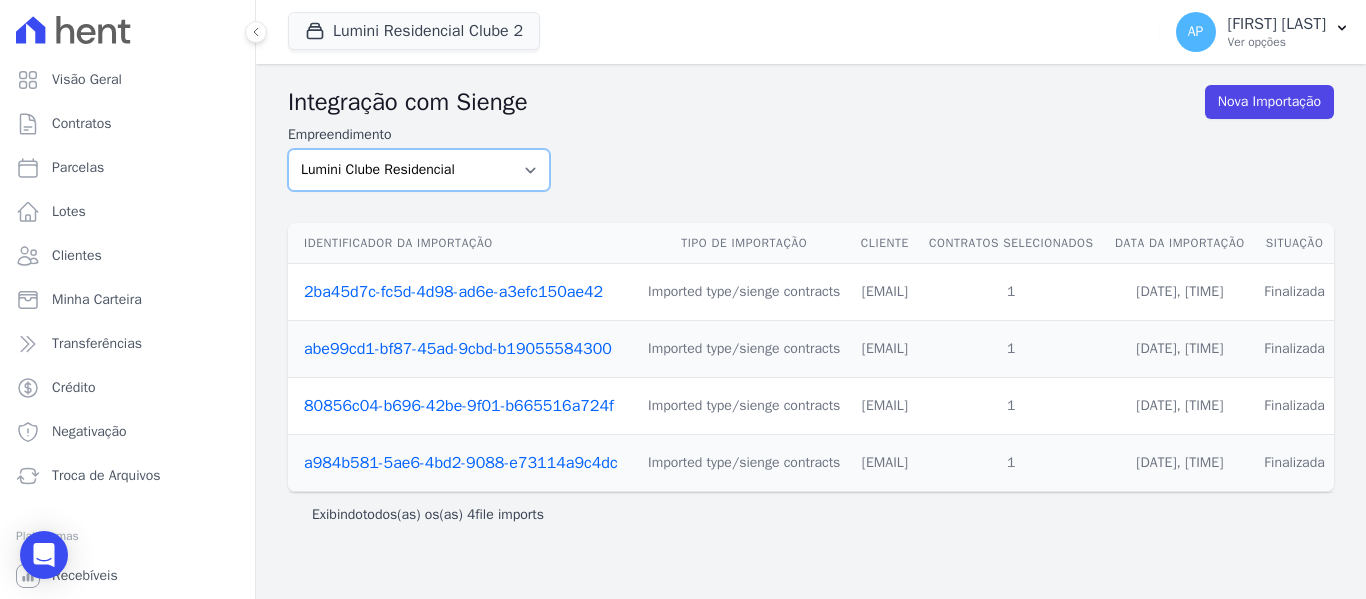 click on "Lumini Clube Residencial
Lumini Residencial 3
Lumini Residencial Clube 2" at bounding box center [419, 170] 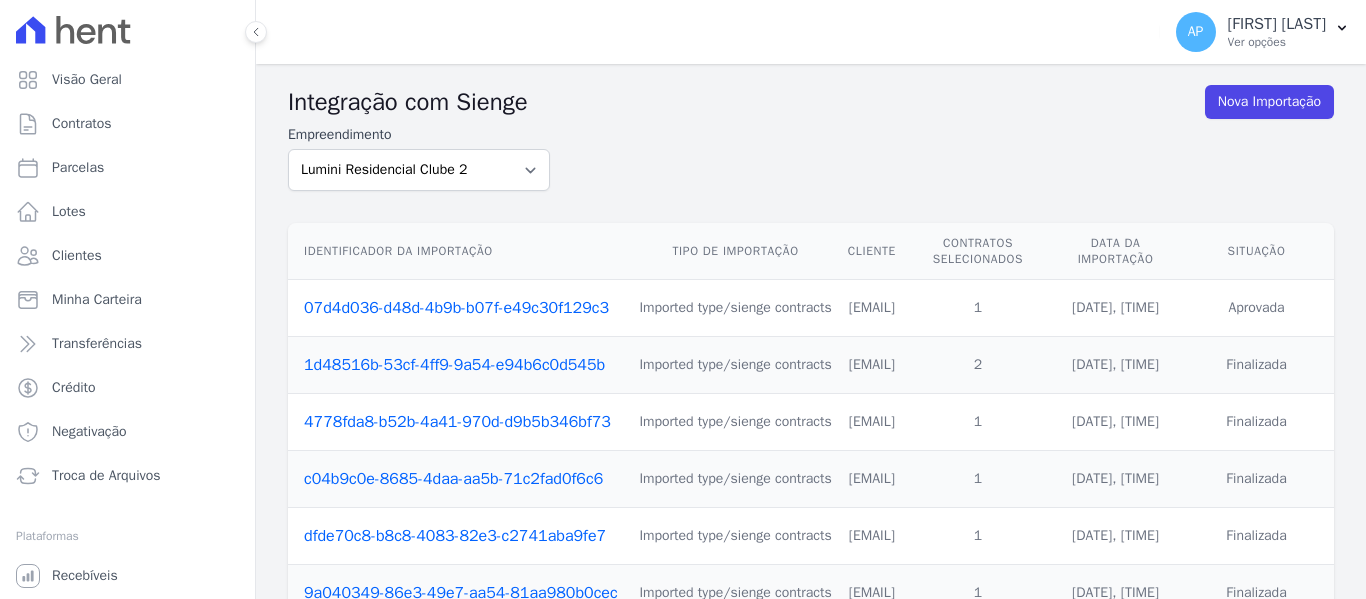 scroll, scrollTop: 0, scrollLeft: 0, axis: both 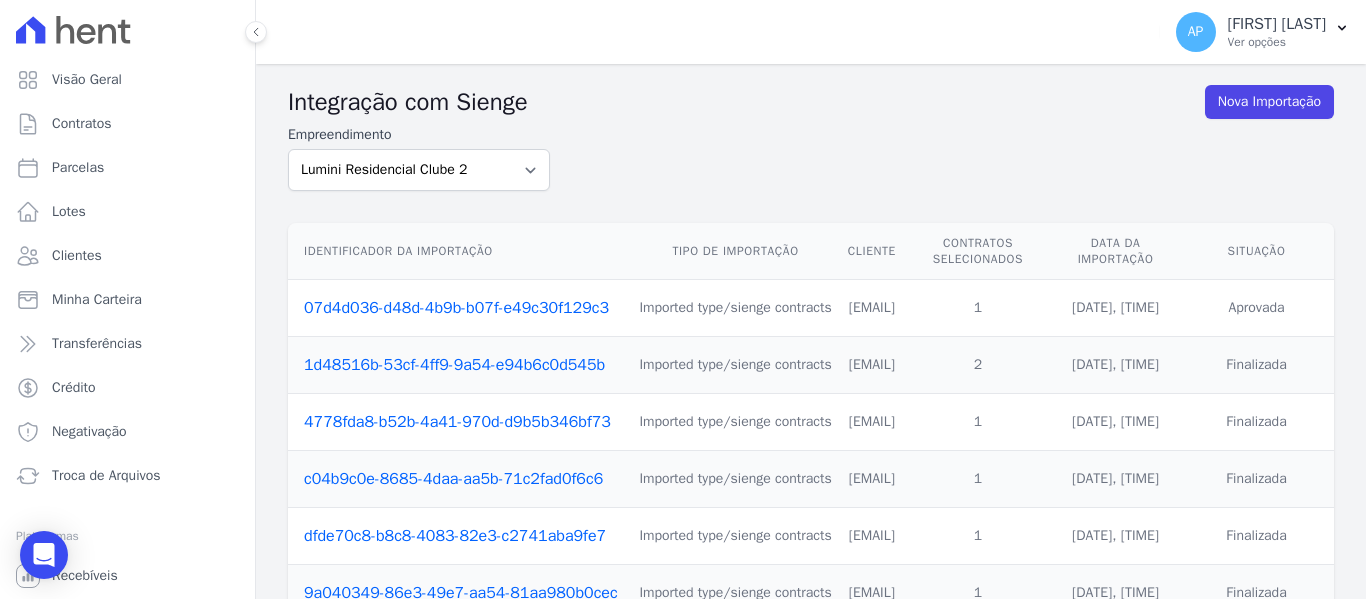 click on "07d4d036-d48d-4b9b-b07f-e49c30f129c3" at bounding box center (456, 308) 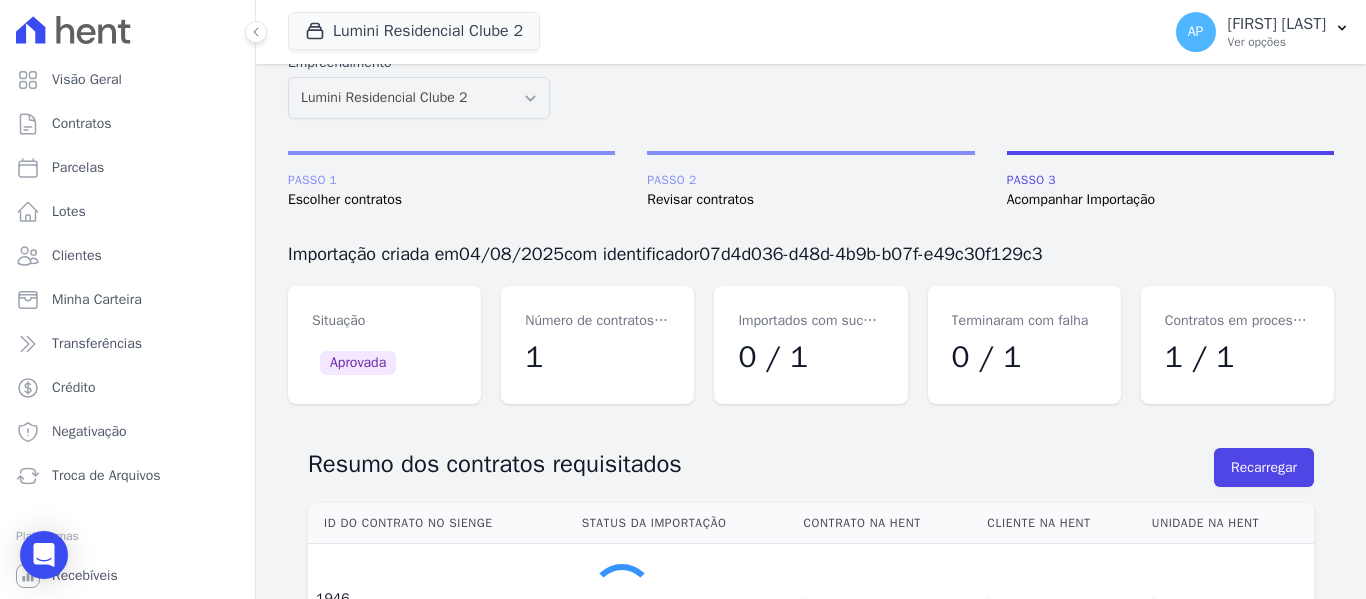 scroll, scrollTop: 166, scrollLeft: 0, axis: vertical 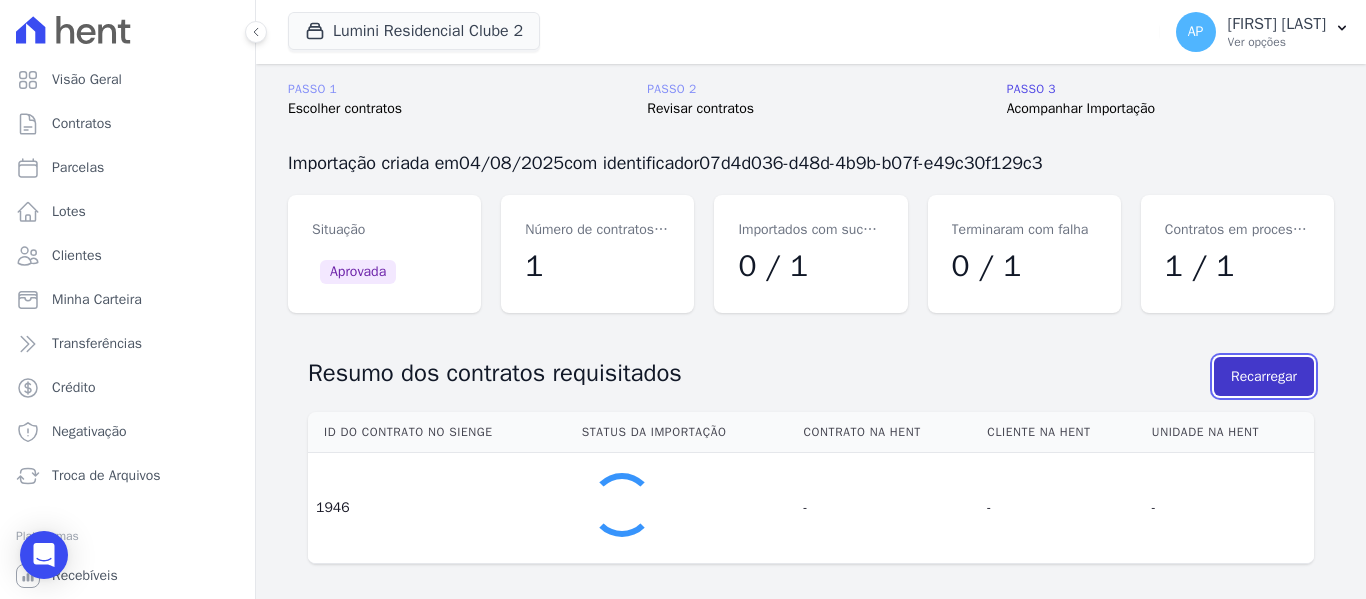 click on "Recarregar" at bounding box center [1264, 376] 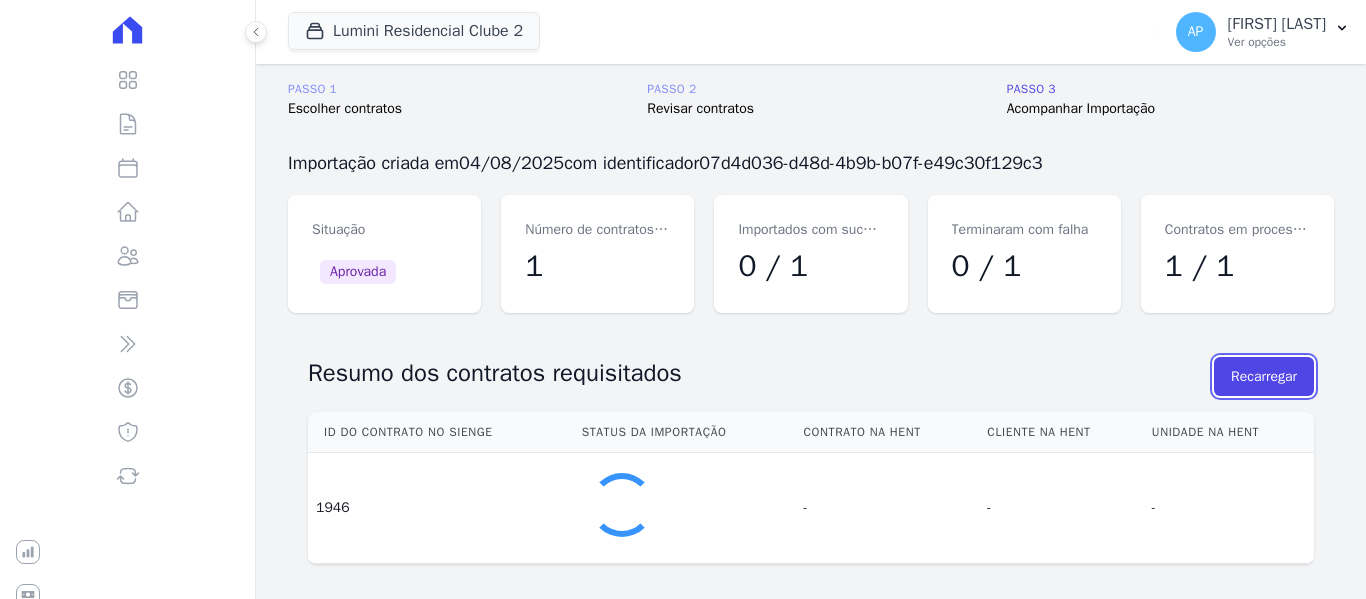 scroll, scrollTop: 66, scrollLeft: 0, axis: vertical 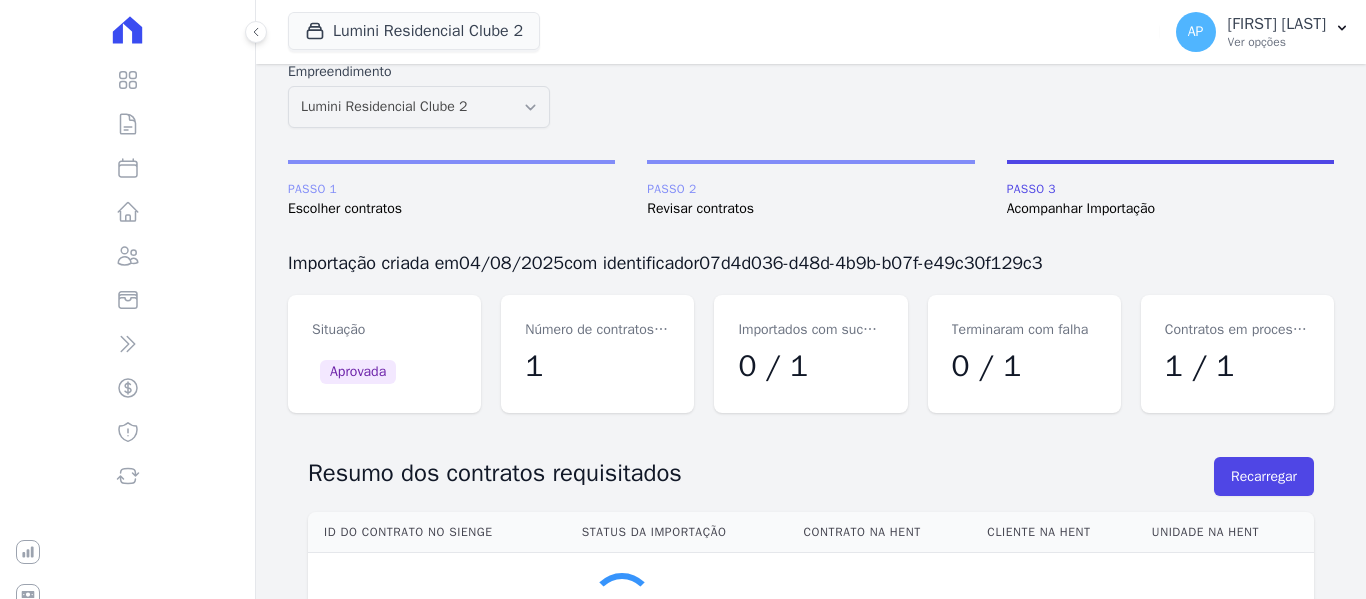 drag, startPoint x: 767, startPoint y: 375, endPoint x: 1164, endPoint y: 386, distance: 397.15237 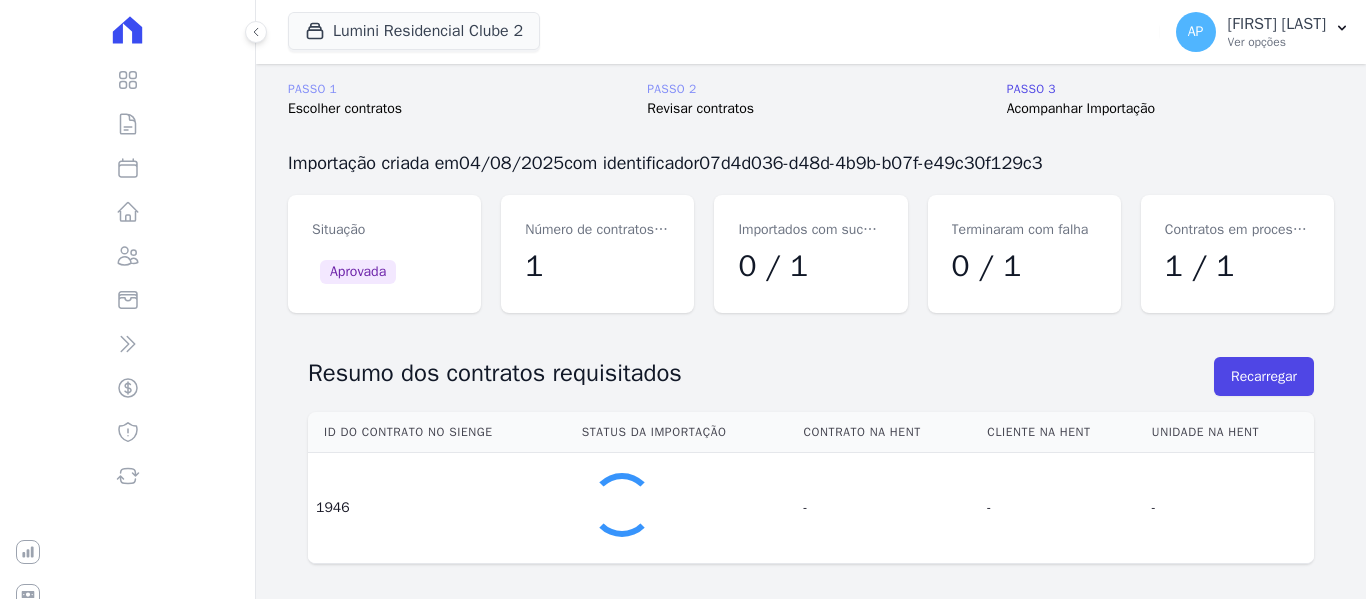 scroll, scrollTop: 0, scrollLeft: 0, axis: both 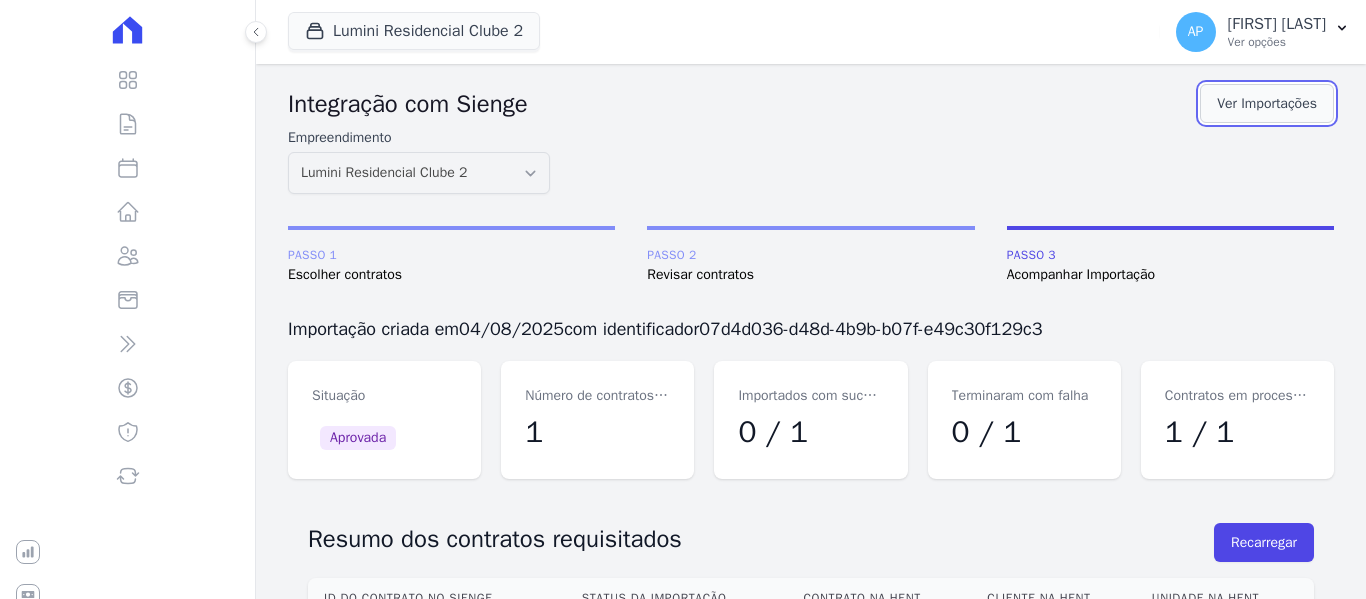 click on "Ver Importações" at bounding box center [1267, 103] 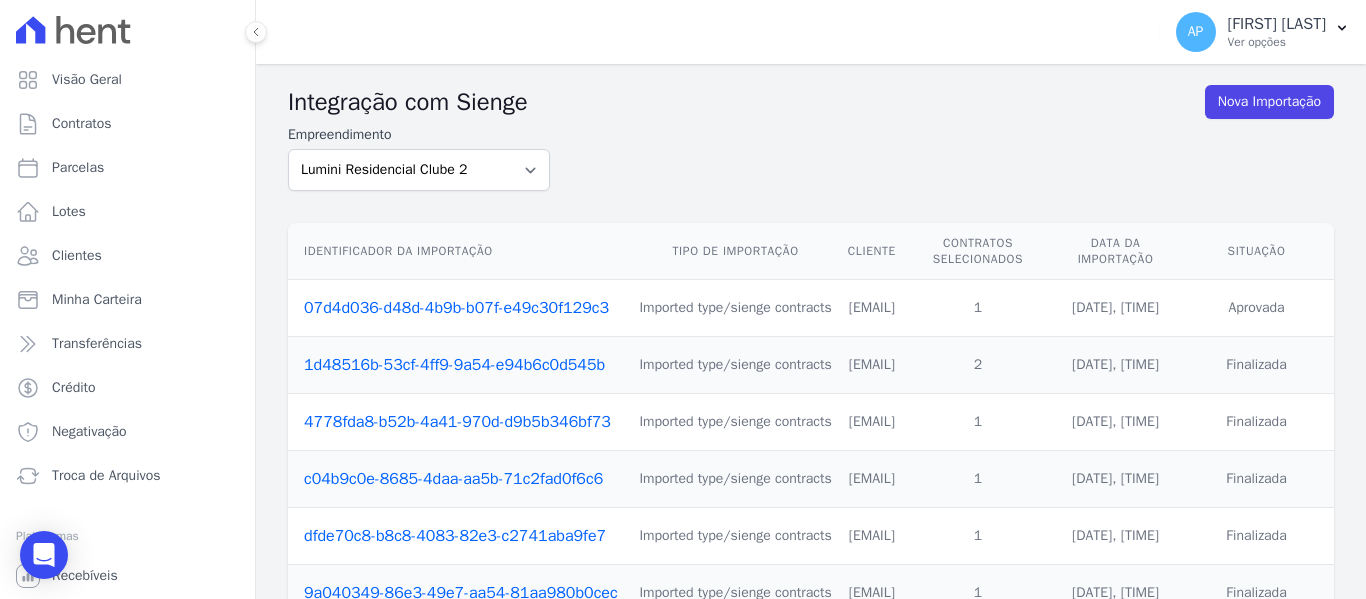 click on "amanda.piquini@quattroconstrutora.com.br" at bounding box center (872, 308) 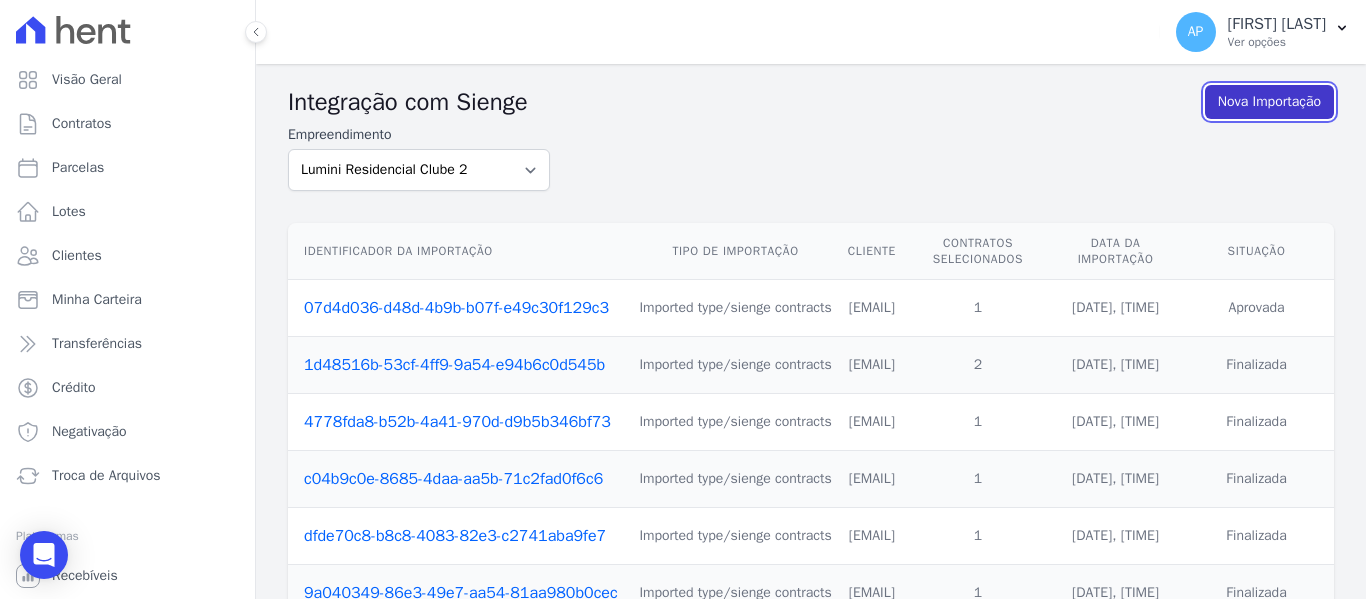 click on "Nova Importação" at bounding box center [1269, 102] 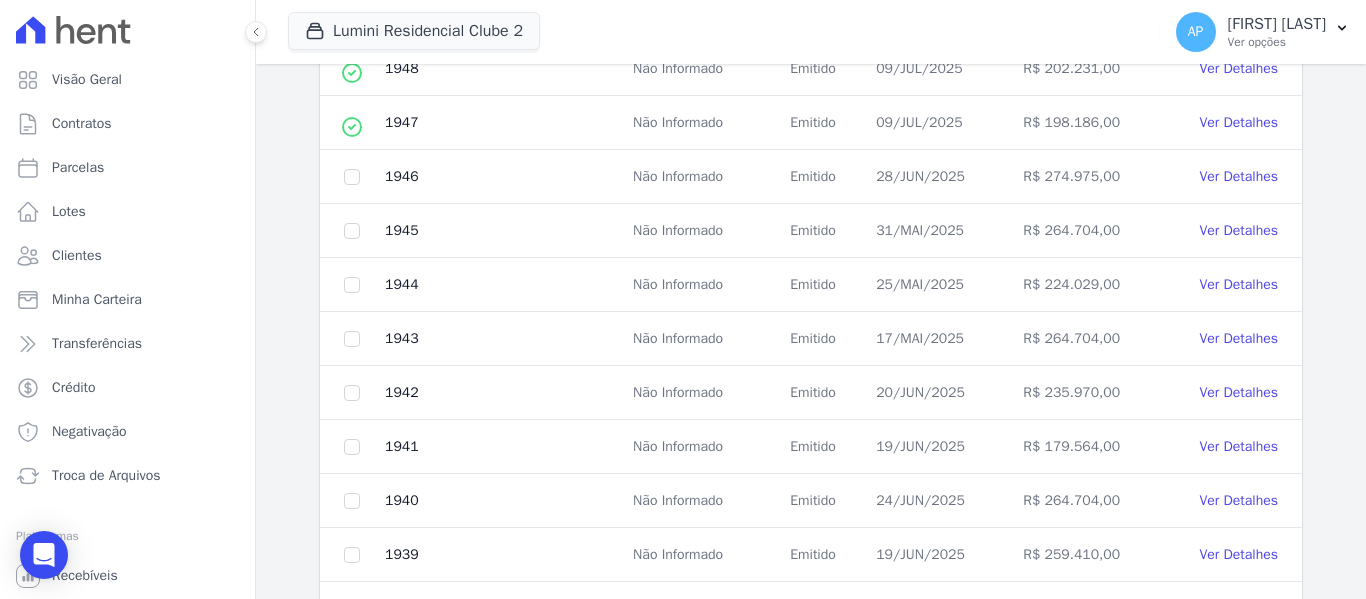 scroll, scrollTop: 1022, scrollLeft: 0, axis: vertical 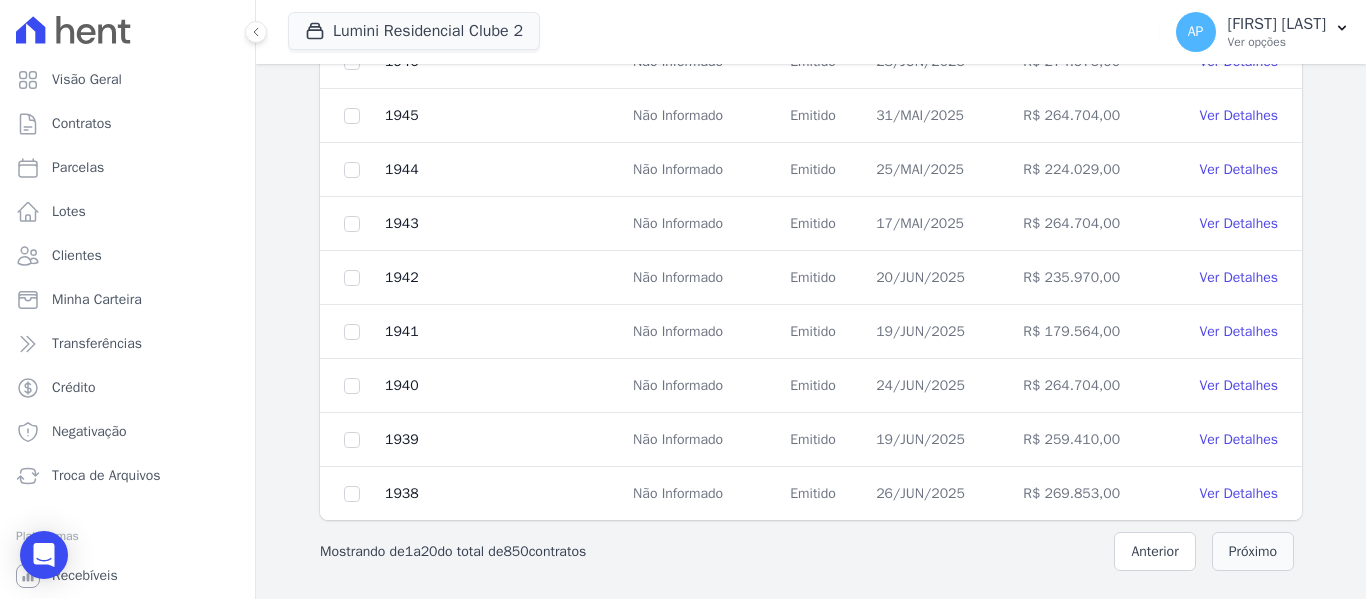 click on "Próximo" at bounding box center (1253, 551) 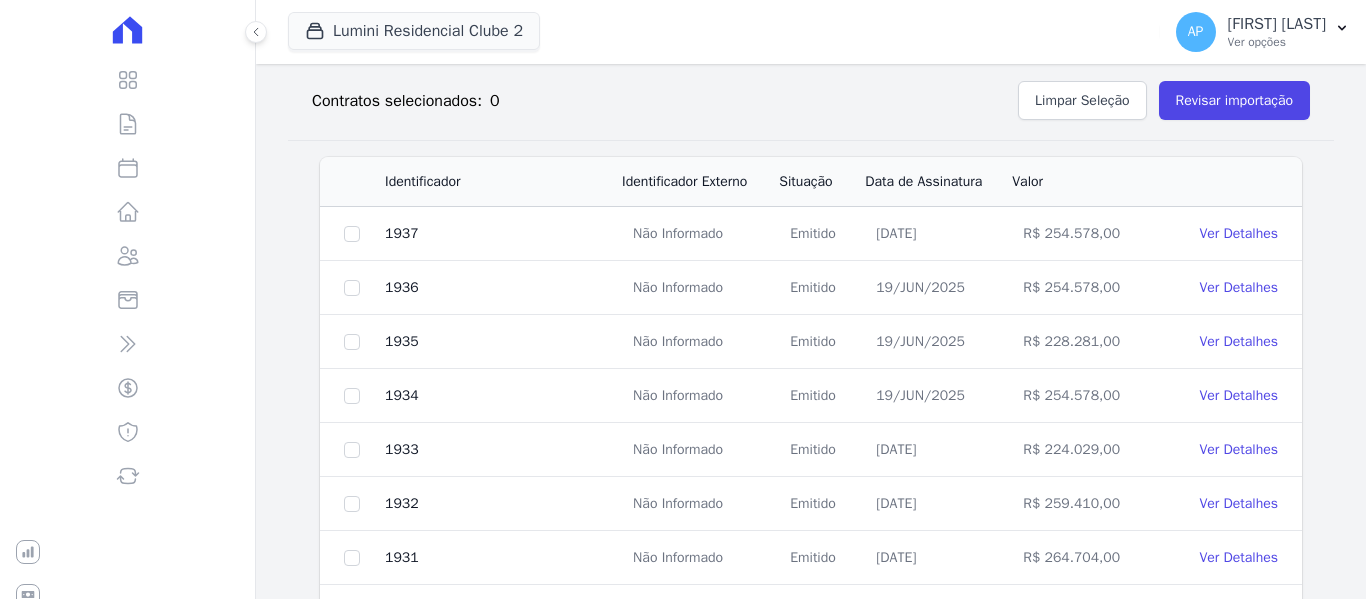 scroll, scrollTop: 422, scrollLeft: 0, axis: vertical 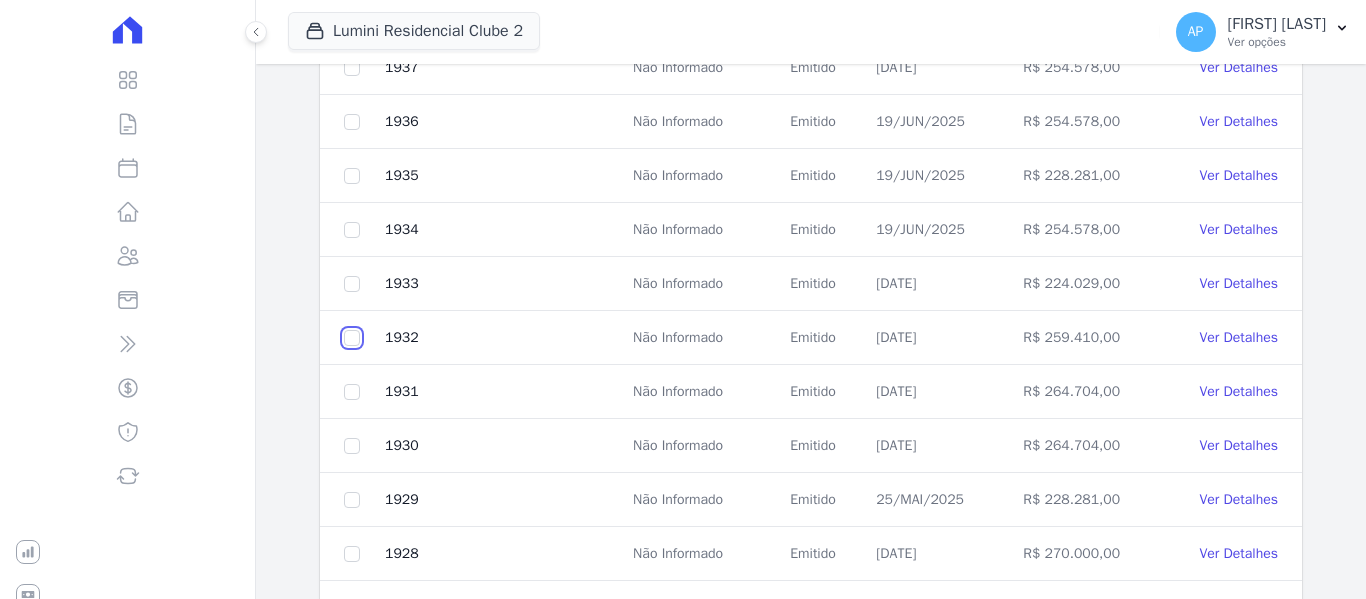 click at bounding box center (352, 68) 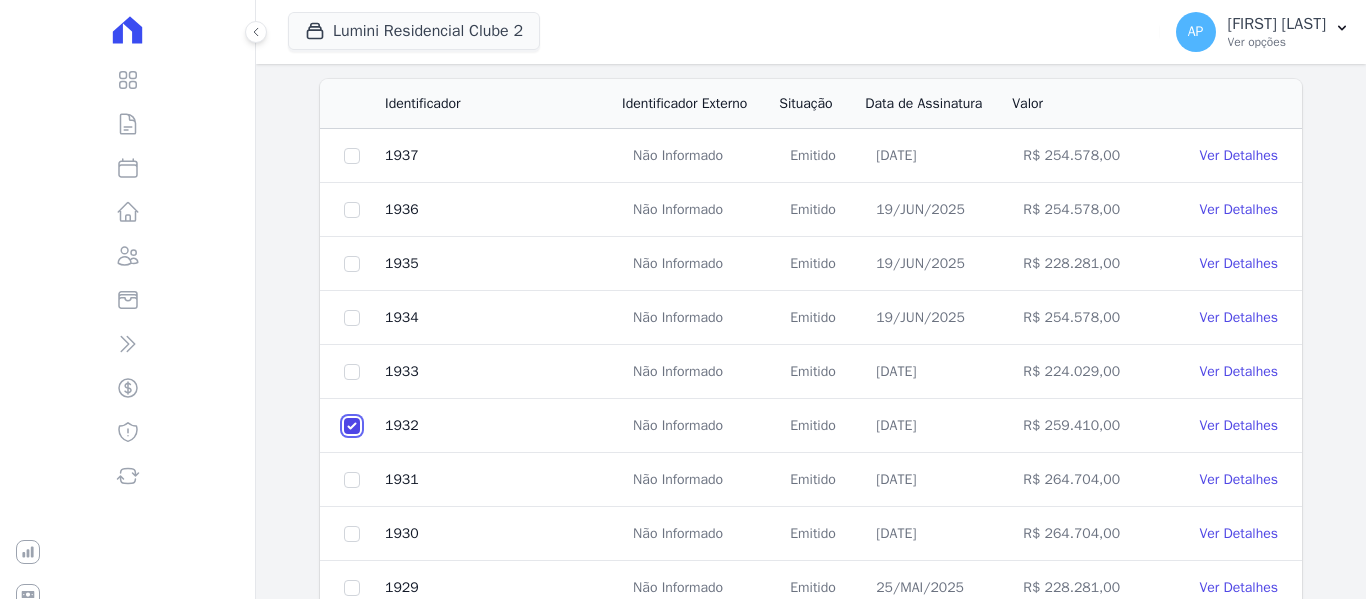 scroll, scrollTop: 0, scrollLeft: 0, axis: both 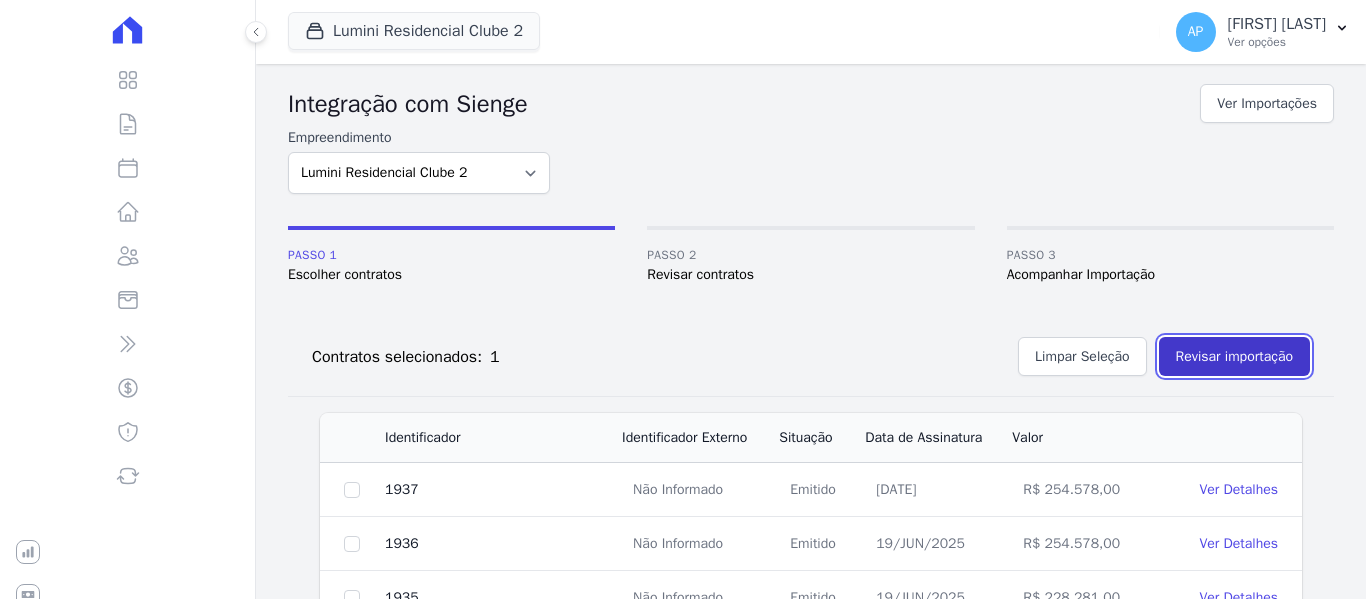 click on "Revisar importação" at bounding box center (1234, 356) 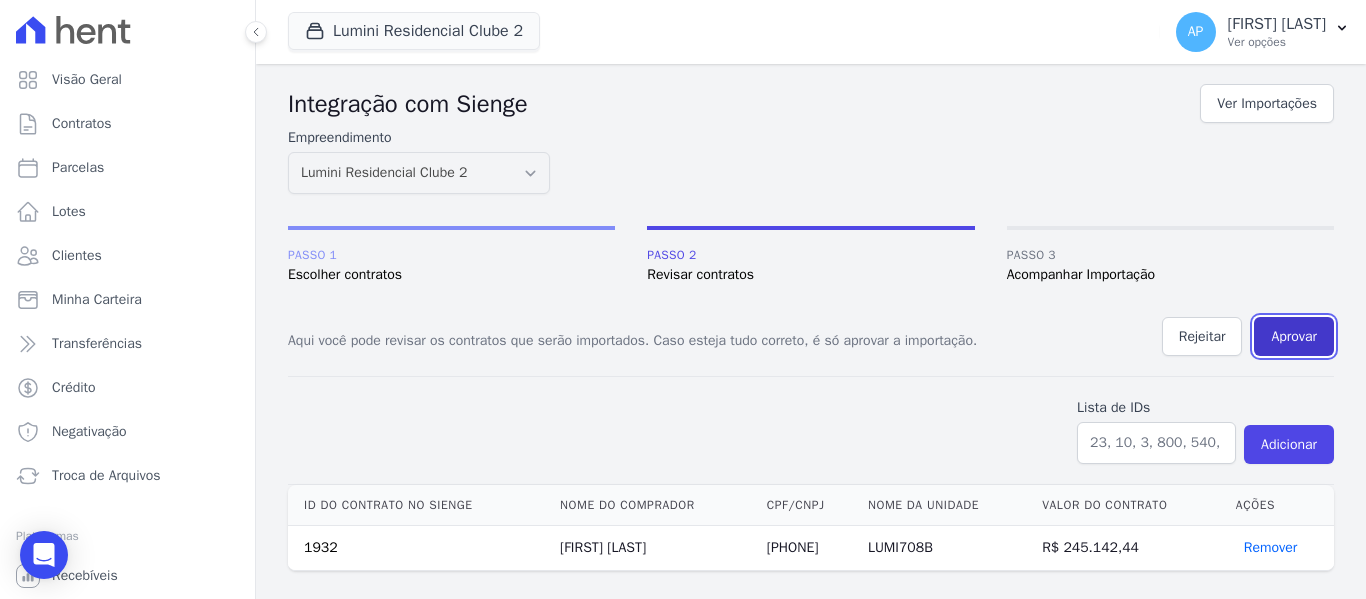 click on "Aprovar" at bounding box center (1294, 336) 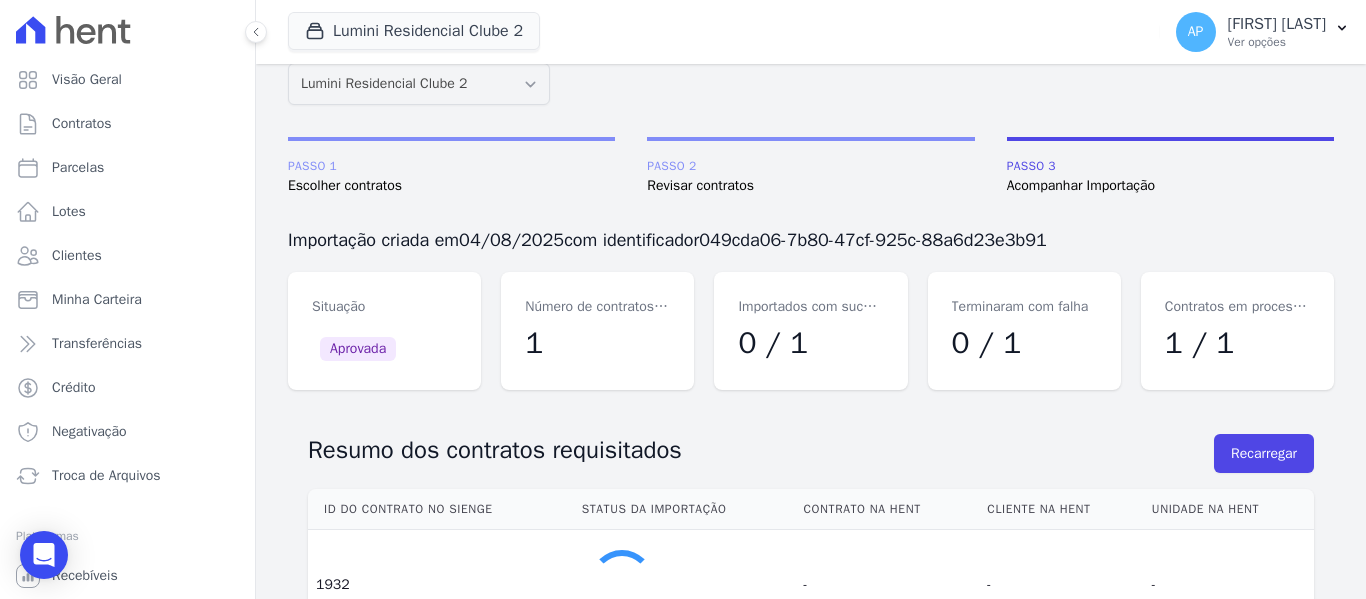 scroll, scrollTop: 0, scrollLeft: 0, axis: both 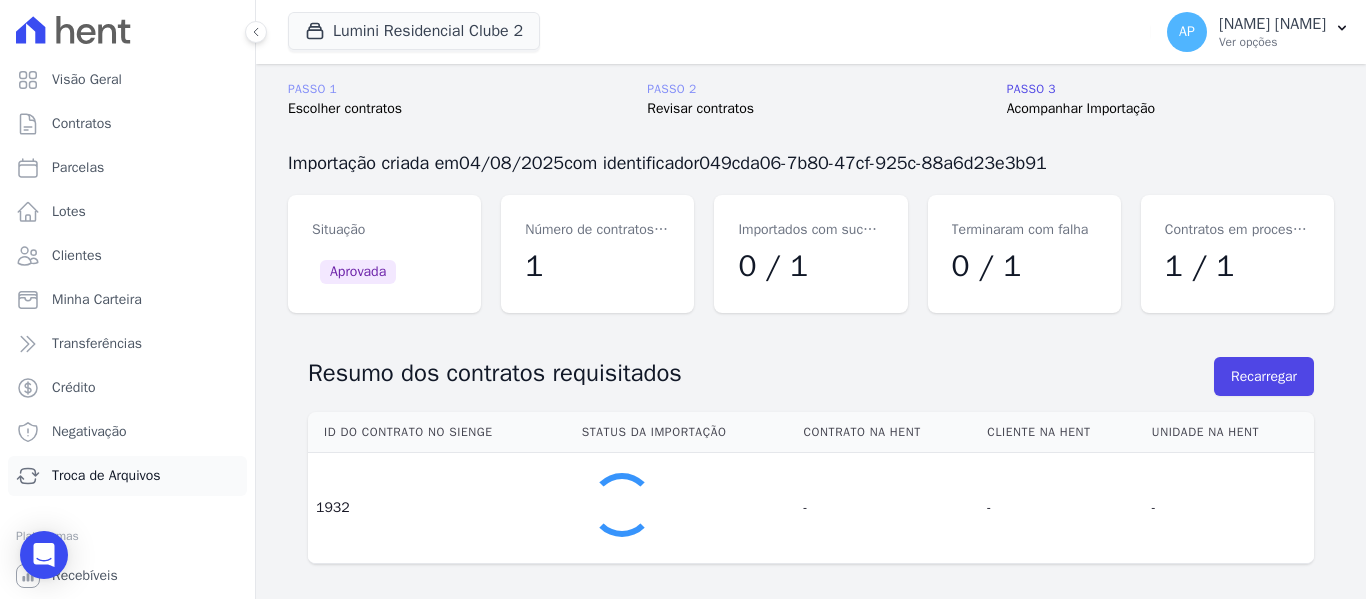 click on "Troca de Arquivos" at bounding box center [127, 476] 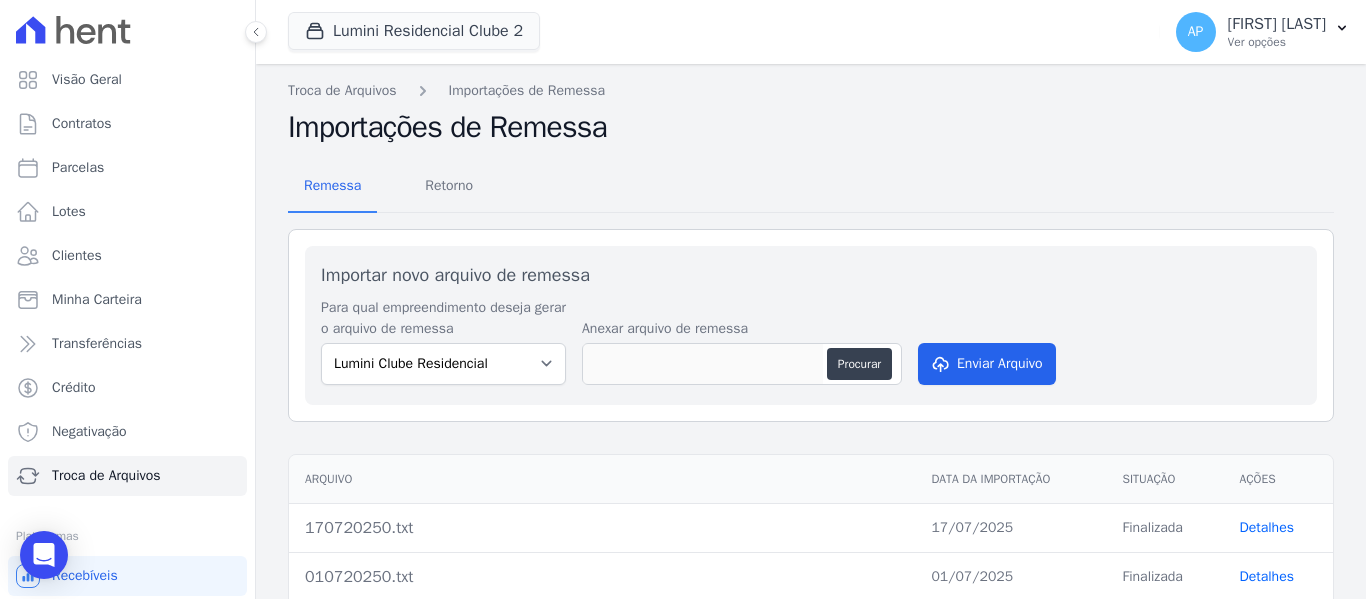 scroll, scrollTop: 0, scrollLeft: 0, axis: both 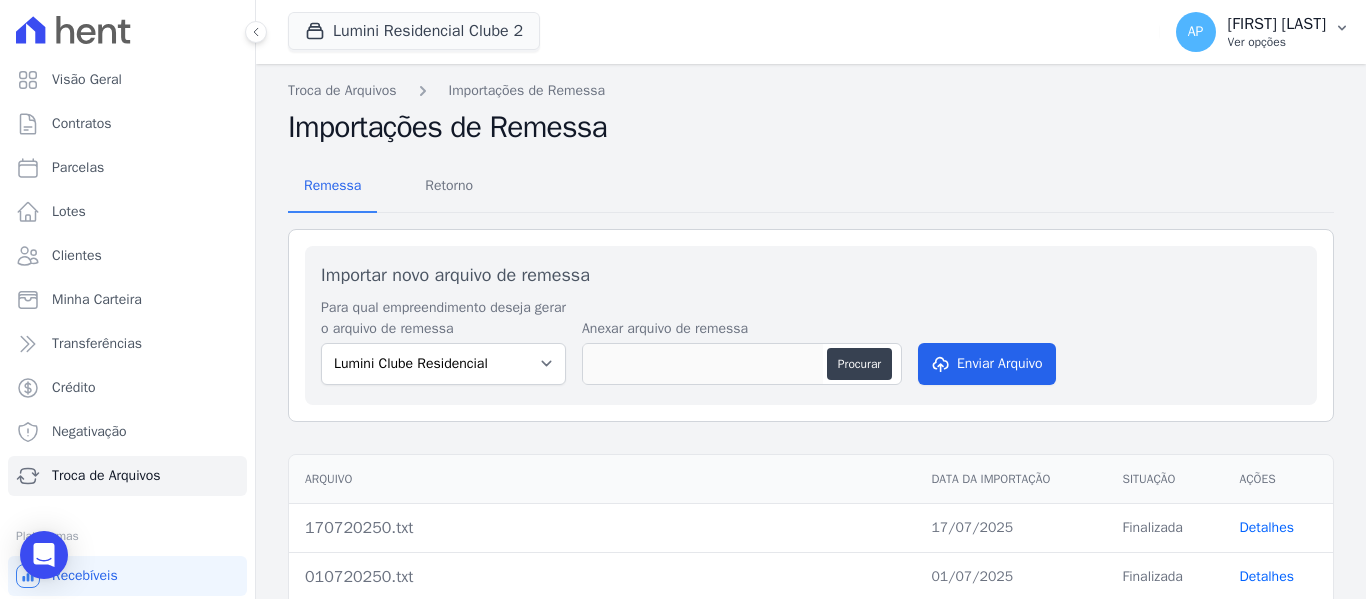 click on "Ver opções" at bounding box center (1277, 42) 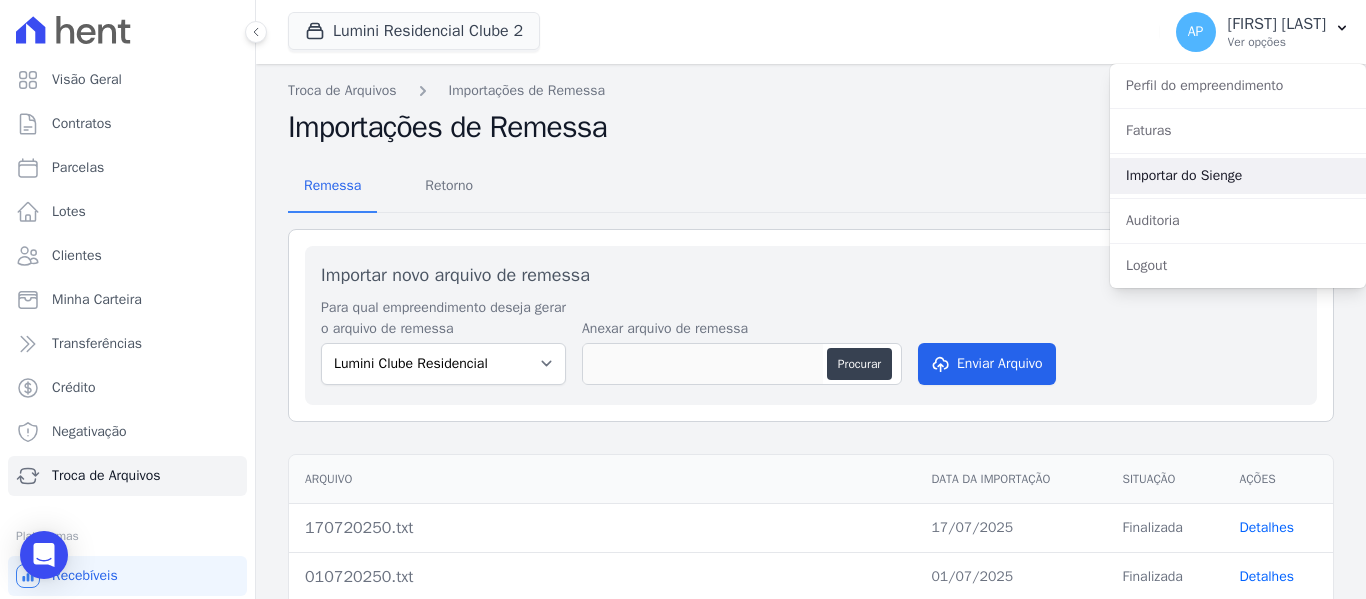 click on "Importar do Sienge" at bounding box center (1238, 176) 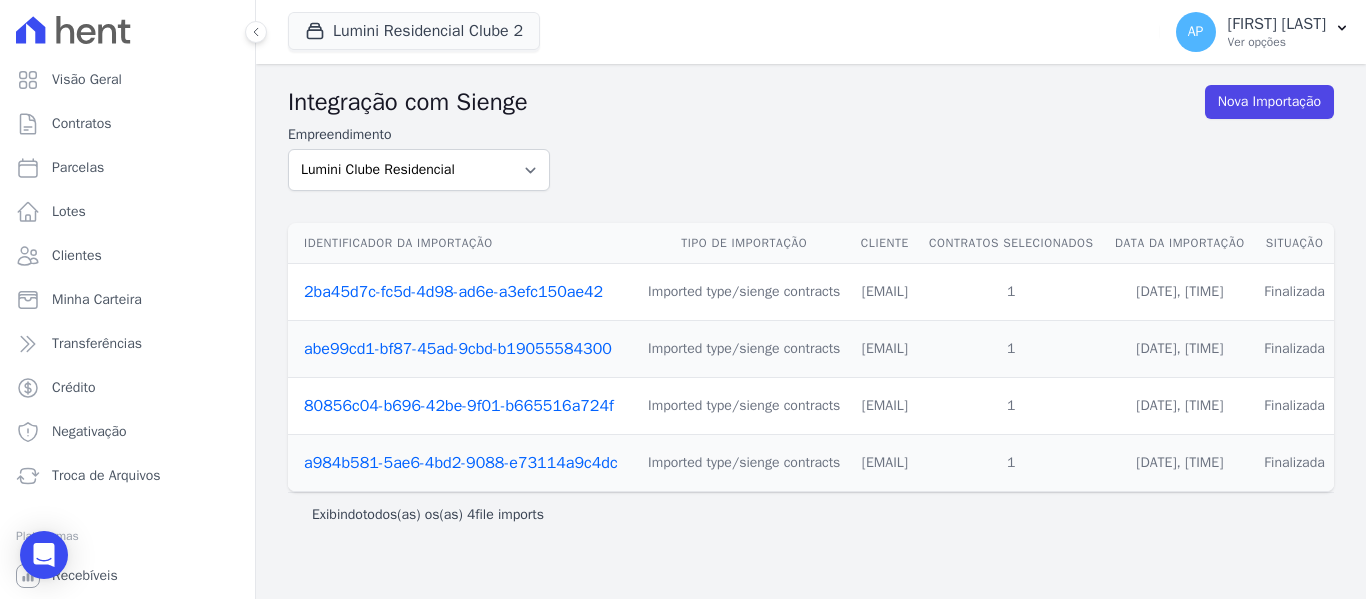 scroll, scrollTop: 0, scrollLeft: 91, axis: horizontal 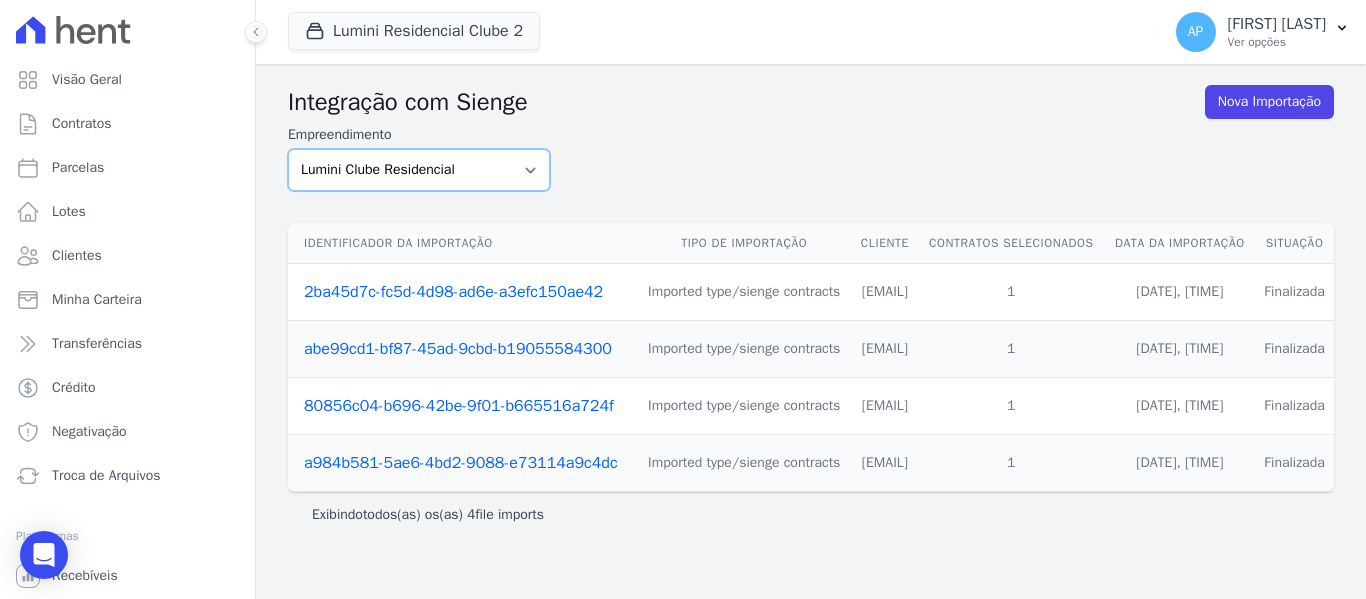 click on "Lumini Clube Residencial
Lumini Residencial 3
Lumini Residencial Clube 2" at bounding box center [419, 170] 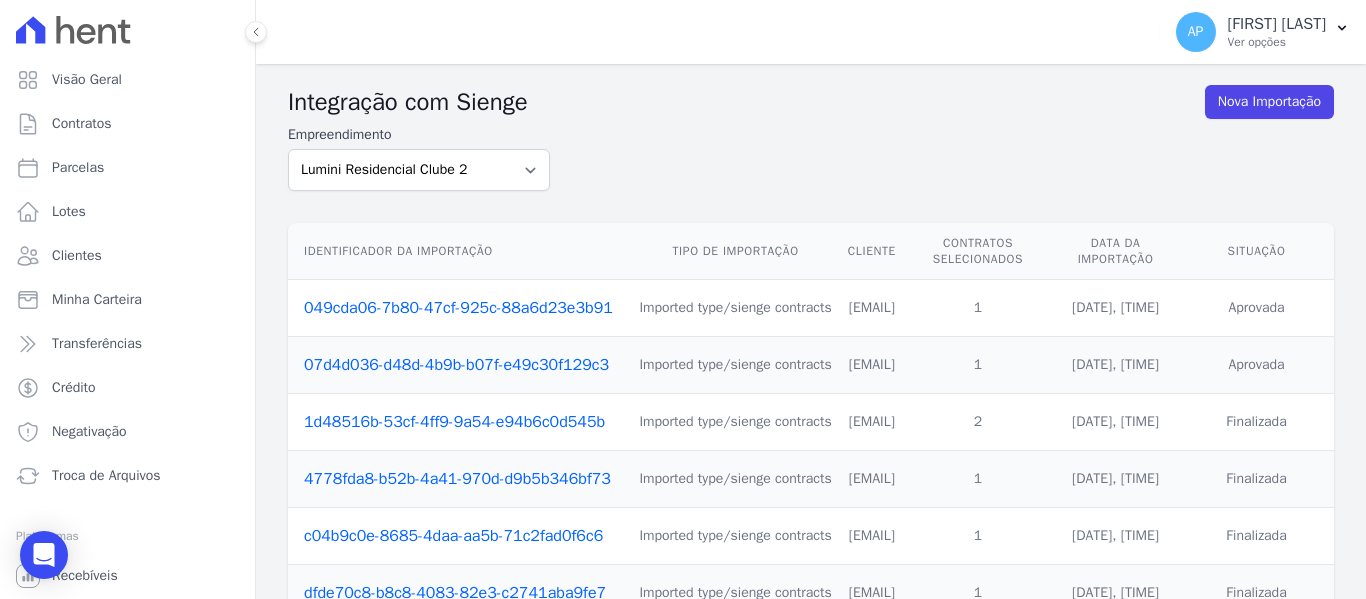 scroll, scrollTop: 0, scrollLeft: 0, axis: both 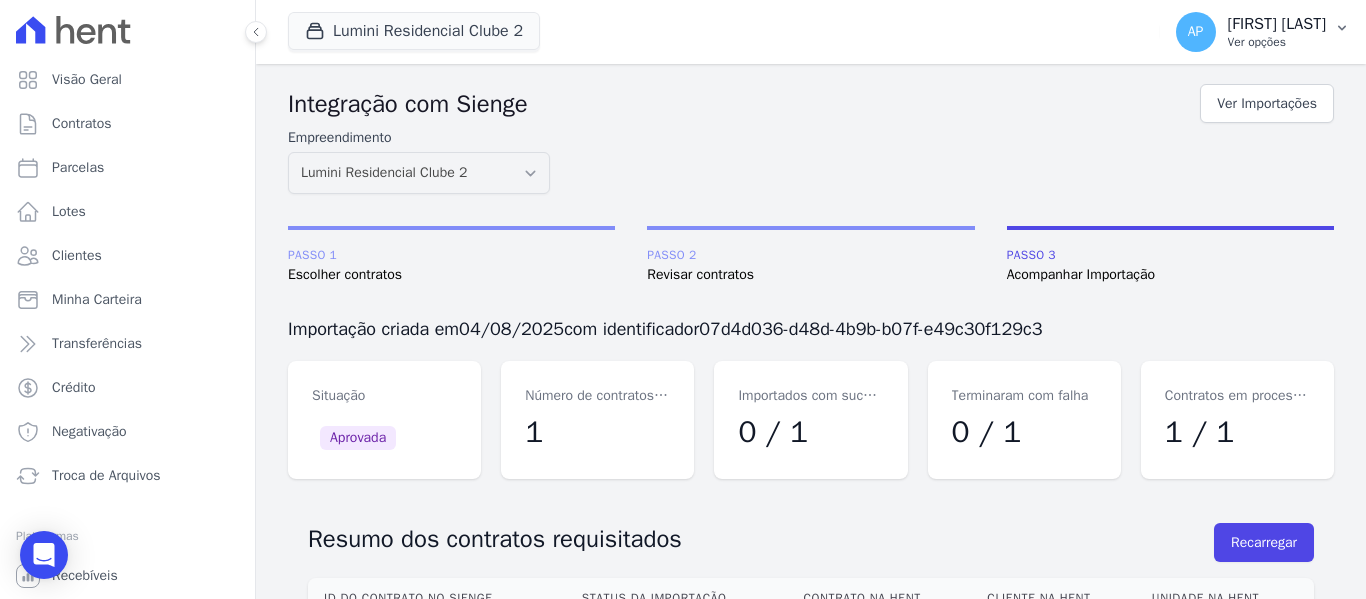 click on "[FIRST] [LAST]" at bounding box center (1277, 24) 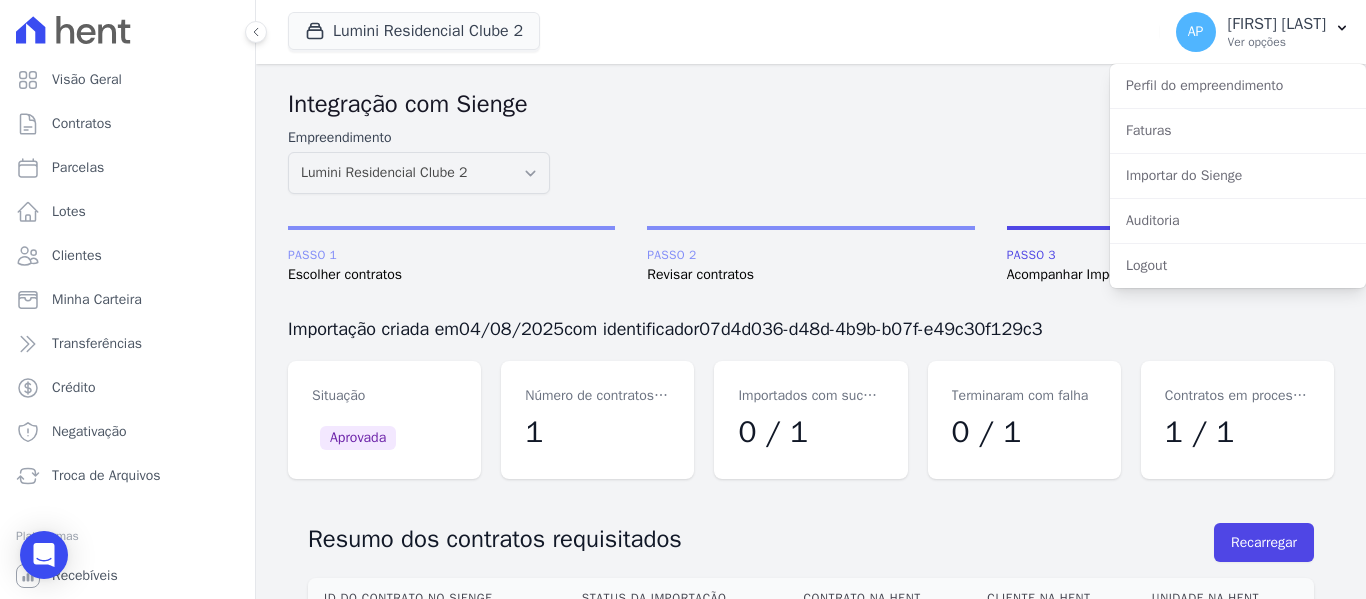 click on "Empreendimento
Lumini Clube Residencial
Lumini Residencial 3
Lumini Residencial Clube 2" at bounding box center (811, 160) 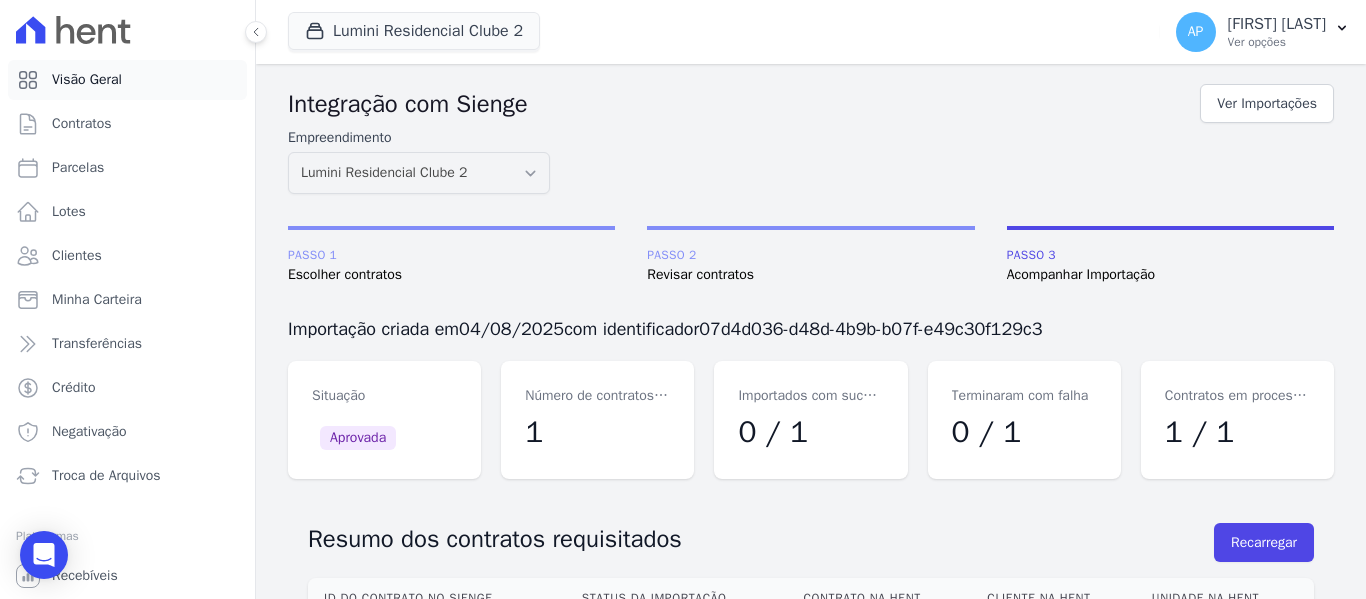 click on "Visão Geral" at bounding box center [127, 80] 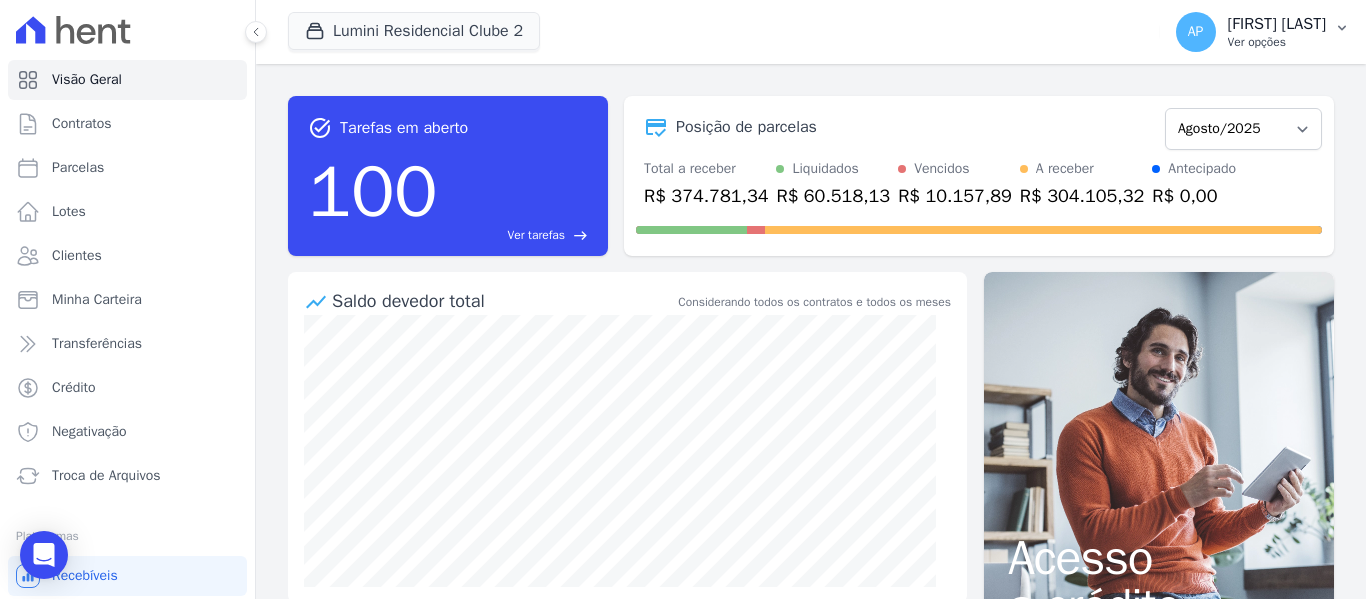 click on "Ver opções" at bounding box center (1277, 42) 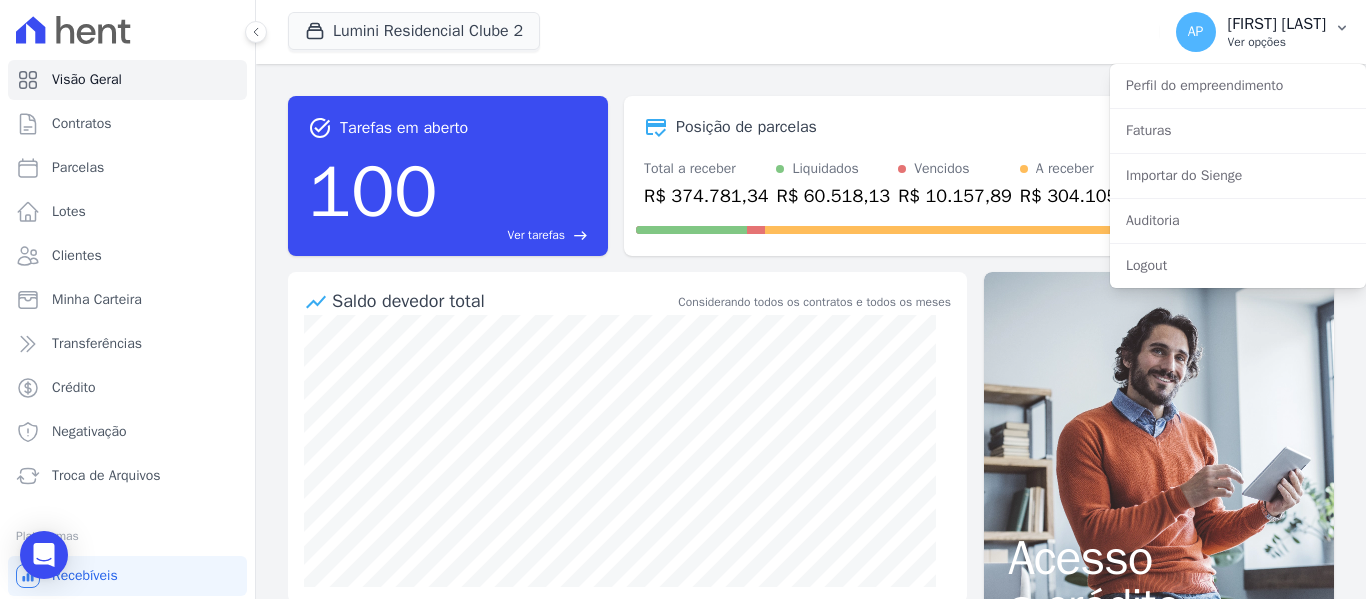 click on "AP" at bounding box center (1196, 32) 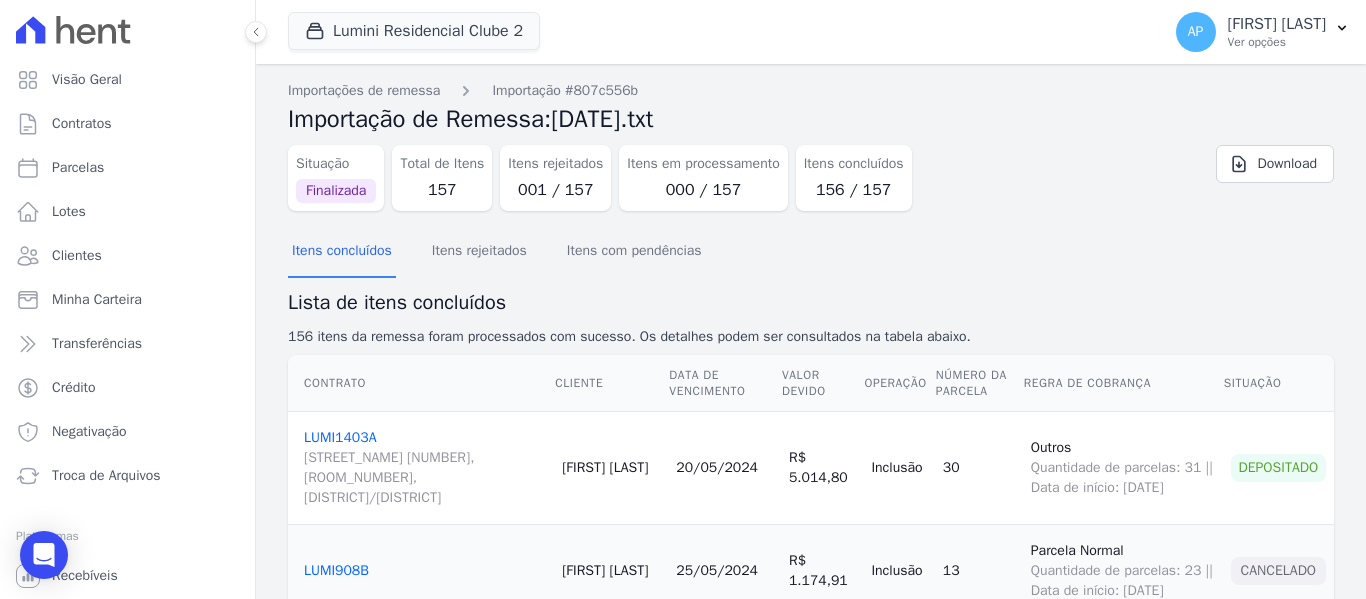 scroll, scrollTop: 0, scrollLeft: 0, axis: both 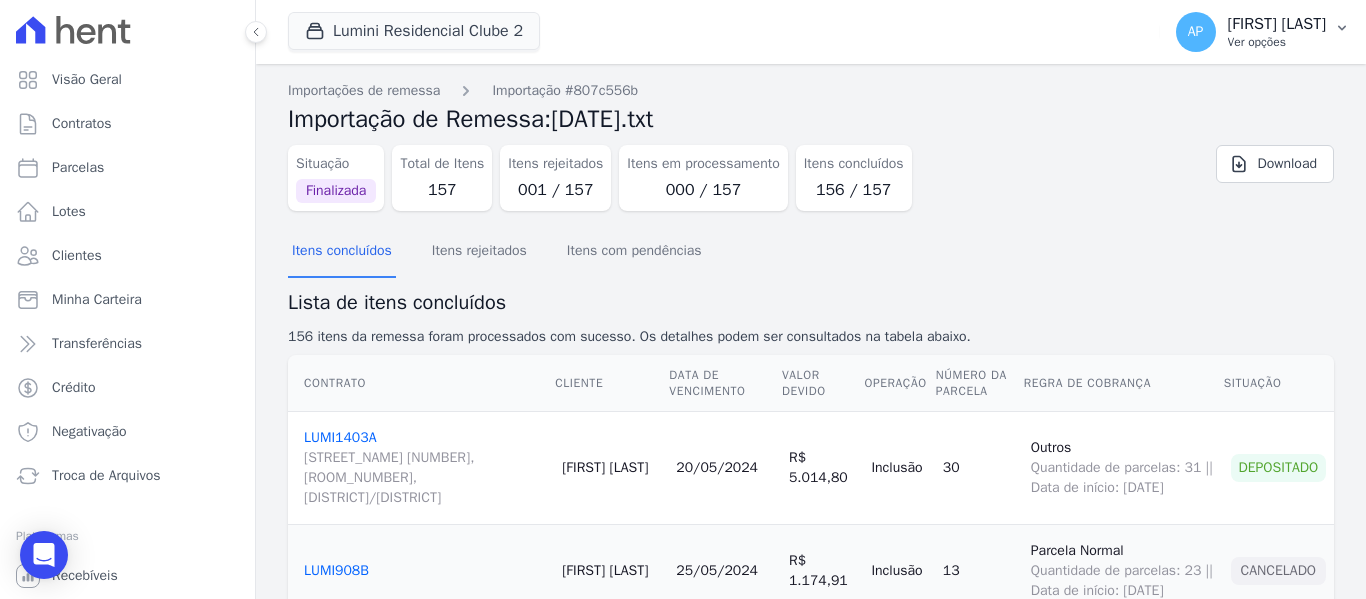 click on "Ver opções" at bounding box center (1277, 42) 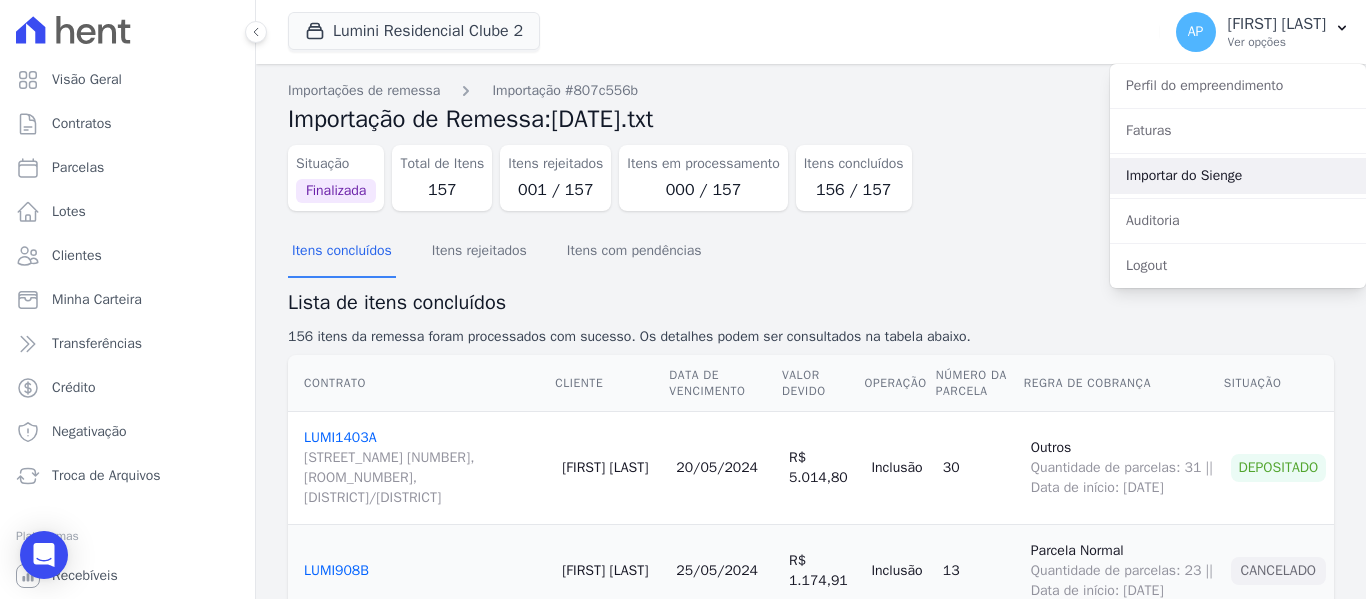 click on "Importar do Sienge" at bounding box center (1238, 176) 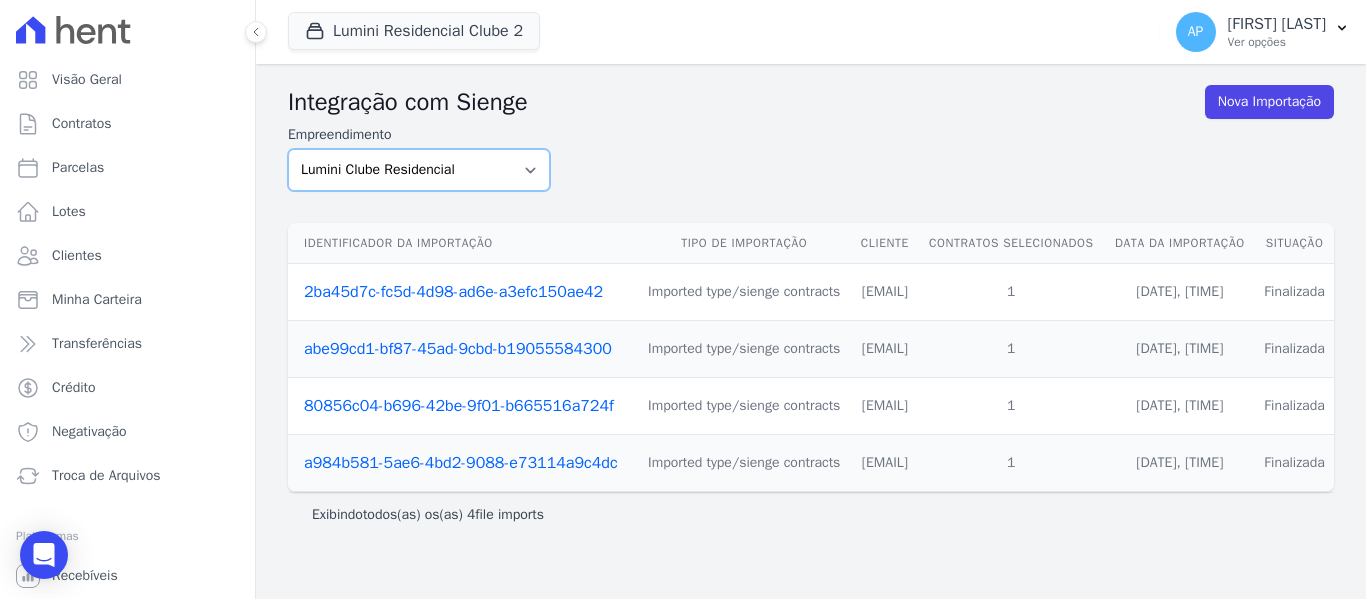 click on "Lumini Clube Residencial
Lumini Residencial 3
Lumini Residencial Clube 2" at bounding box center (419, 170) 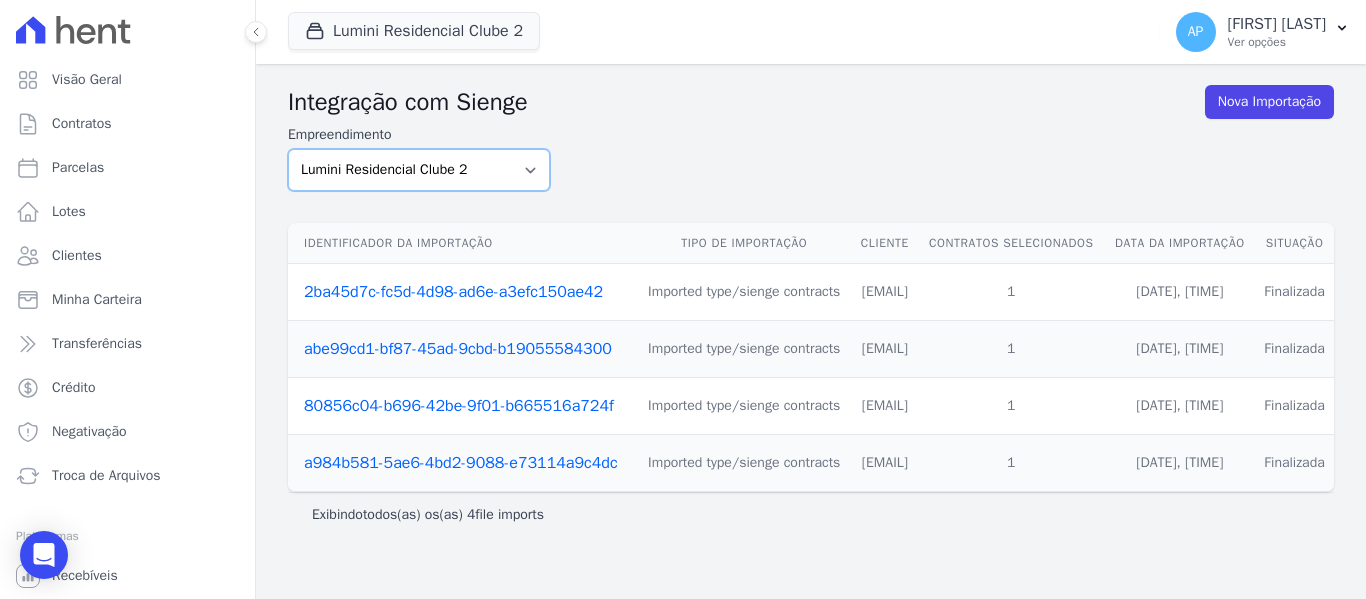 click on "Lumini Clube Residencial
Lumini Residencial 3
Lumini Residencial Clube 2" at bounding box center [419, 170] 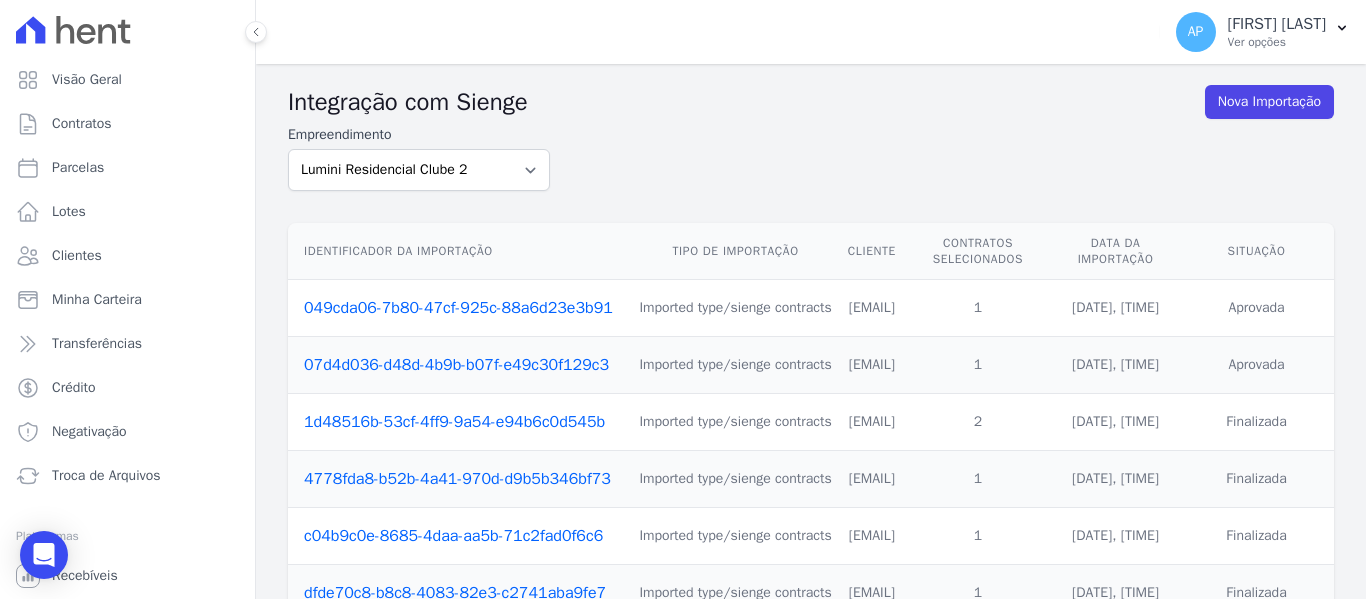 scroll, scrollTop: 0, scrollLeft: 0, axis: both 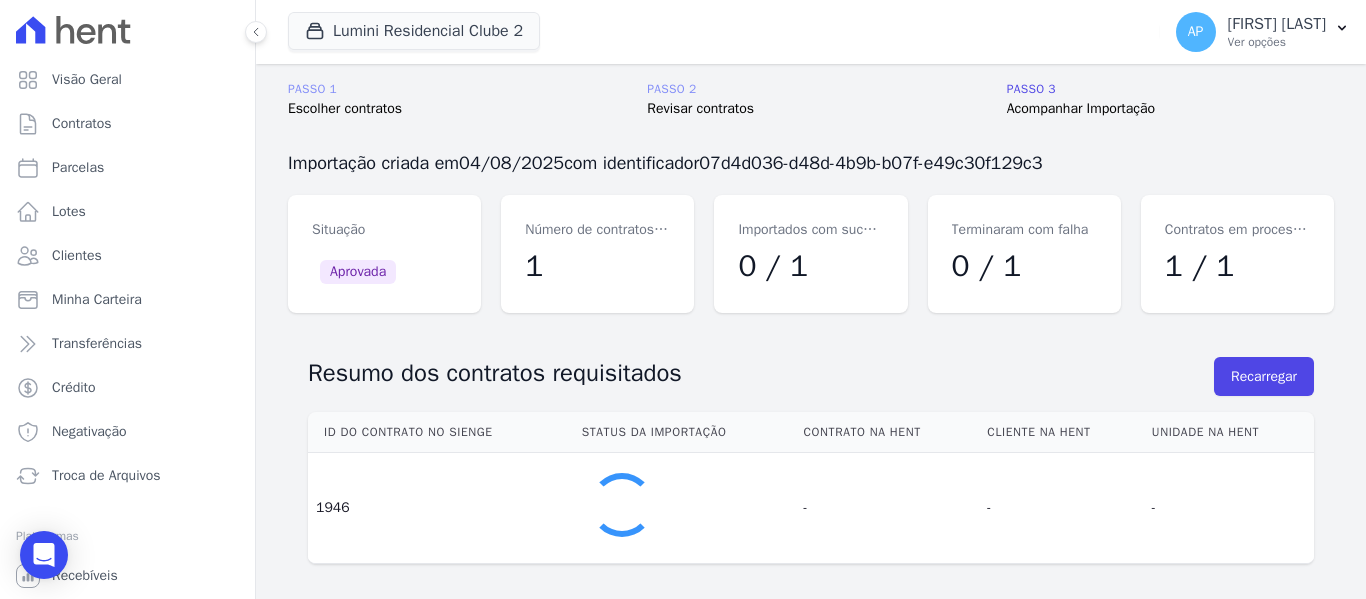 click on "1946" at bounding box center [441, 508] 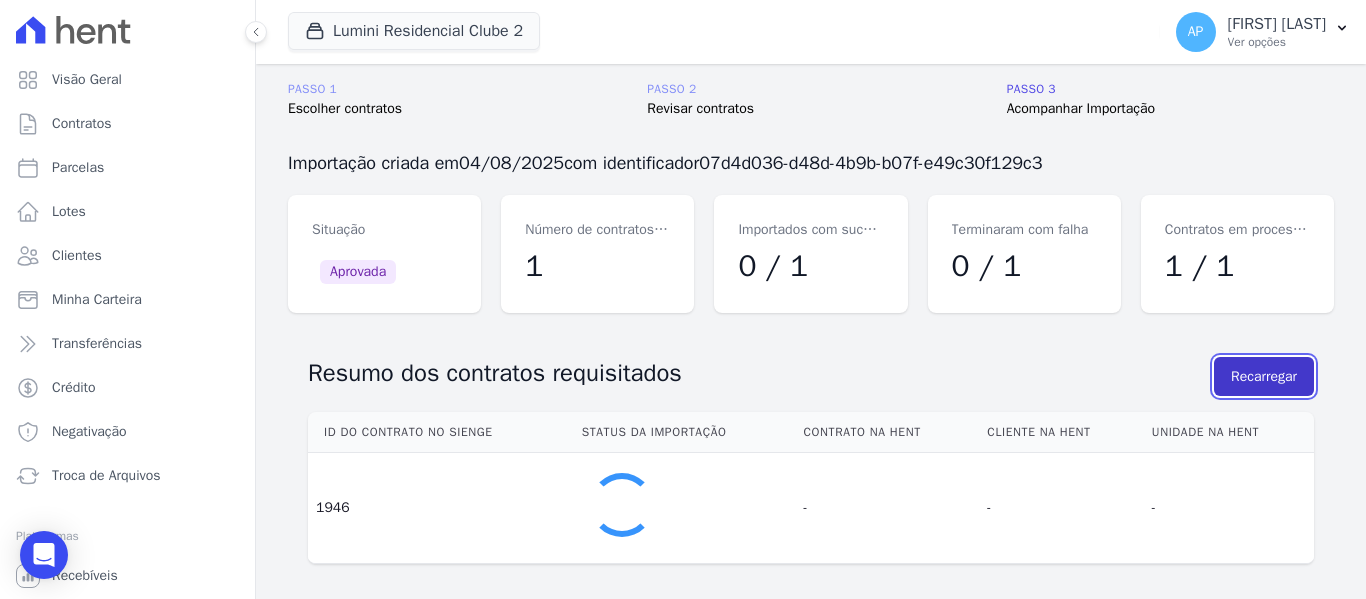 click on "Recarregar" at bounding box center (1264, 376) 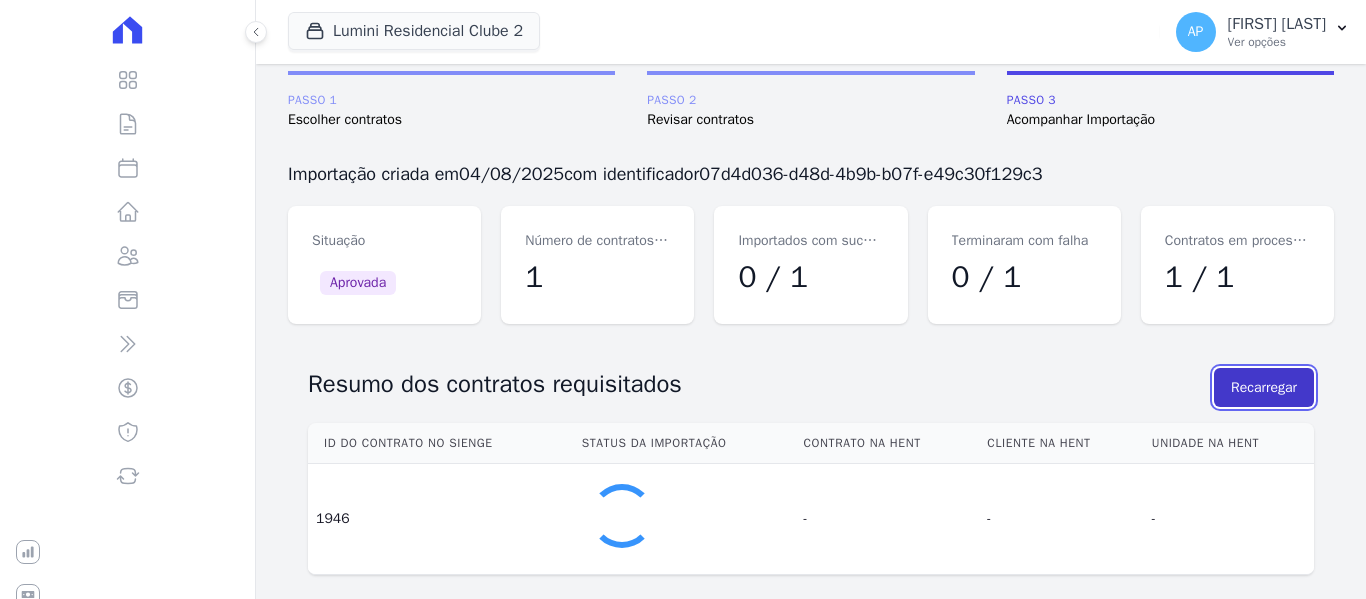 scroll, scrollTop: 166, scrollLeft: 0, axis: vertical 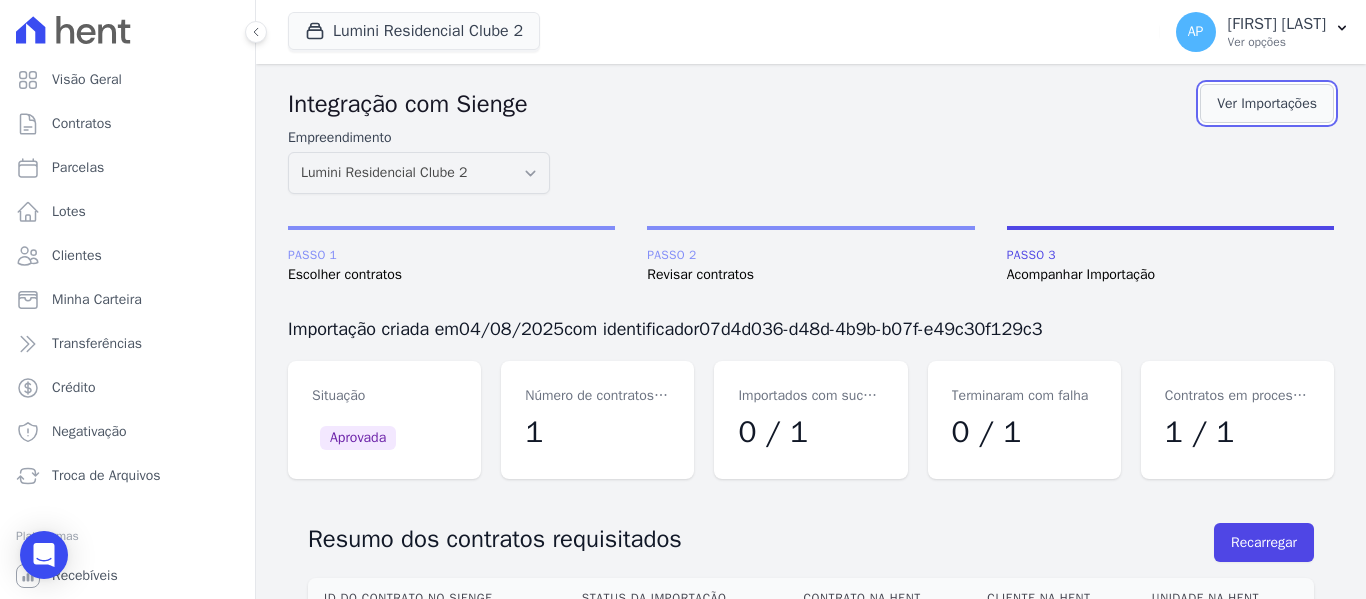 click on "Ver Importações" at bounding box center (1267, 103) 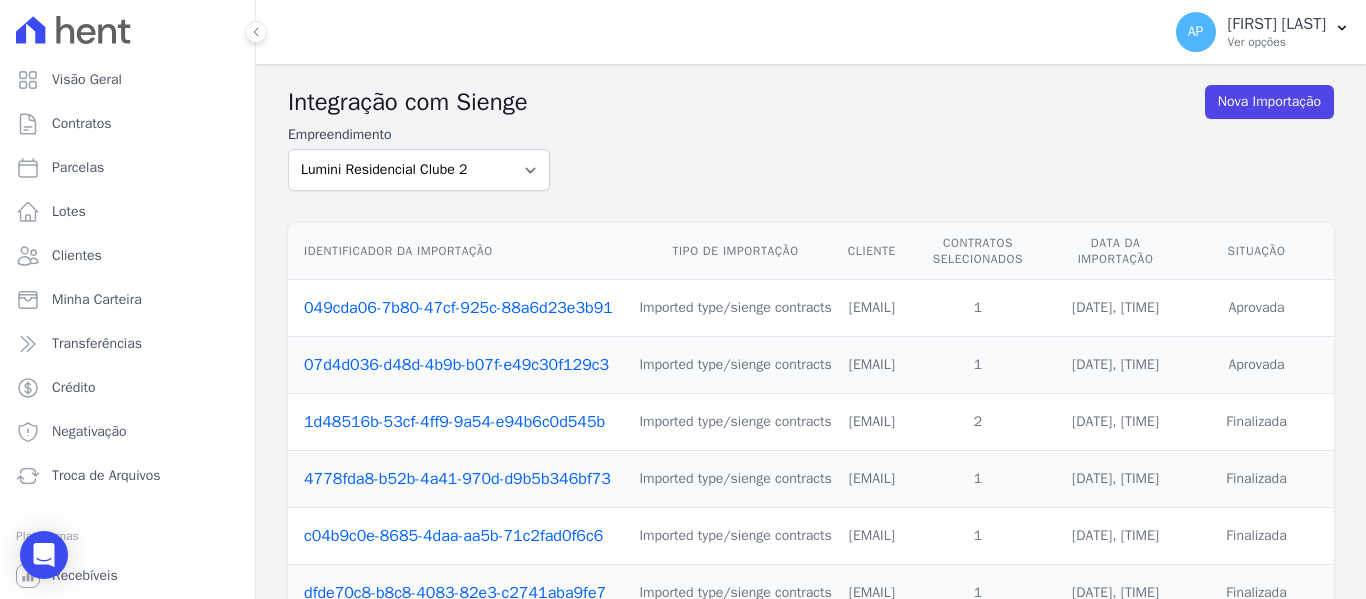 click on "049cda06-7b80-47cf-925c-88a6d23e3b91" at bounding box center (458, 308) 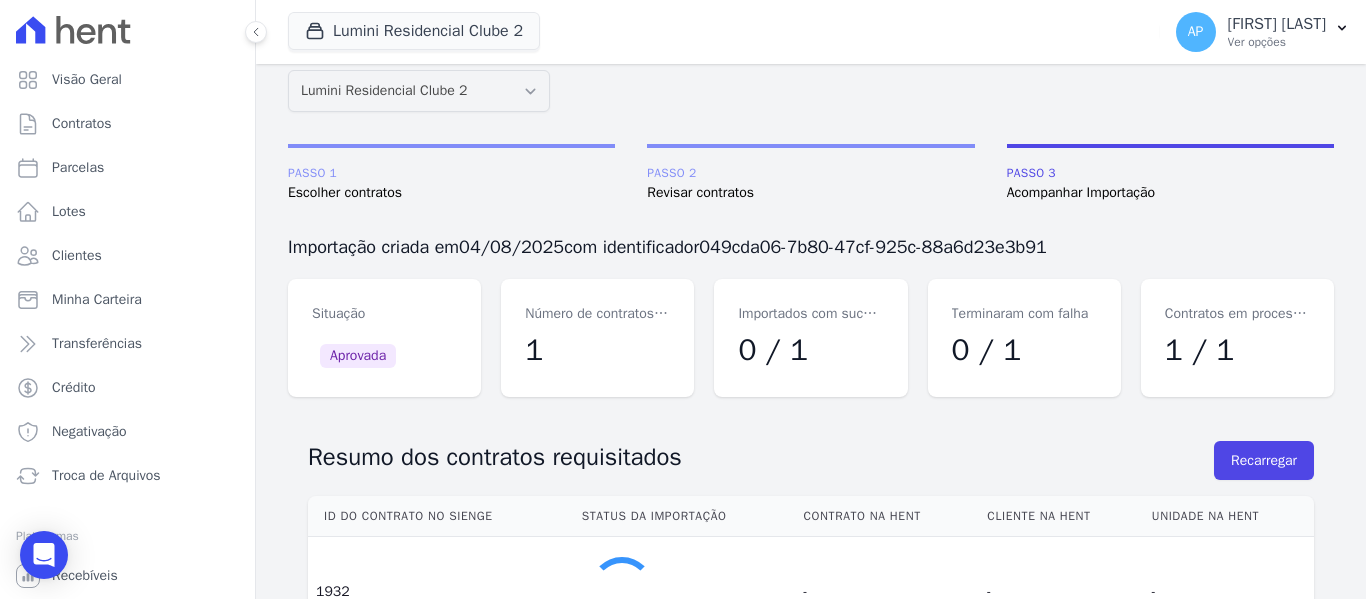 scroll, scrollTop: 166, scrollLeft: 0, axis: vertical 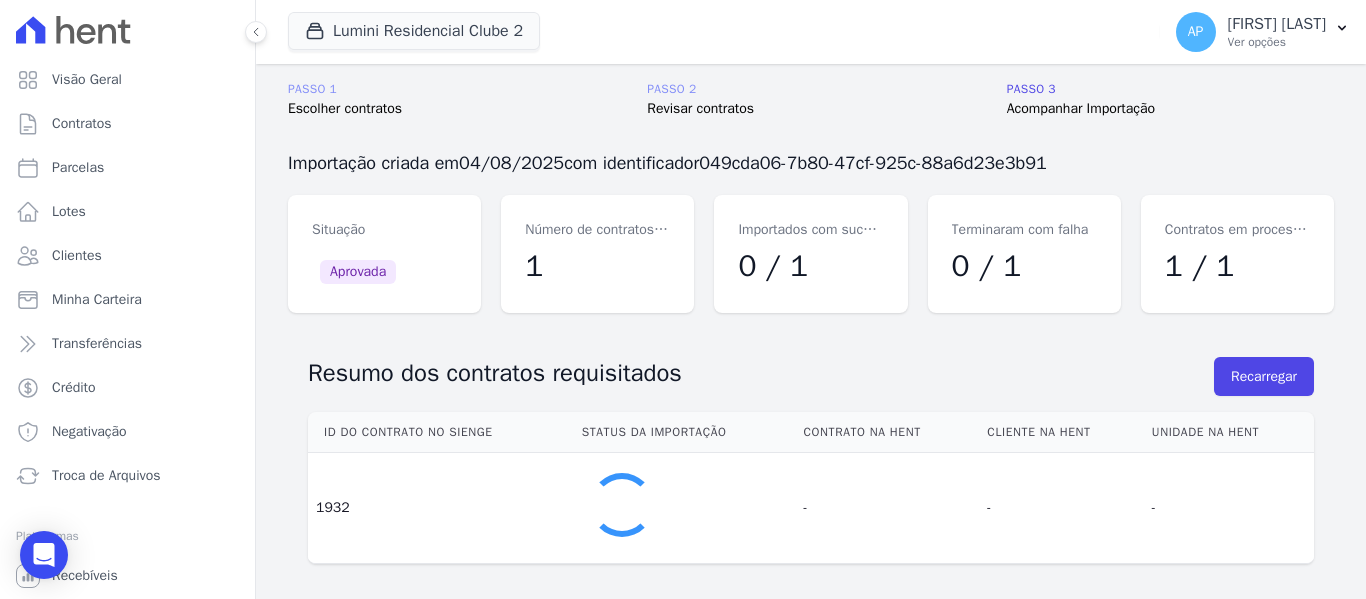 drag, startPoint x: 587, startPoint y: 428, endPoint x: 1298, endPoint y: 448, distance: 711.28125 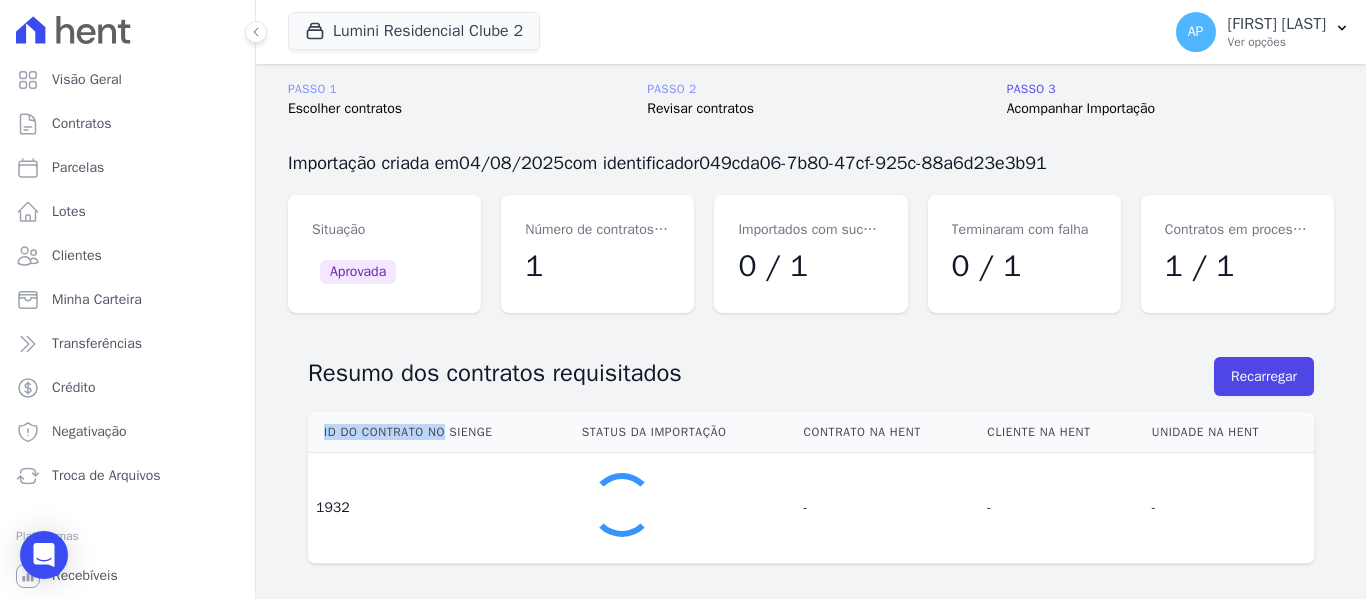 drag, startPoint x: 318, startPoint y: 429, endPoint x: 1531, endPoint y: 415, distance: 1213.0808 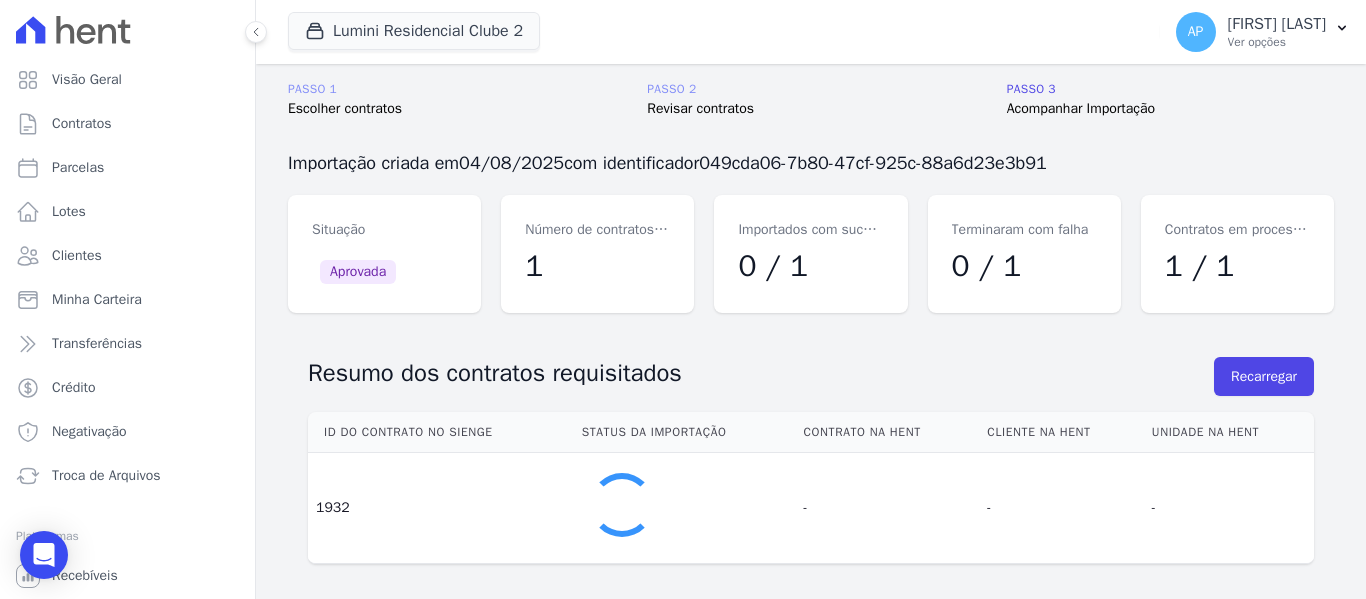 click on "Resumo dos contratos requisitados" at bounding box center [761, 373] 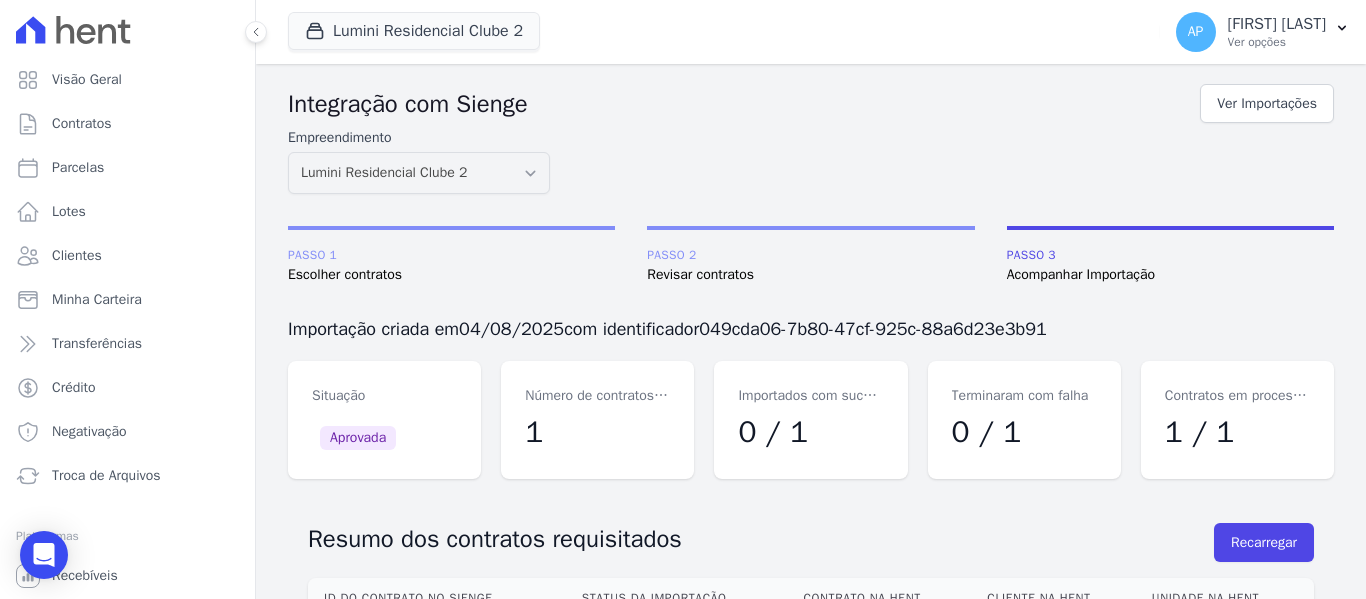 scroll, scrollTop: 0, scrollLeft: 0, axis: both 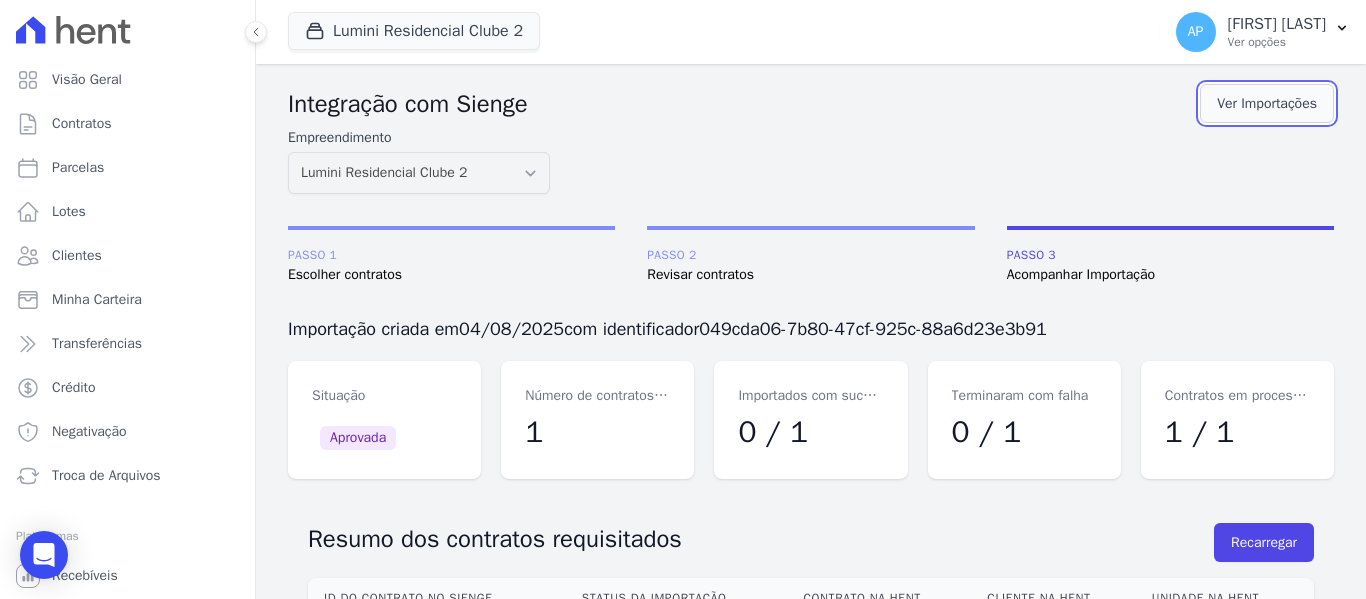 click on "Ver Importações" at bounding box center (1267, 103) 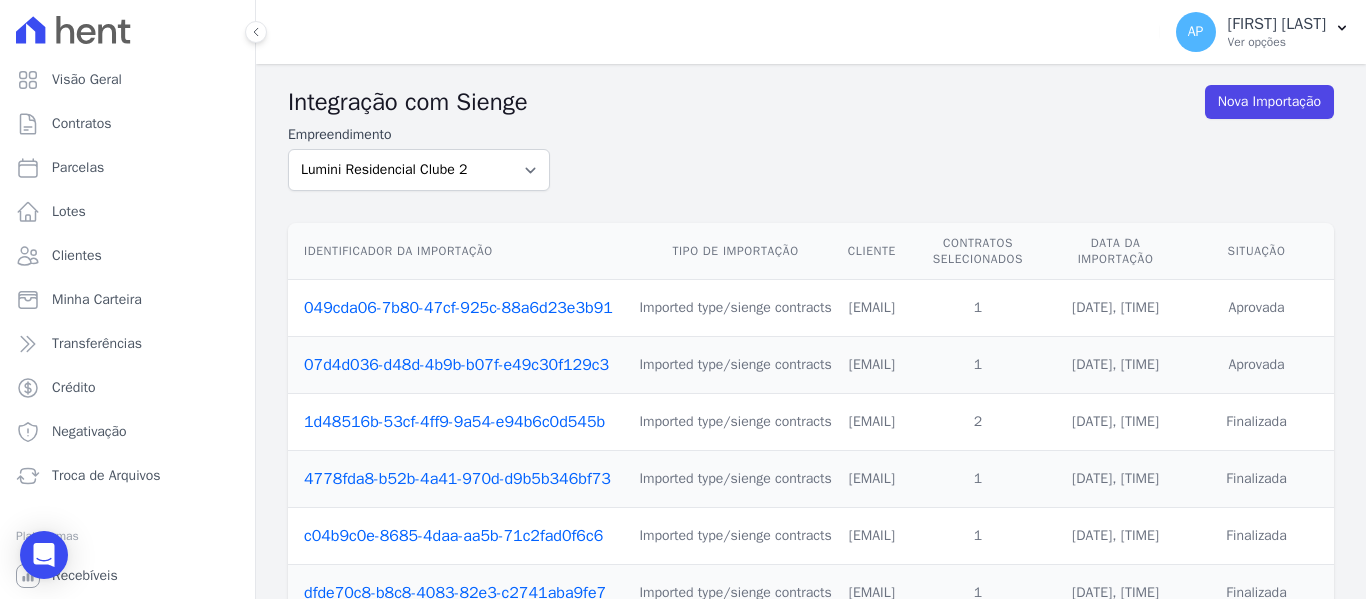 scroll, scrollTop: 100, scrollLeft: 0, axis: vertical 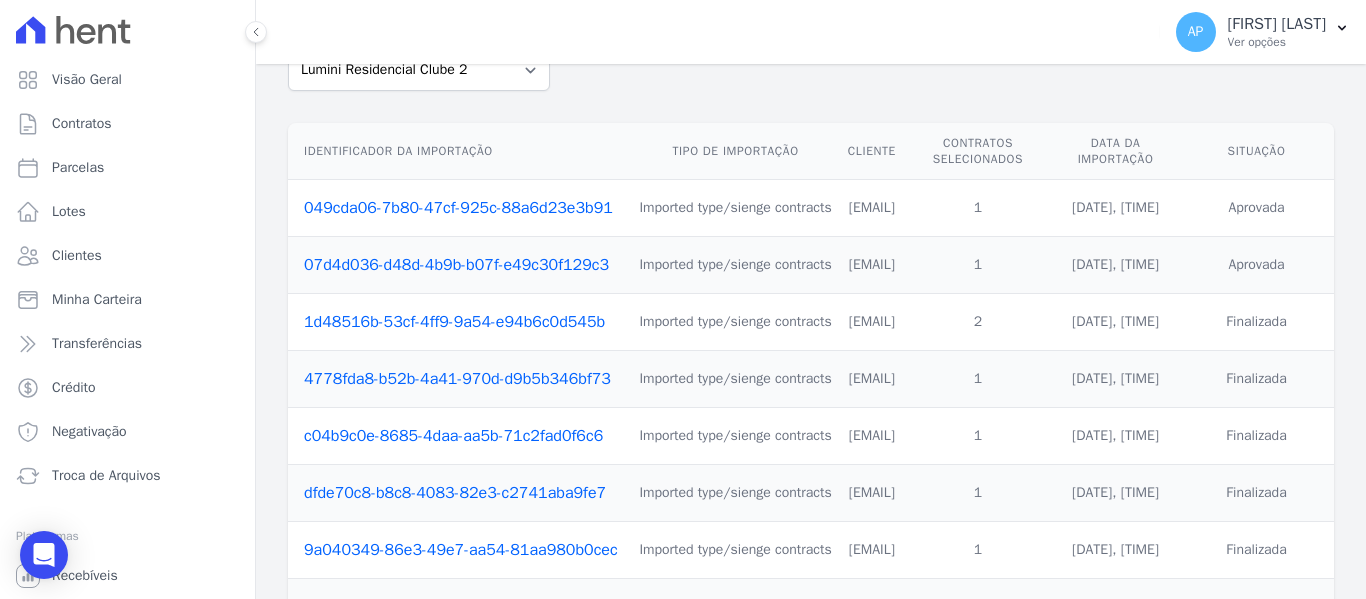click on "1d48516b-53cf-4ff9-9a54-e94b6c0d545b" at bounding box center (459, 322) 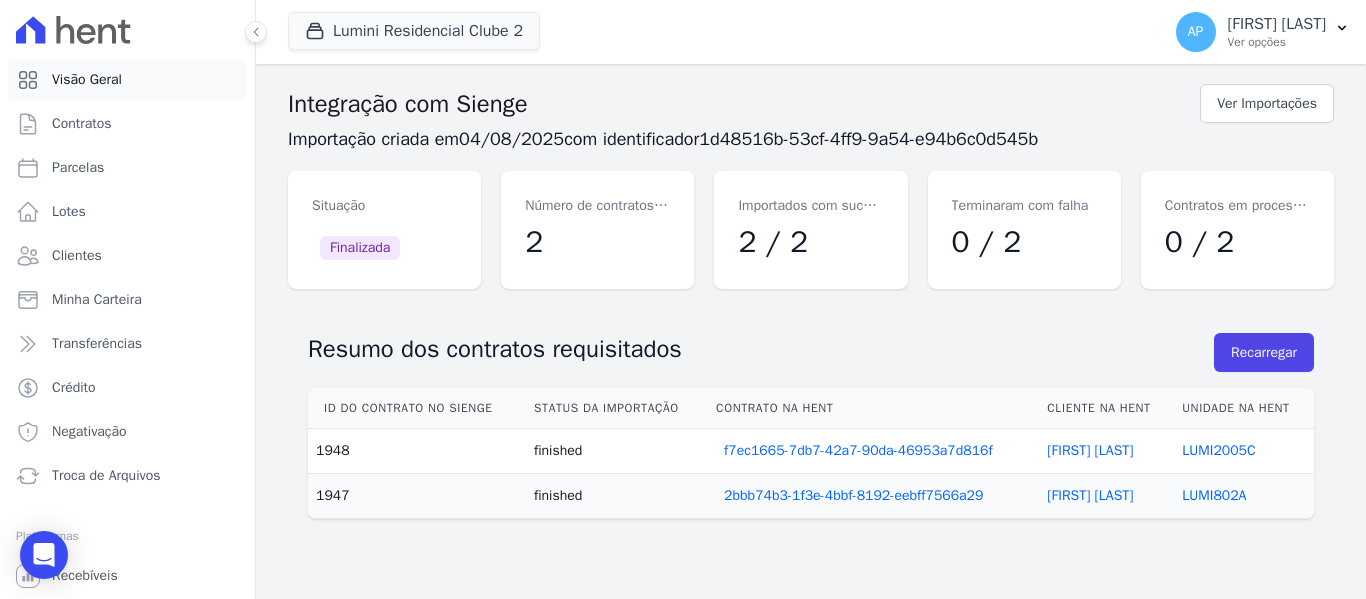 click on "Visão Geral" at bounding box center [127, 80] 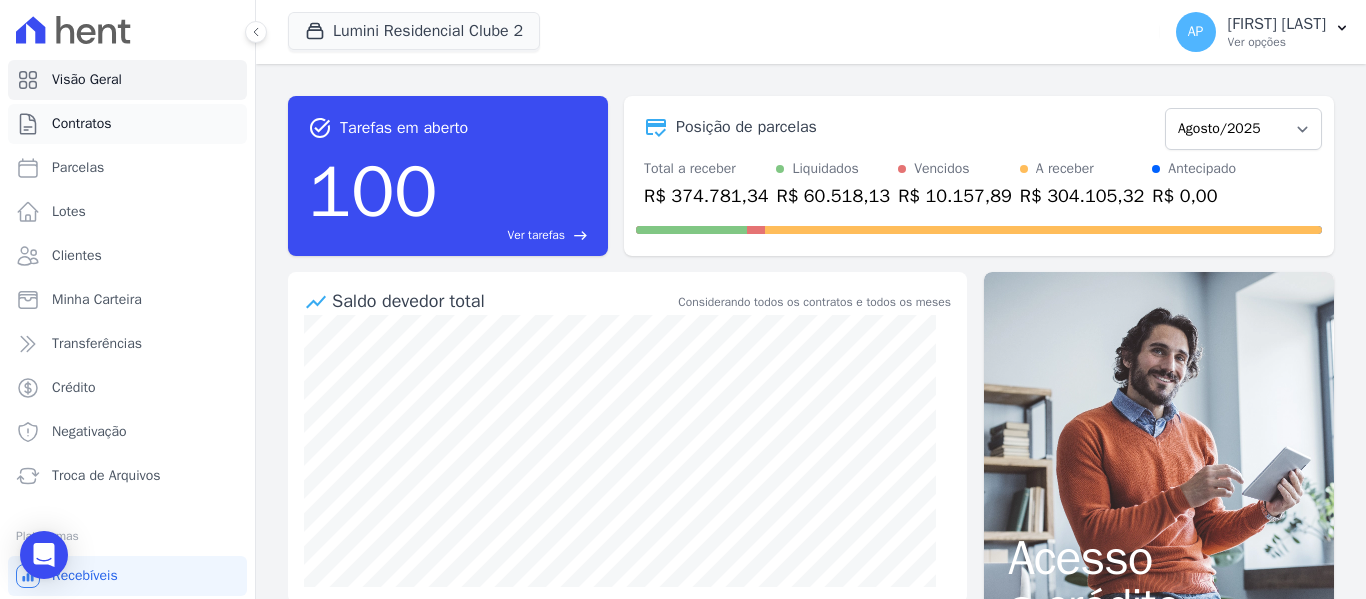 click on "Contratos" at bounding box center (127, 124) 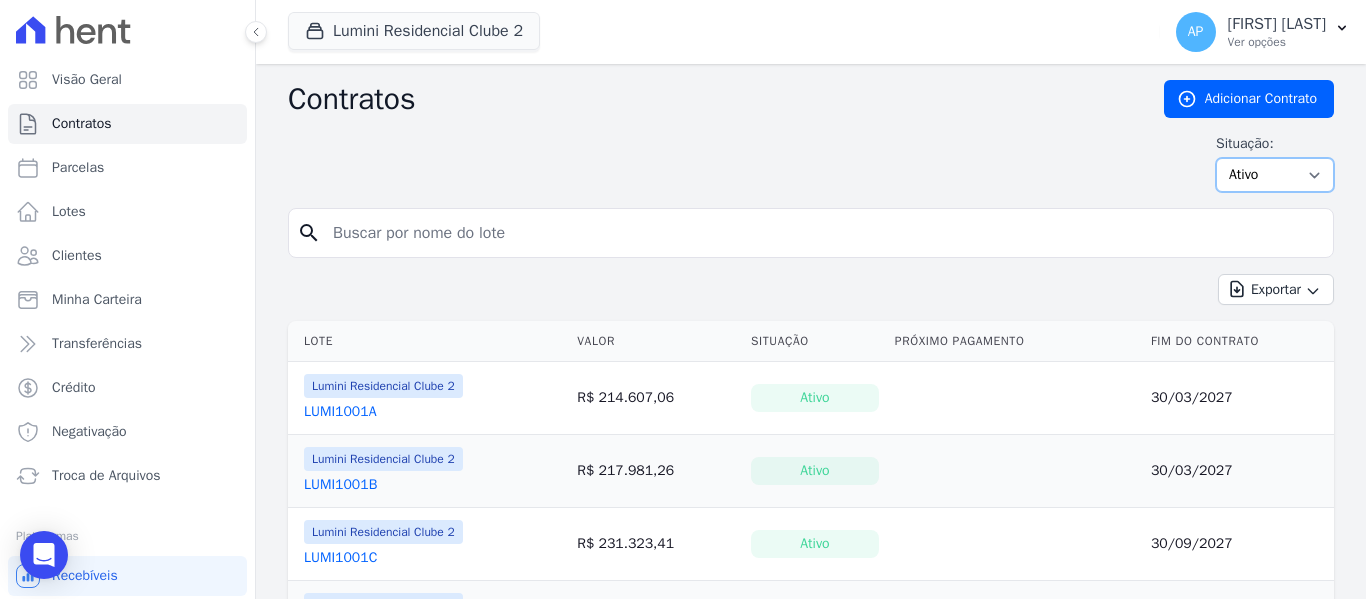 click on "Ativo
Todos
Pausado
Distratado
Rascunho
Expirado
Encerrado" at bounding box center [1275, 175] 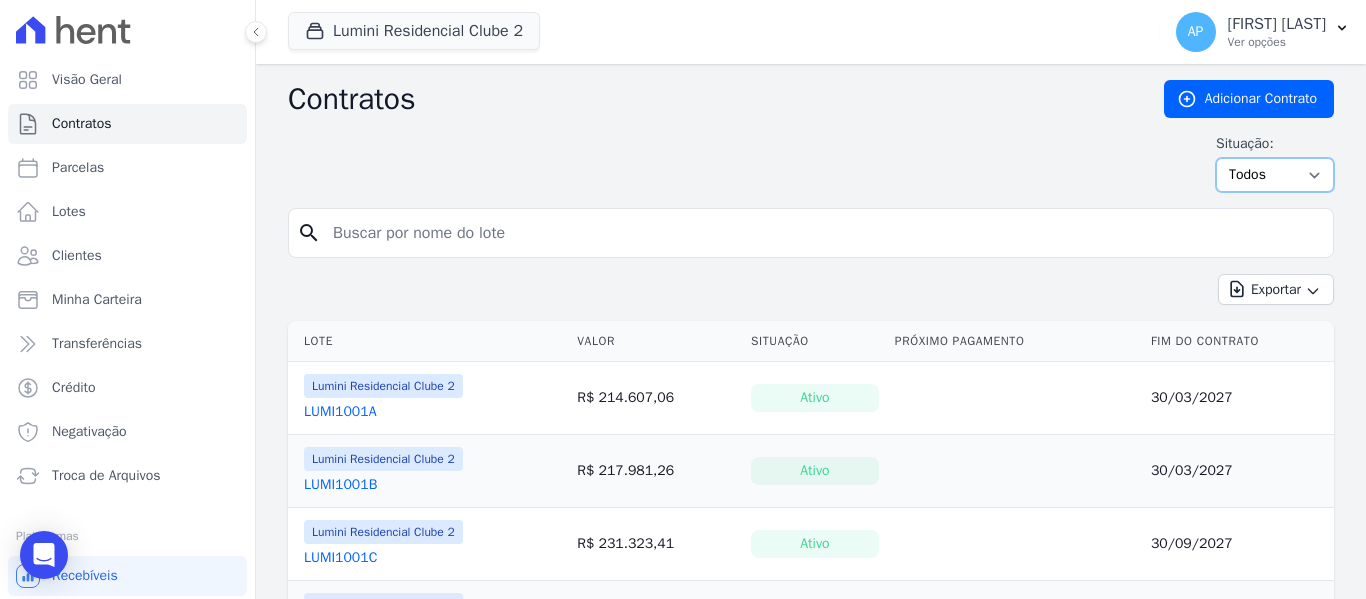click on "Ativo
Todos
Pausado
Distratado
Rascunho
Expirado
Encerrado" at bounding box center (1275, 175) 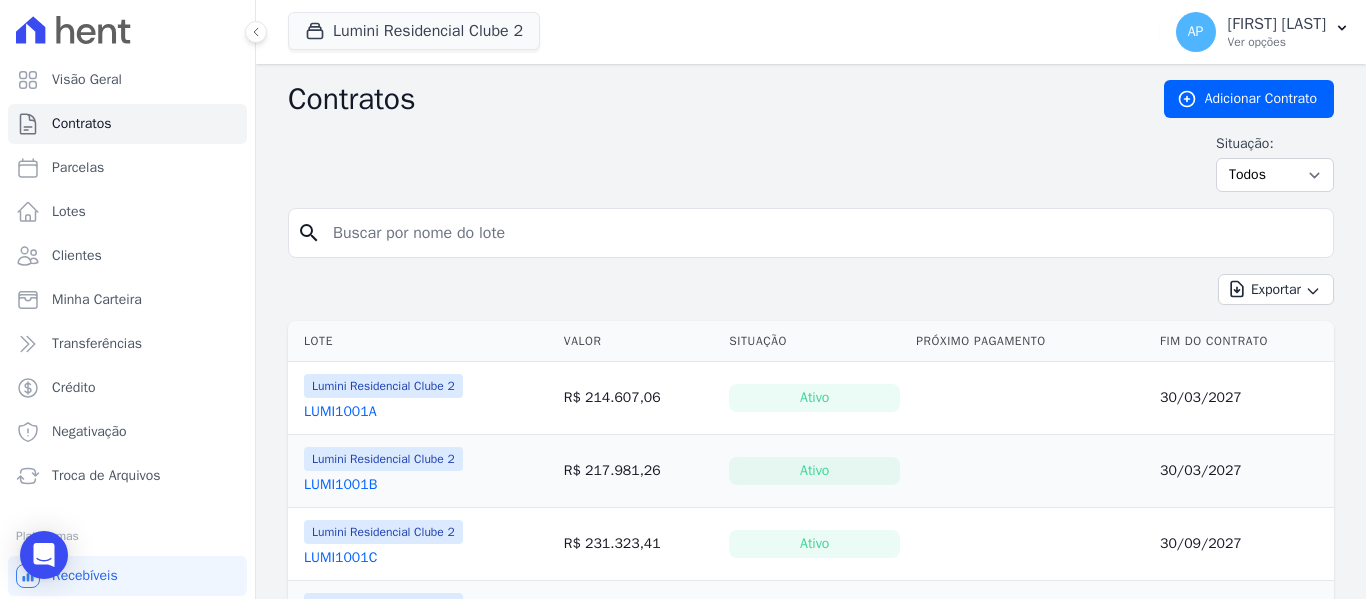 scroll, scrollTop: 0, scrollLeft: 0, axis: both 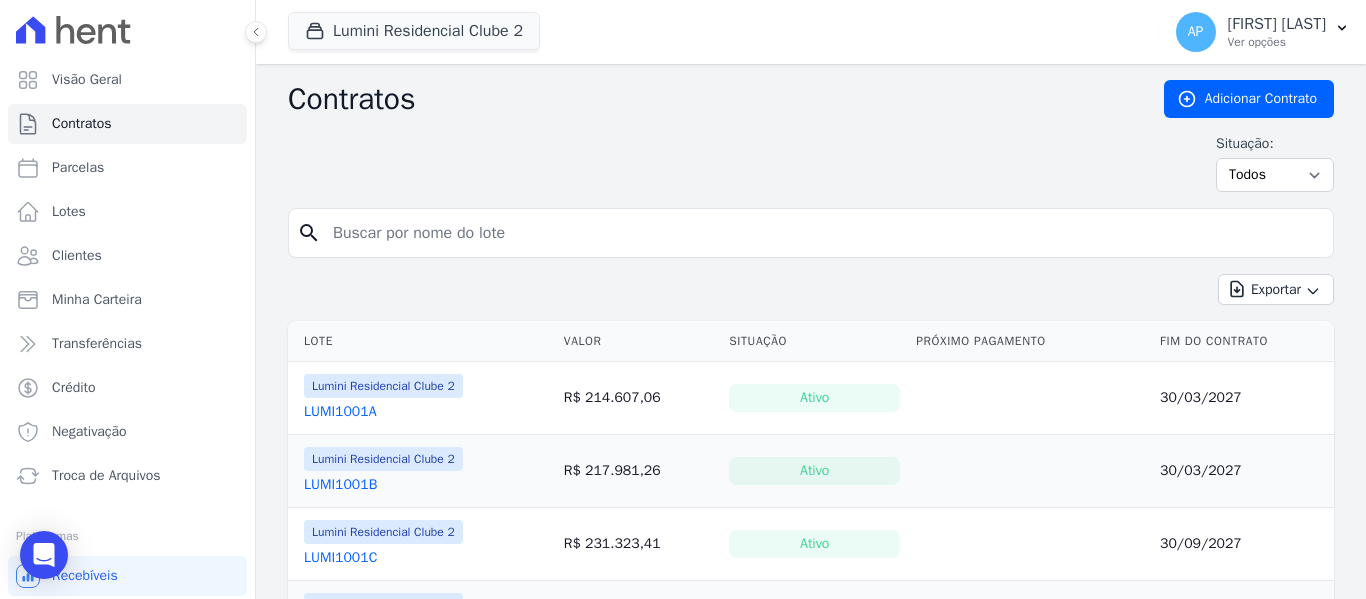 click at bounding box center (823, 233) 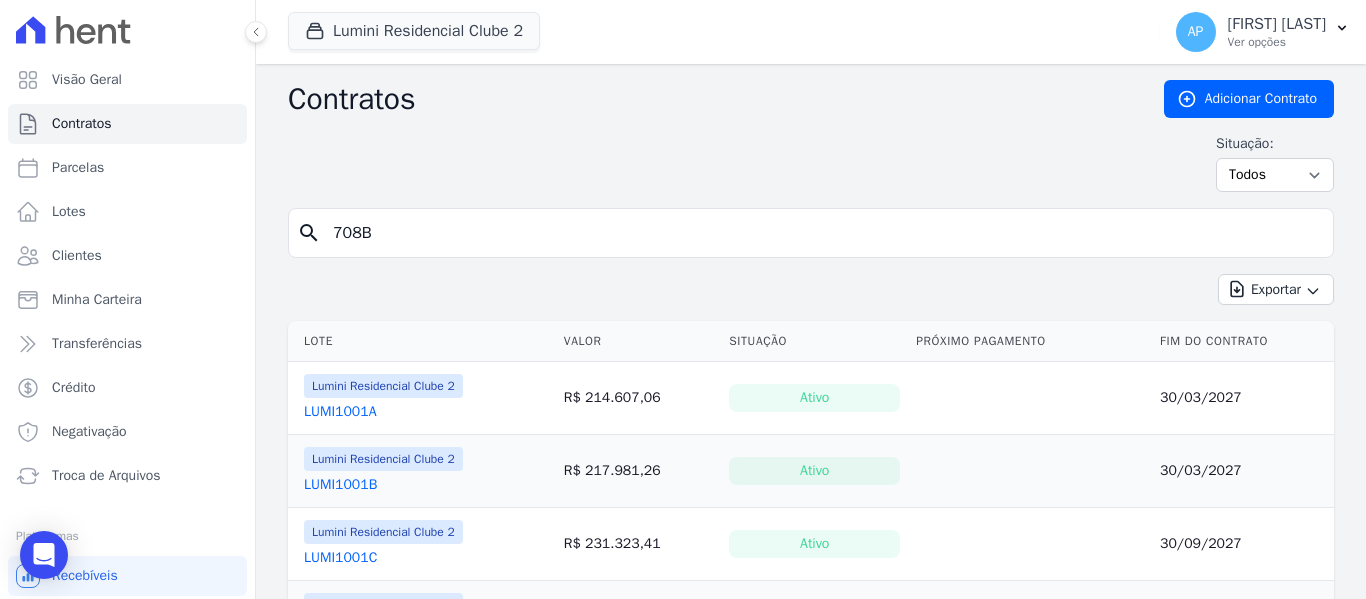 type on "708B" 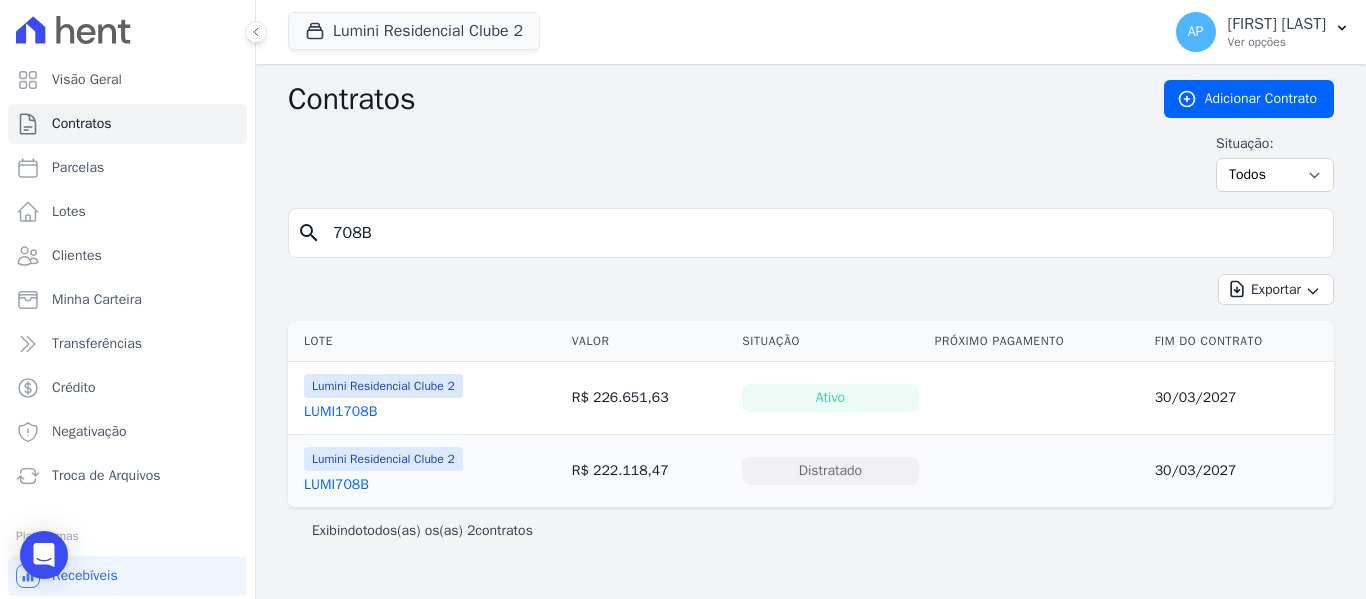 click on "LUMI708B" at bounding box center [336, 485] 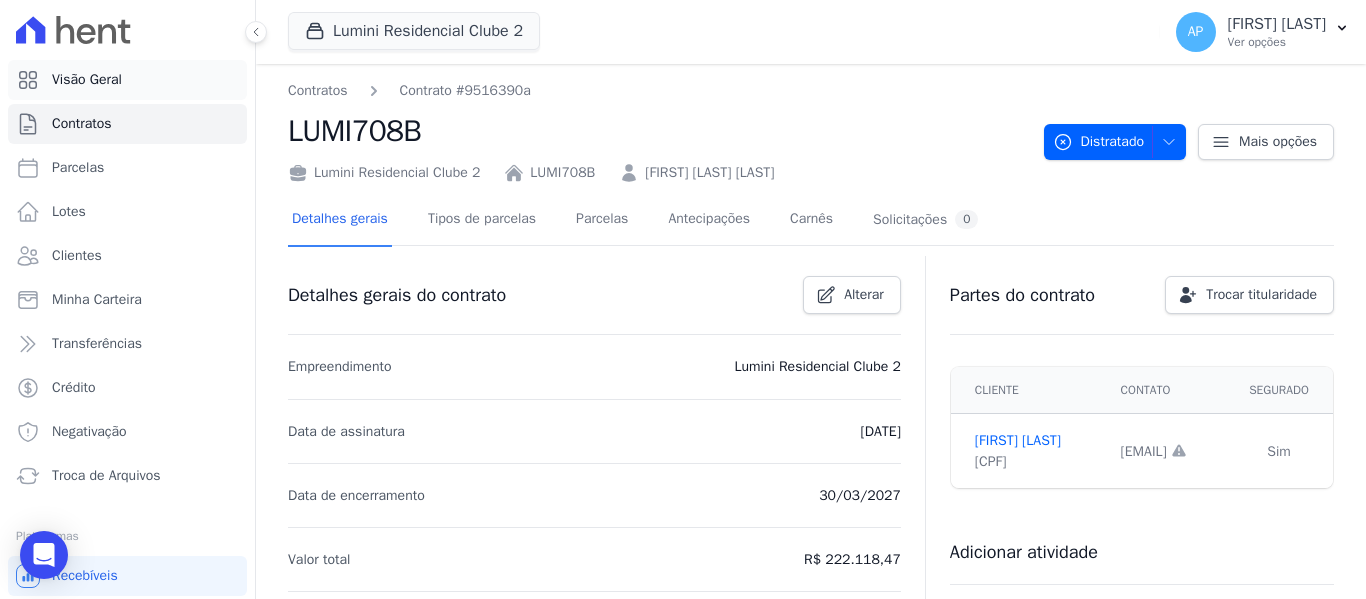 click on "Visão Geral" at bounding box center (87, 80) 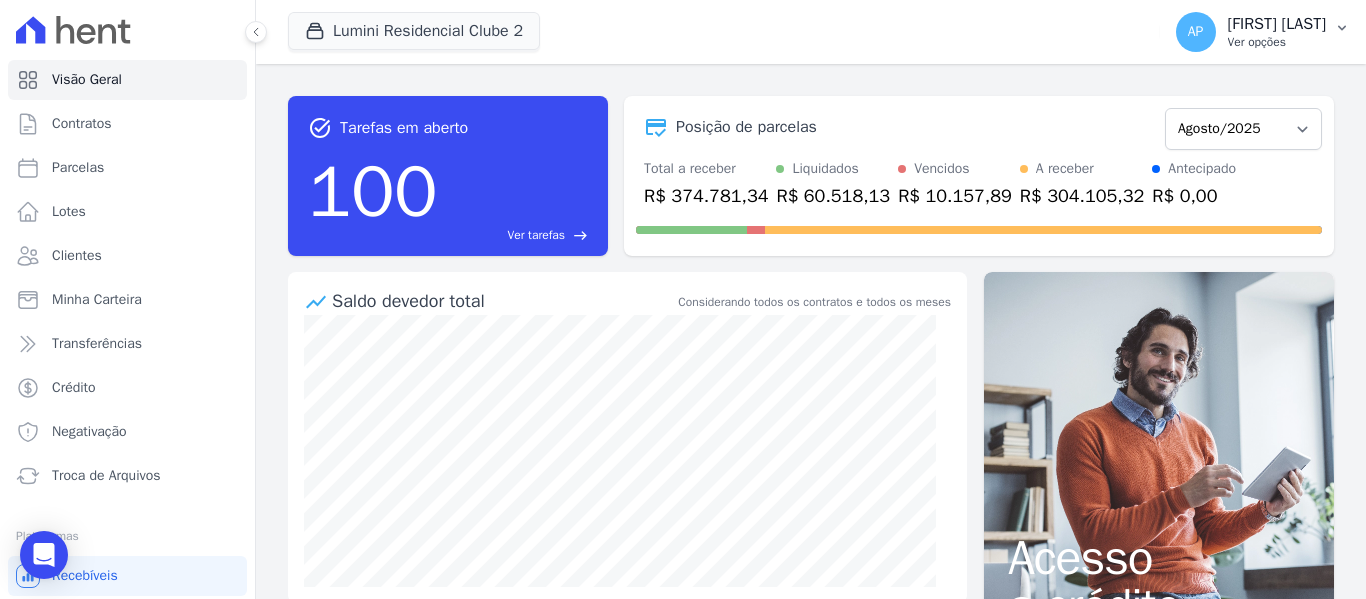 click on "Ver opções" at bounding box center [1277, 42] 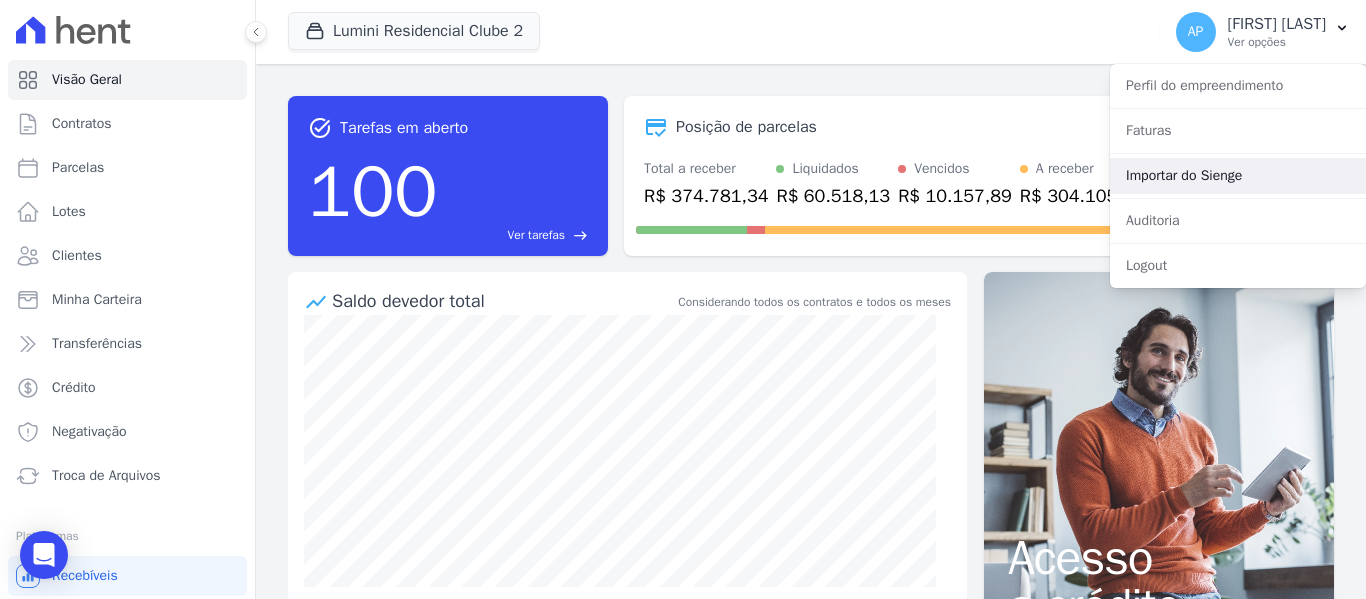 click on "Importar do Sienge" at bounding box center [1238, 176] 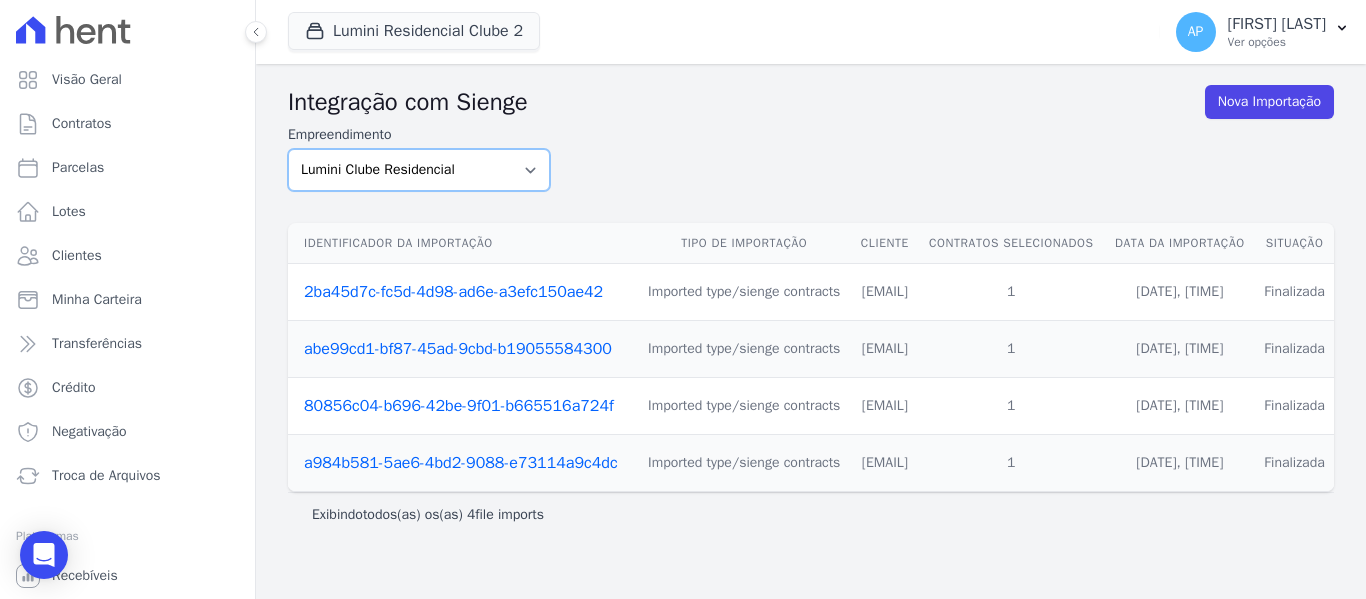 click on "Lumini Clube Residencial
Lumini Residencial 3
Lumini Residencial Clube 2" at bounding box center (419, 170) 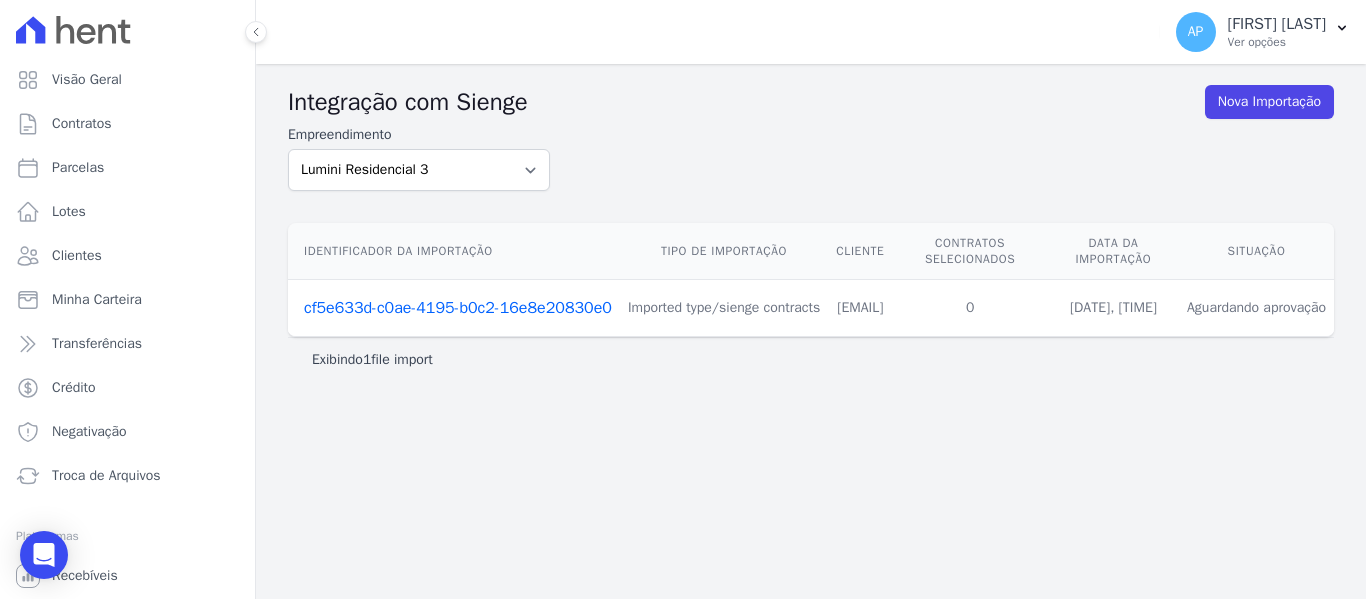 scroll, scrollTop: 0, scrollLeft: 0, axis: both 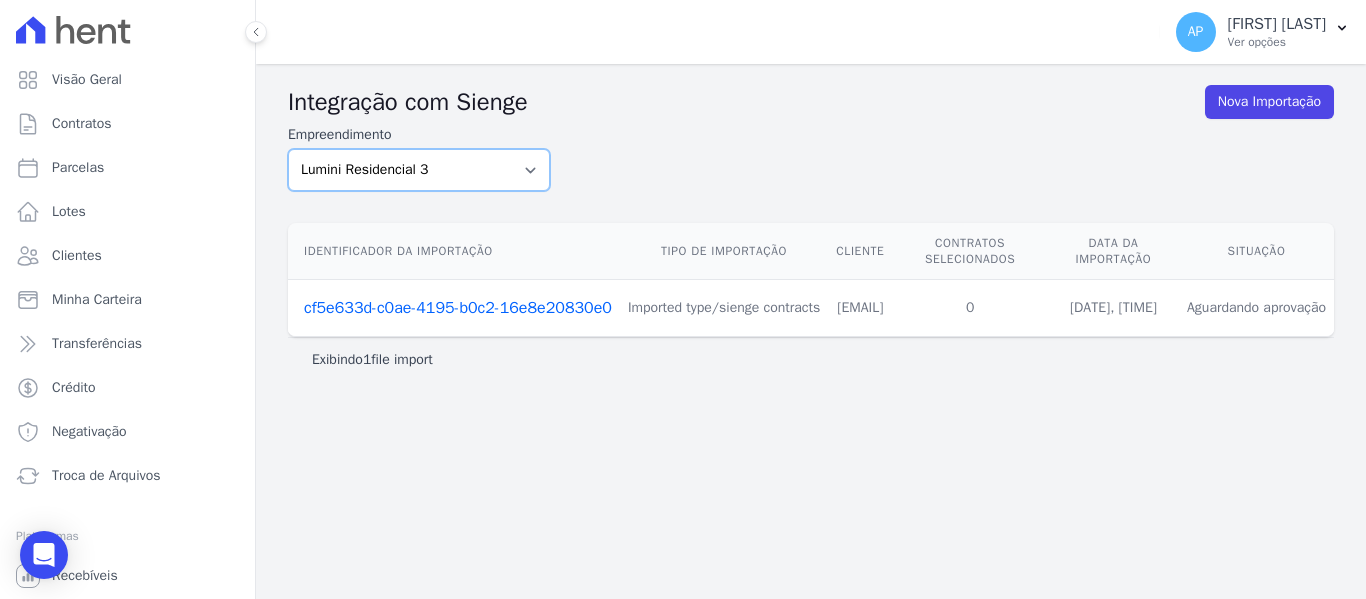 drag, startPoint x: 0, startPoint y: 0, endPoint x: 472, endPoint y: 172, distance: 502.36243 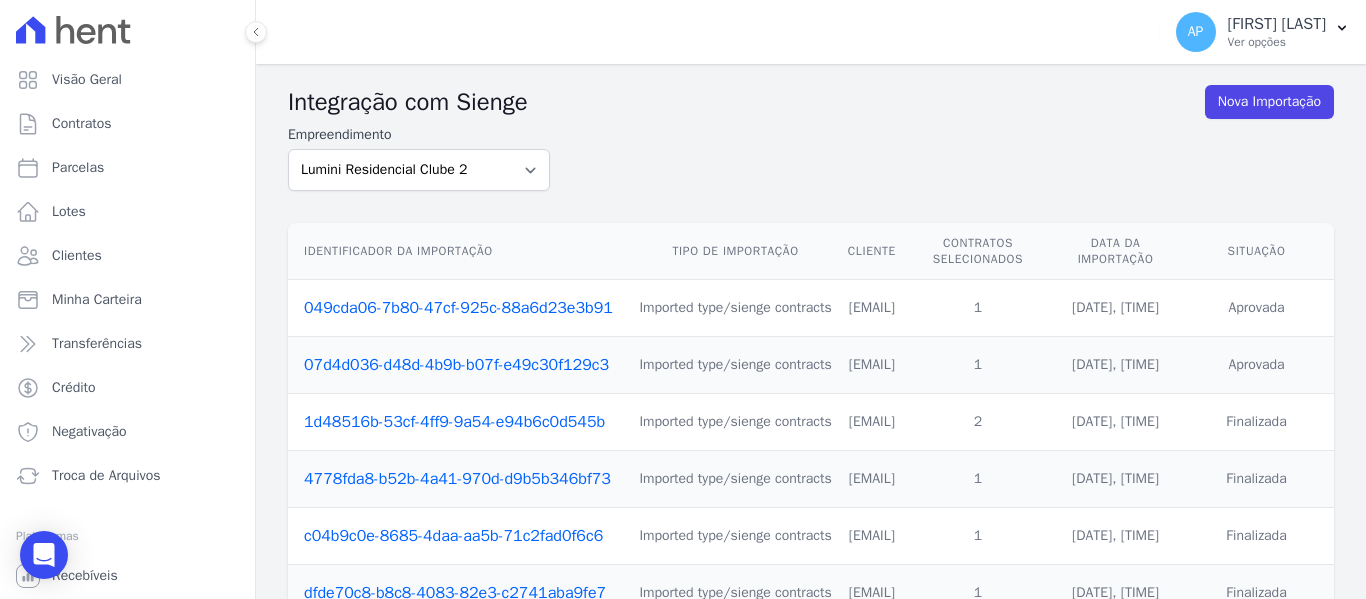 scroll, scrollTop: 0, scrollLeft: 0, axis: both 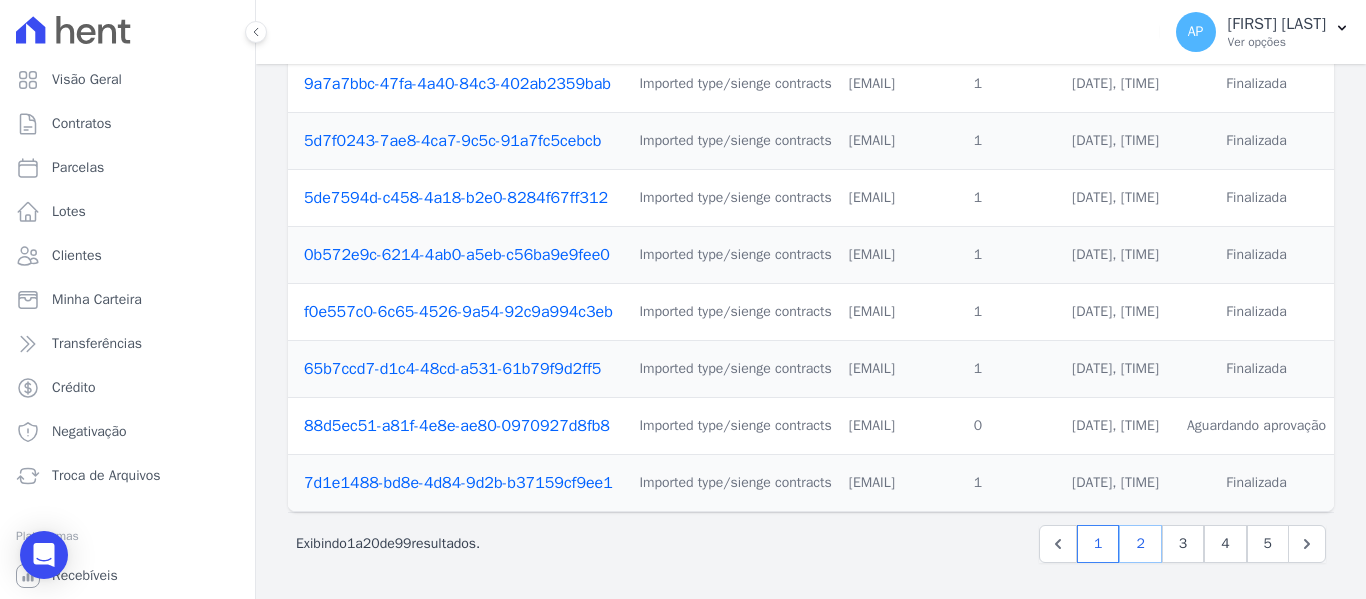 click on "2" at bounding box center [1140, 544] 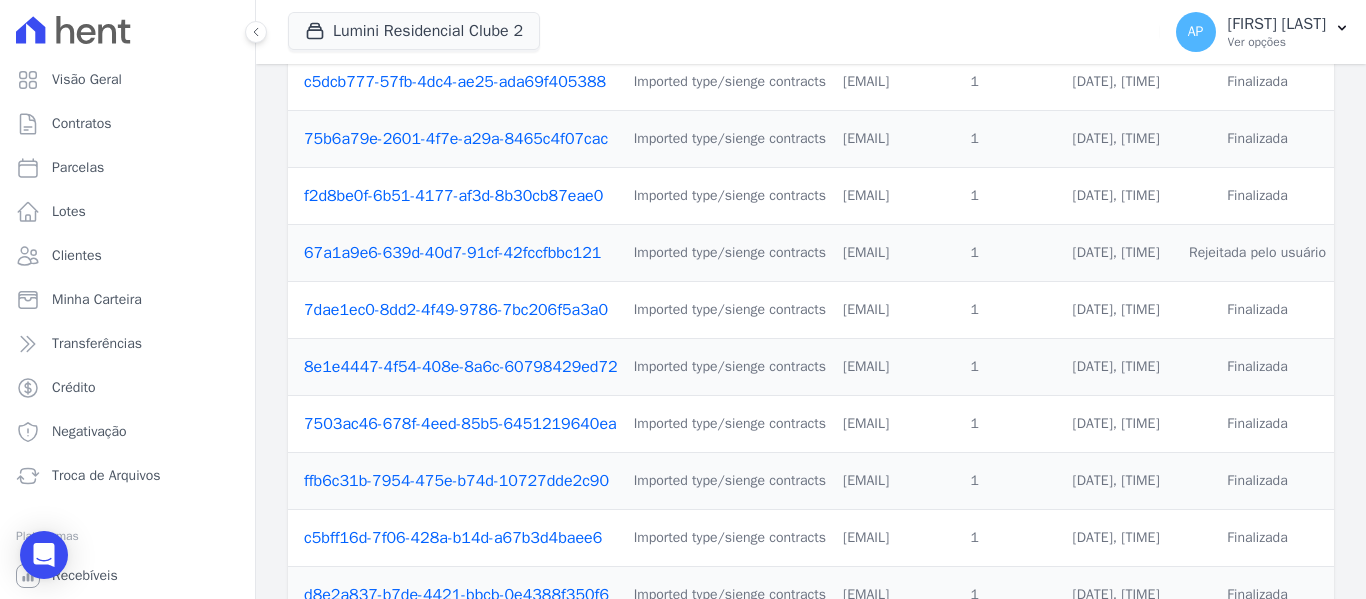 scroll, scrollTop: 923, scrollLeft: 0, axis: vertical 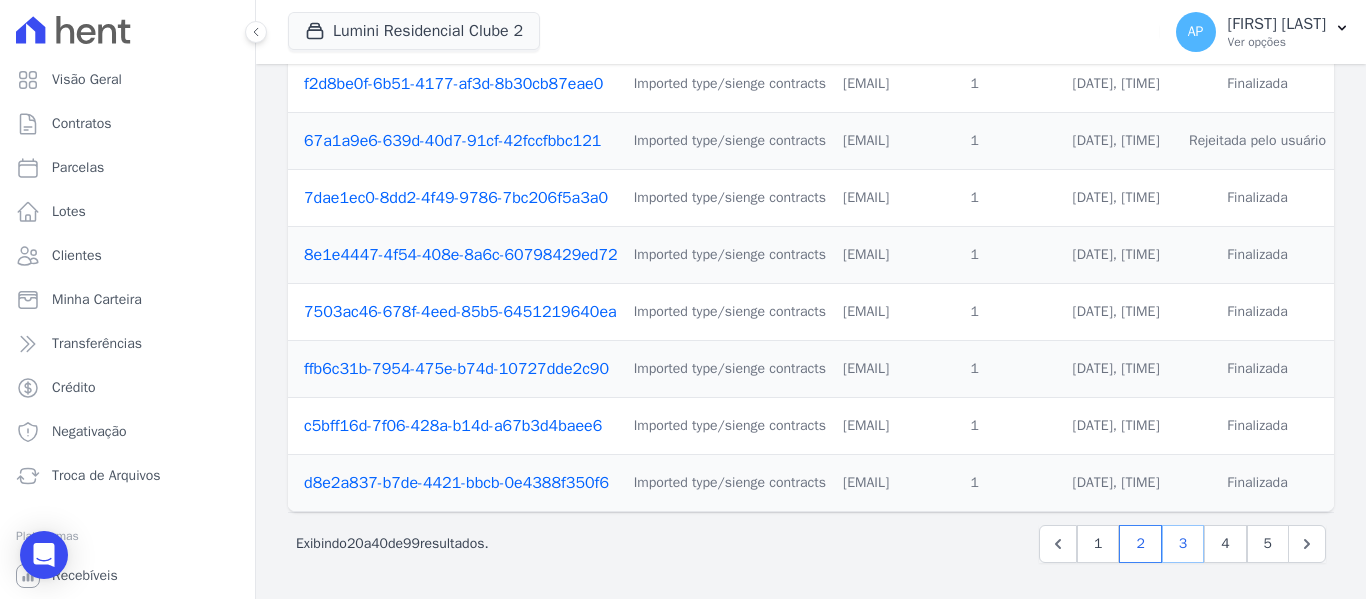 click on "3" at bounding box center (1183, 544) 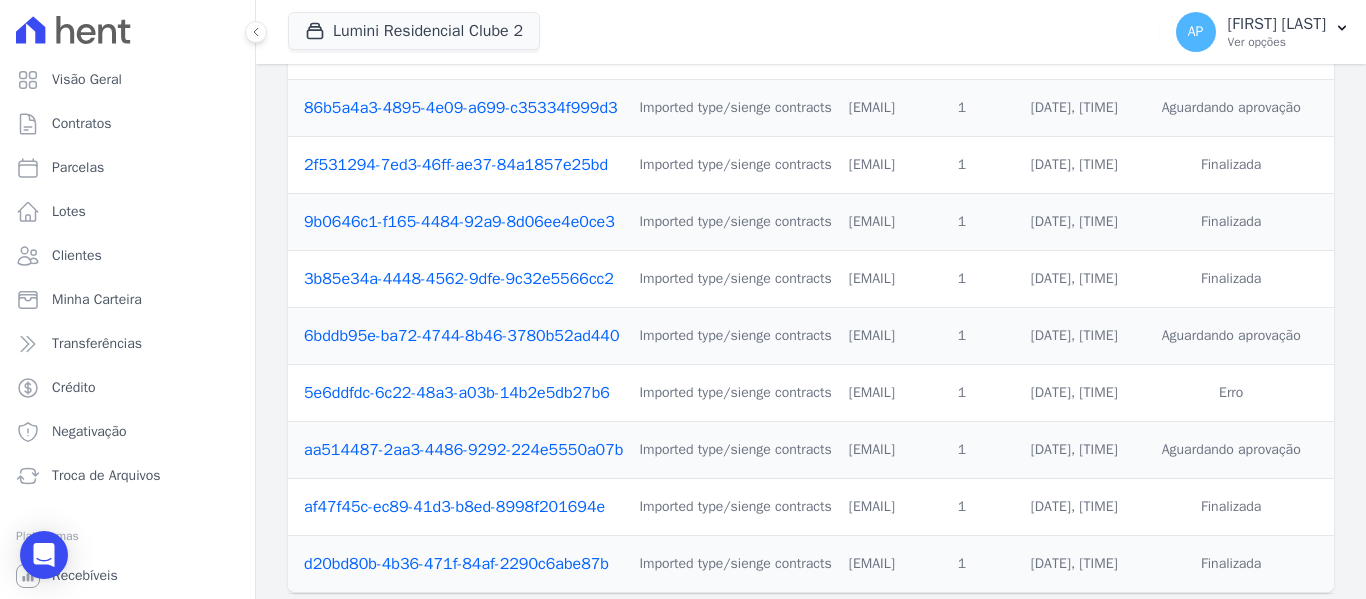 scroll, scrollTop: 923, scrollLeft: 0, axis: vertical 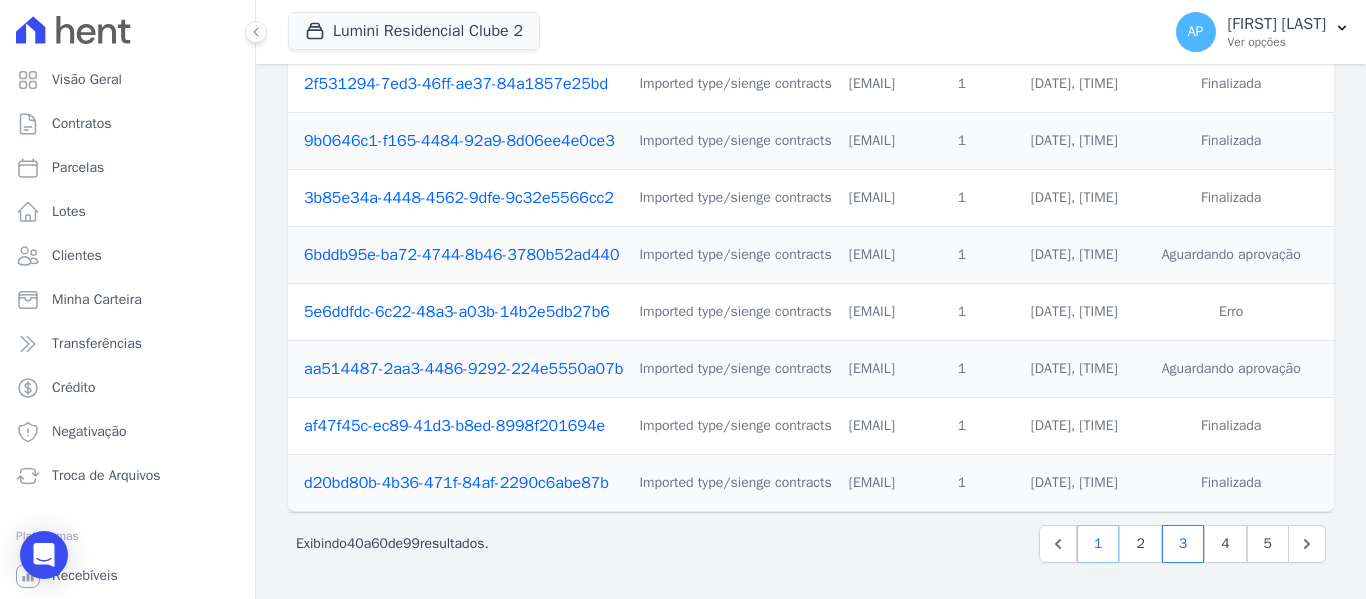 click on "1" at bounding box center [1098, 544] 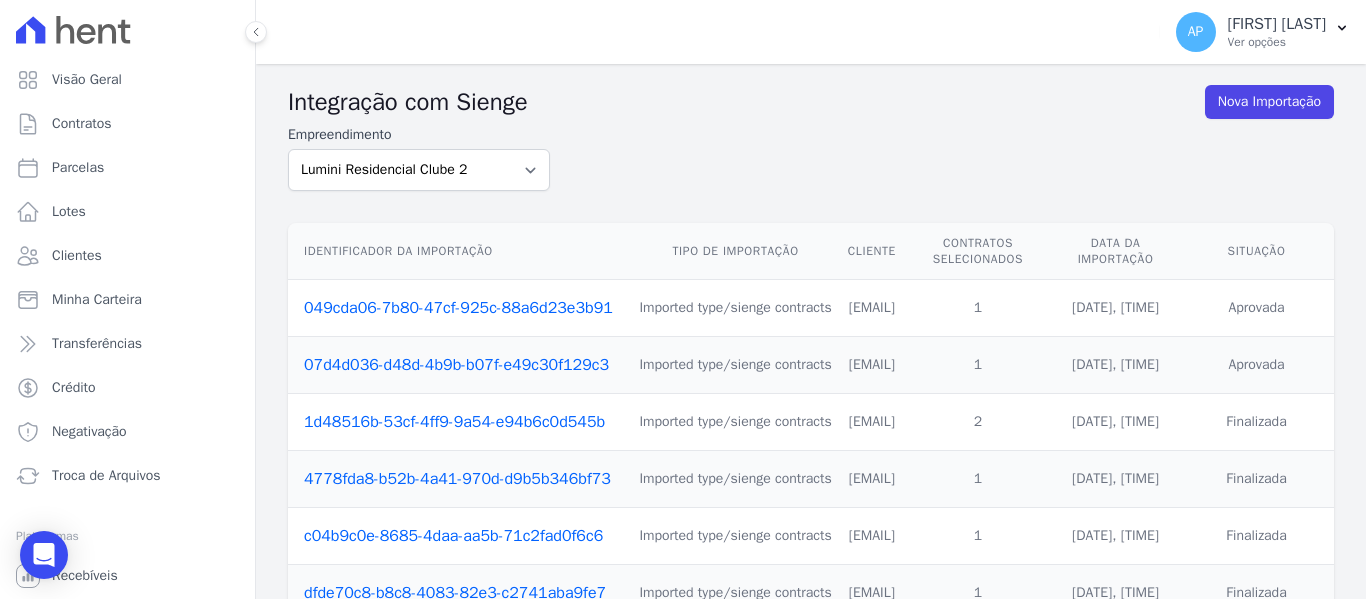 click on "049cda06-7b80-47cf-925c-88a6d23e3b91" at bounding box center [458, 308] 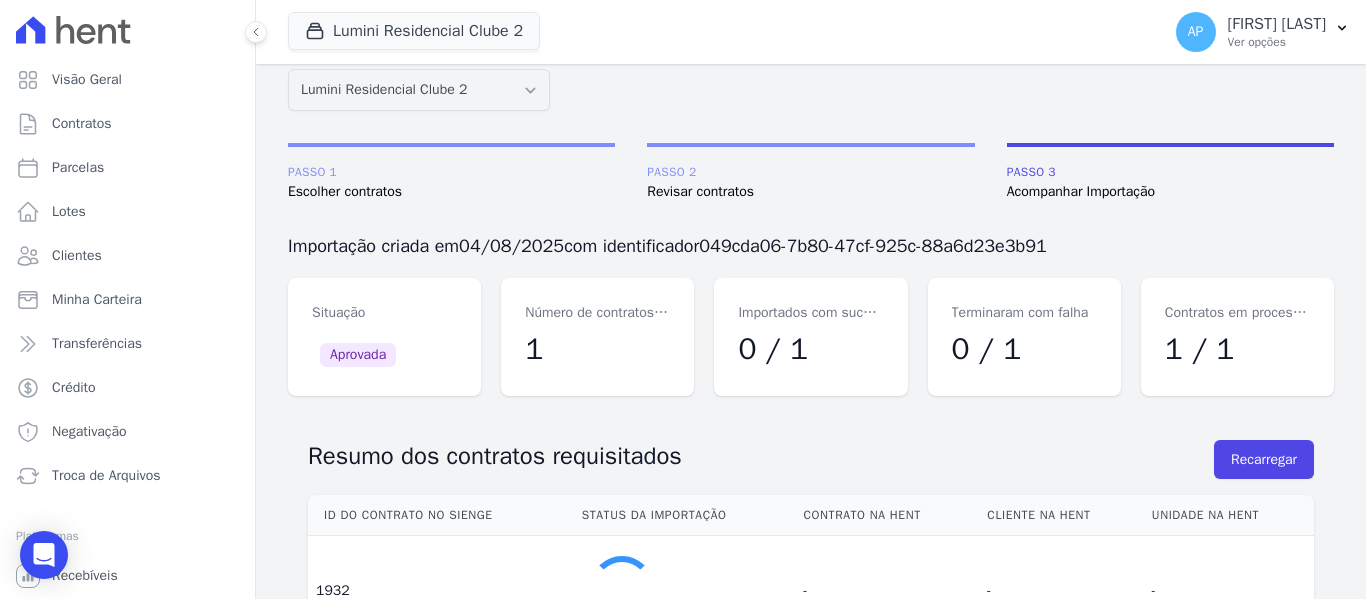 scroll, scrollTop: 166, scrollLeft: 0, axis: vertical 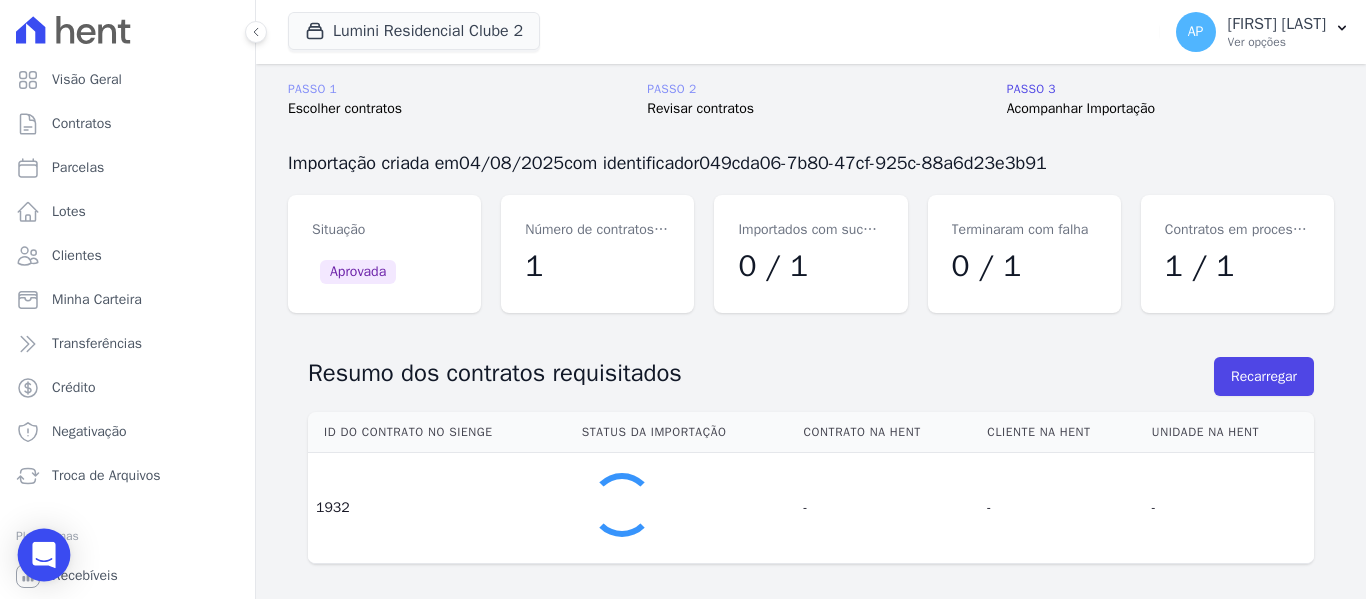 click 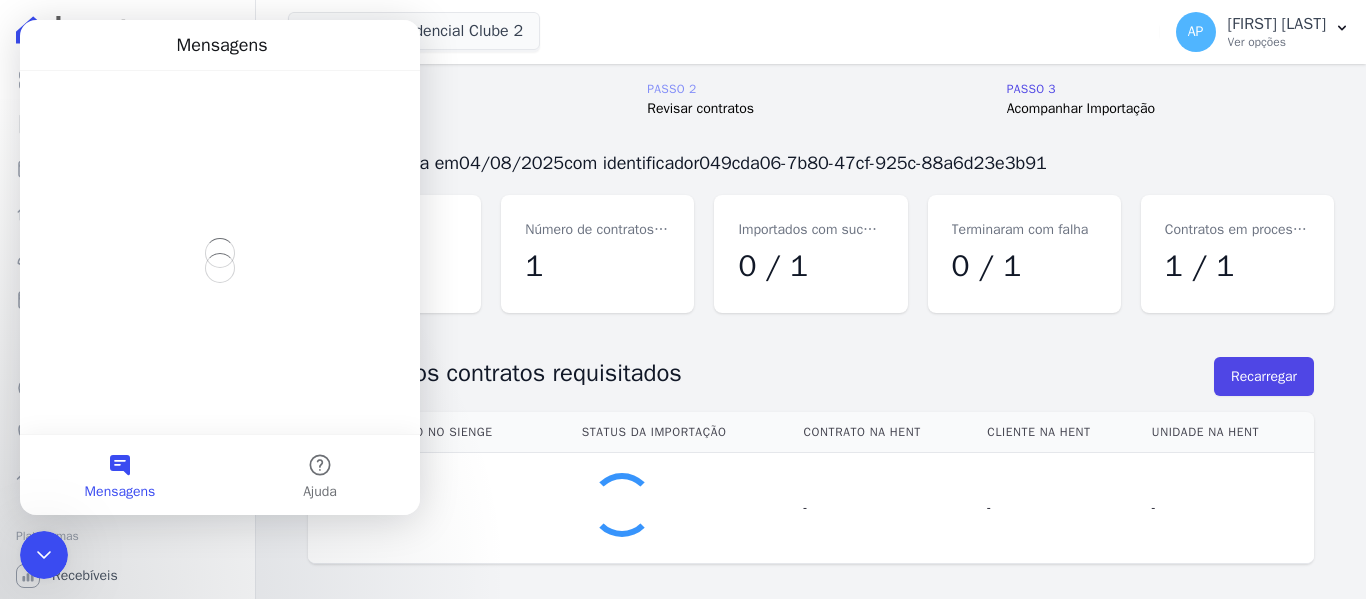 scroll, scrollTop: 0, scrollLeft: 0, axis: both 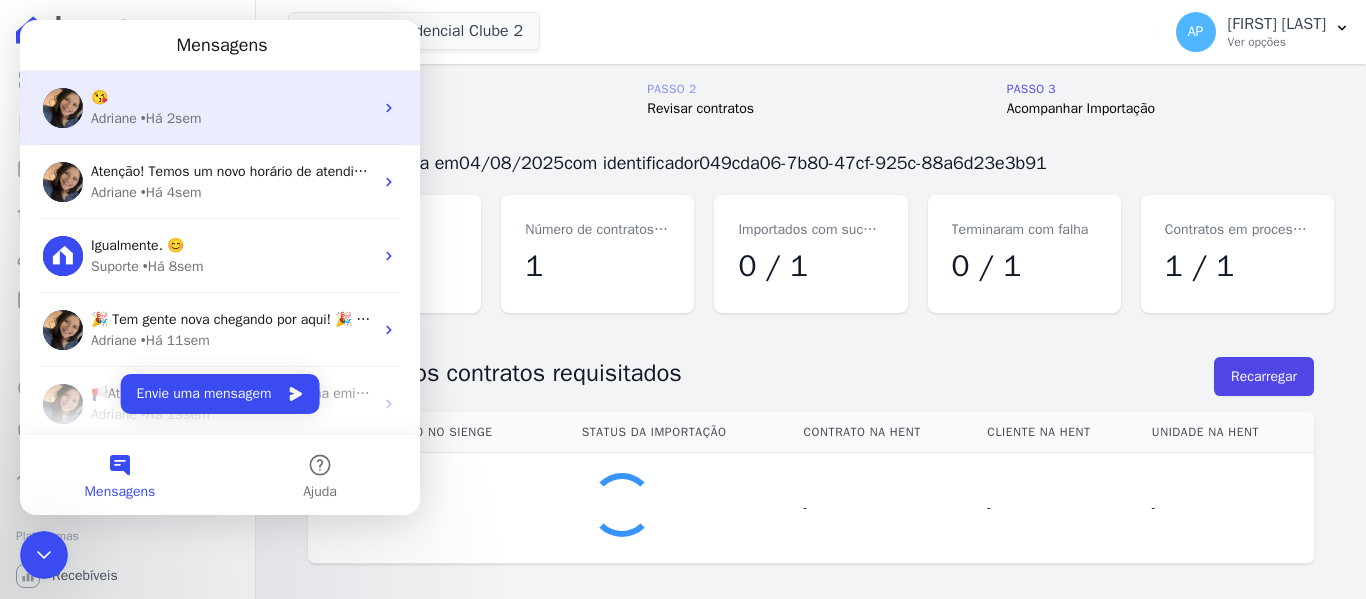 click on "[FIRST] • Há [TIME]" at bounding box center [232, 118] 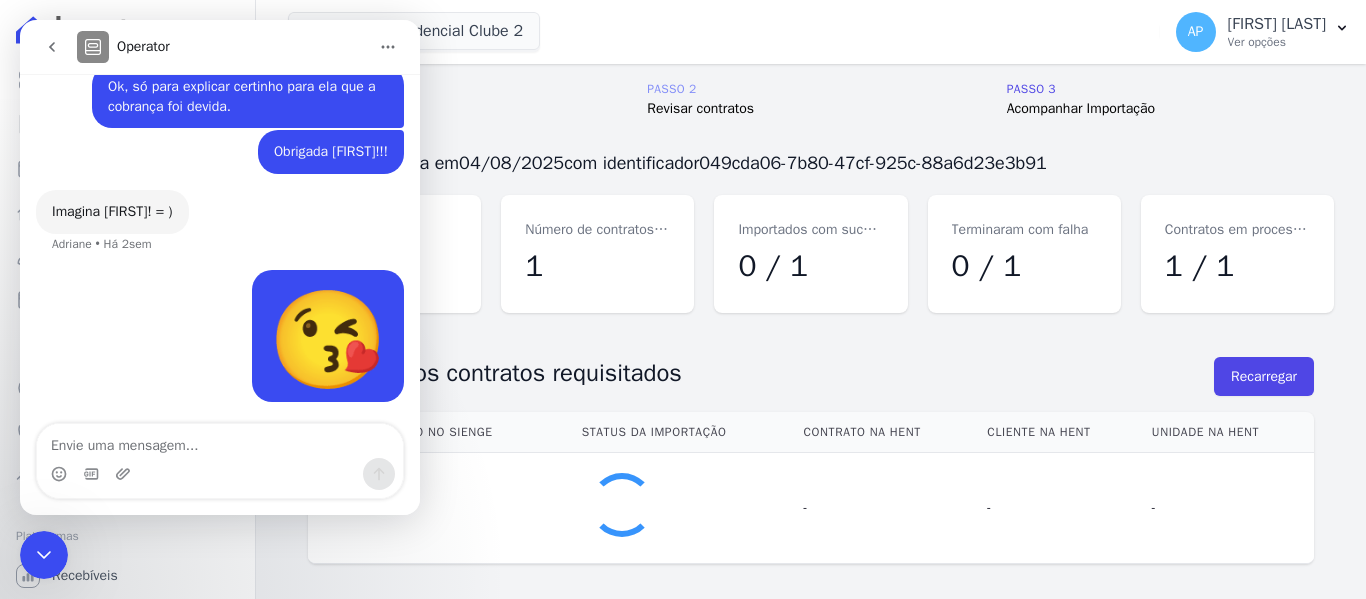 scroll, scrollTop: 4523, scrollLeft: 0, axis: vertical 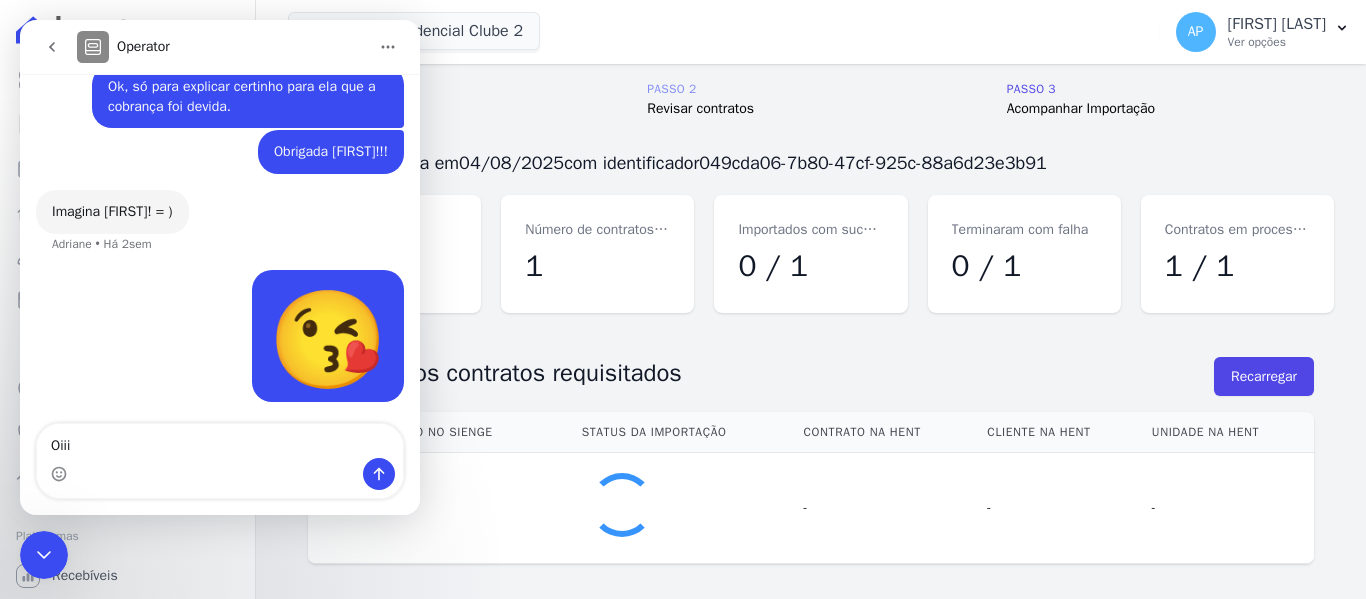 type on "Oiiie" 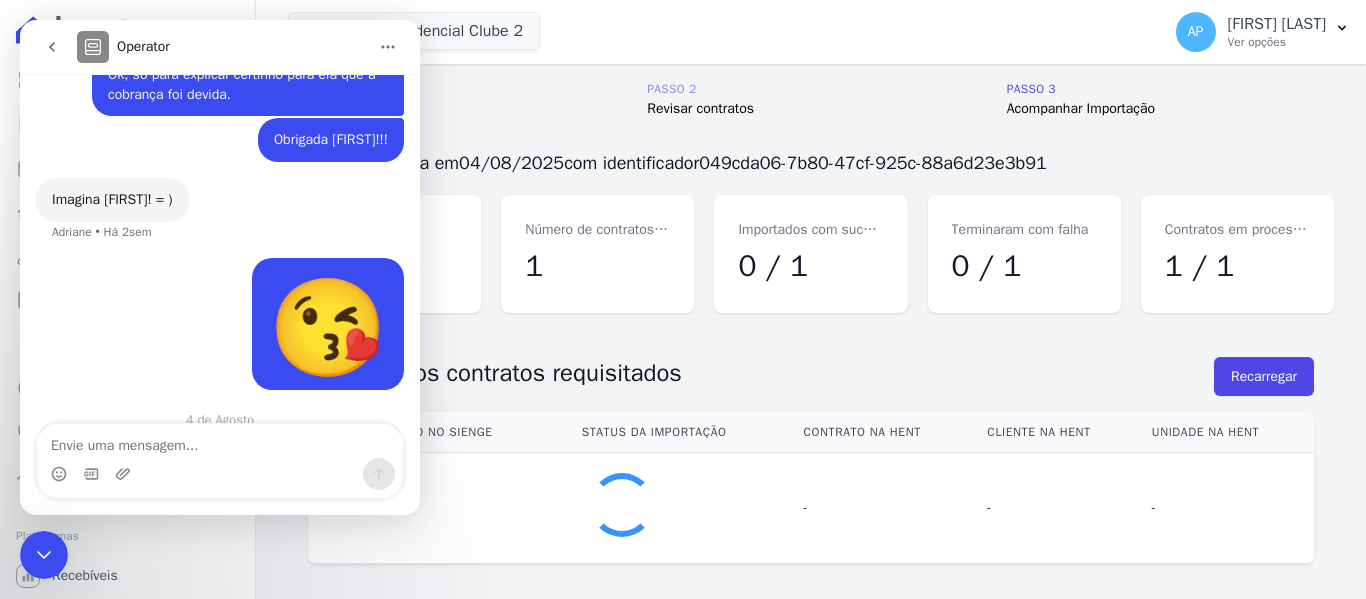 scroll, scrollTop: 4636, scrollLeft: 0, axis: vertical 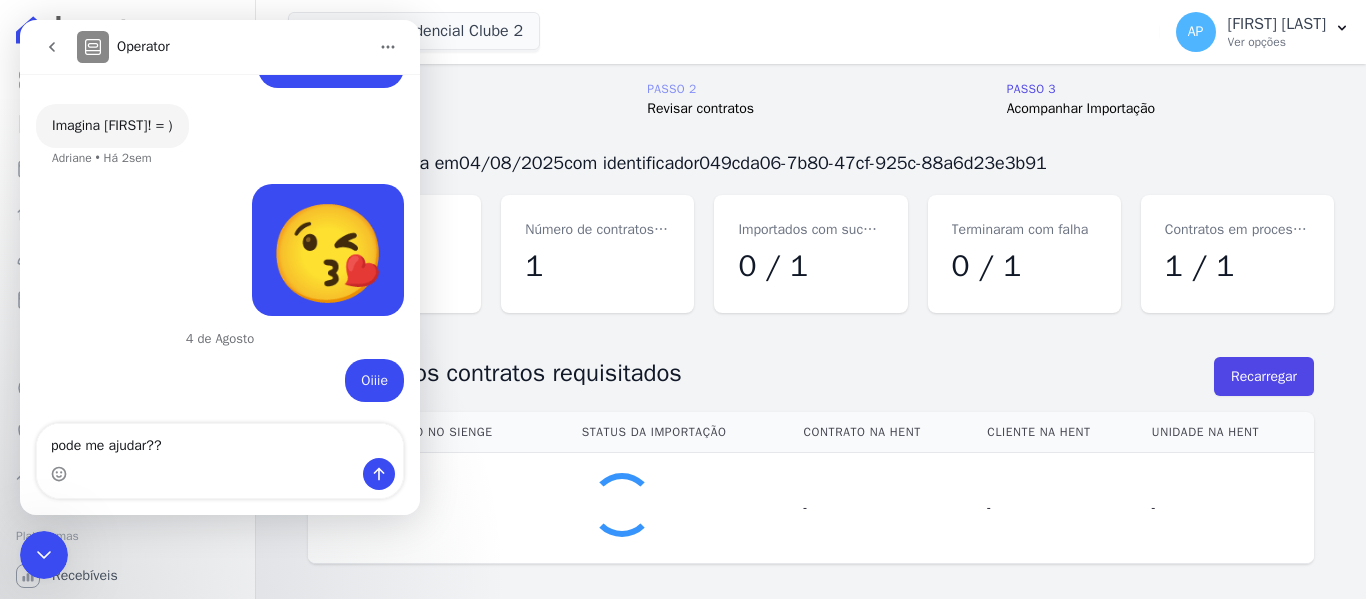 type on "pode me ajudar??" 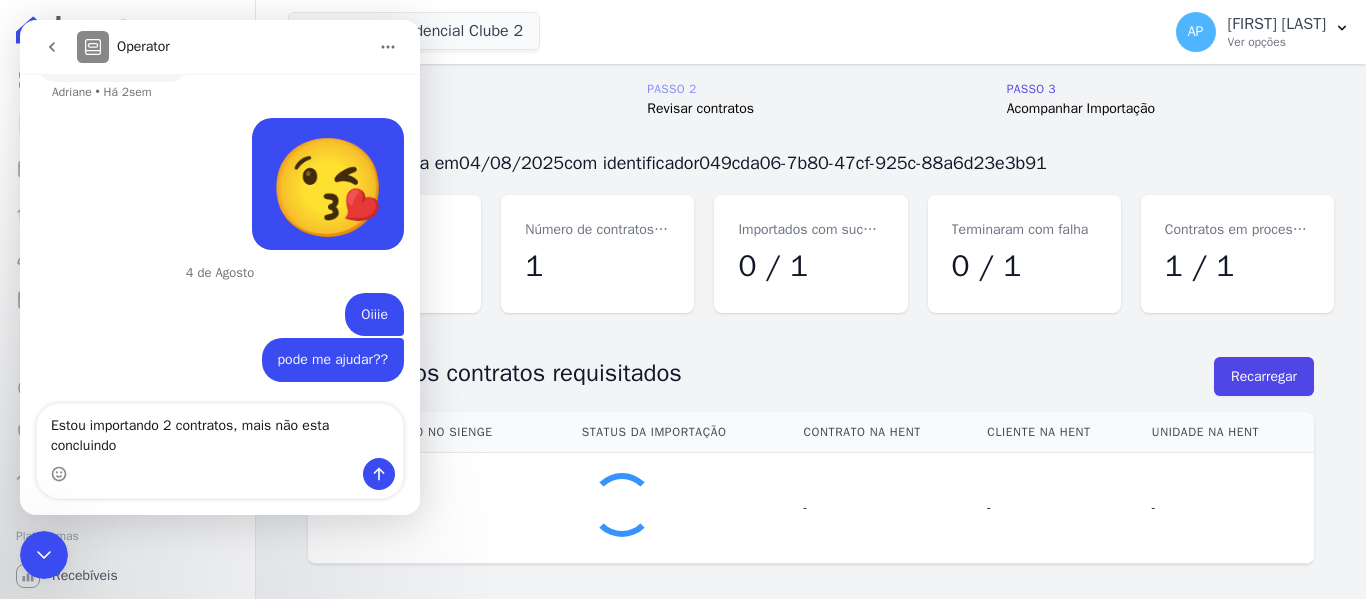 scroll, scrollTop: 4702, scrollLeft: 0, axis: vertical 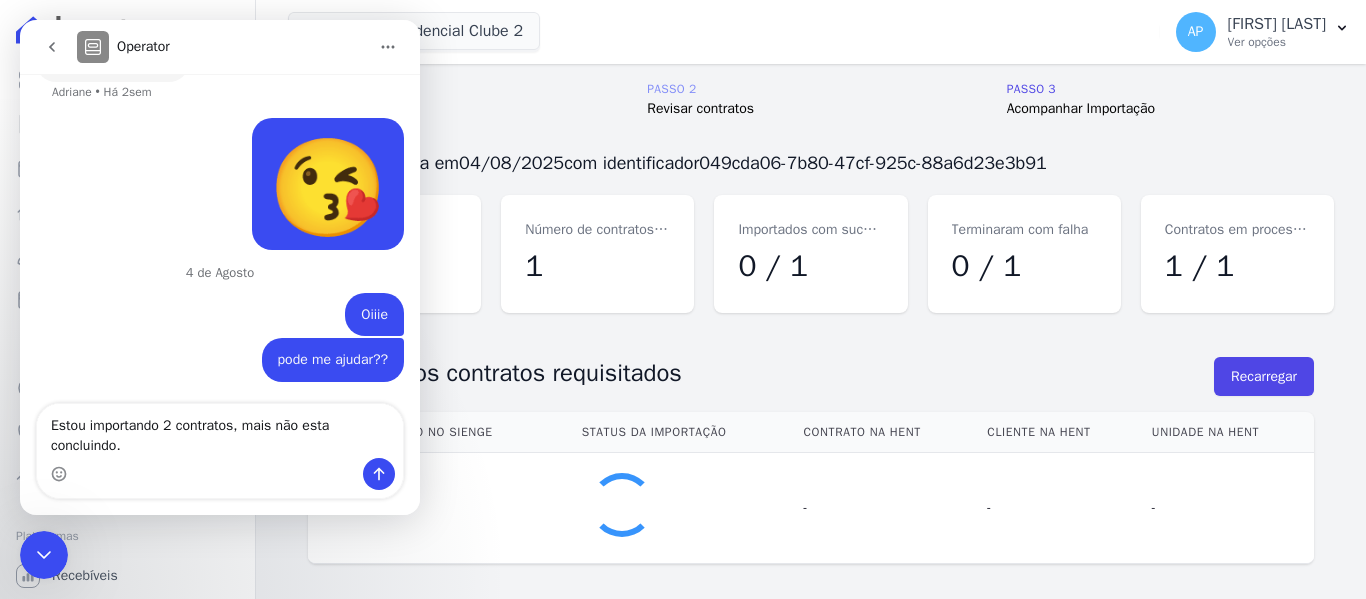 type on "Estou importando 2 contratos, mais não esta concluindo." 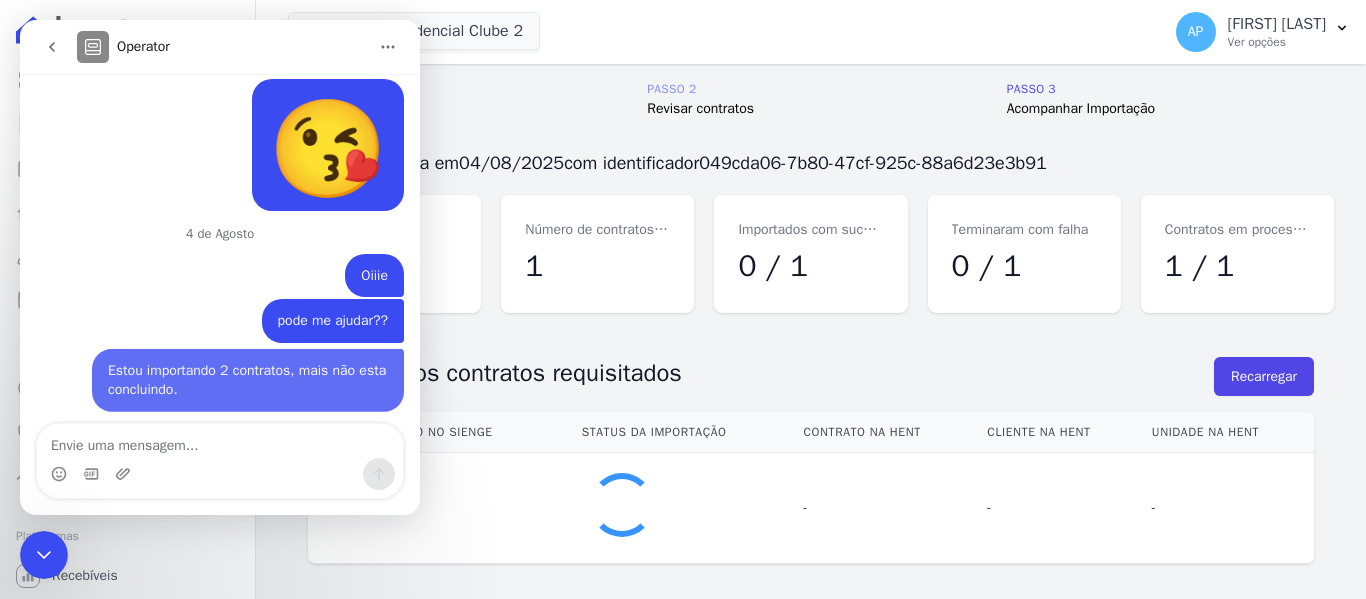 scroll, scrollTop: 4747, scrollLeft: 0, axis: vertical 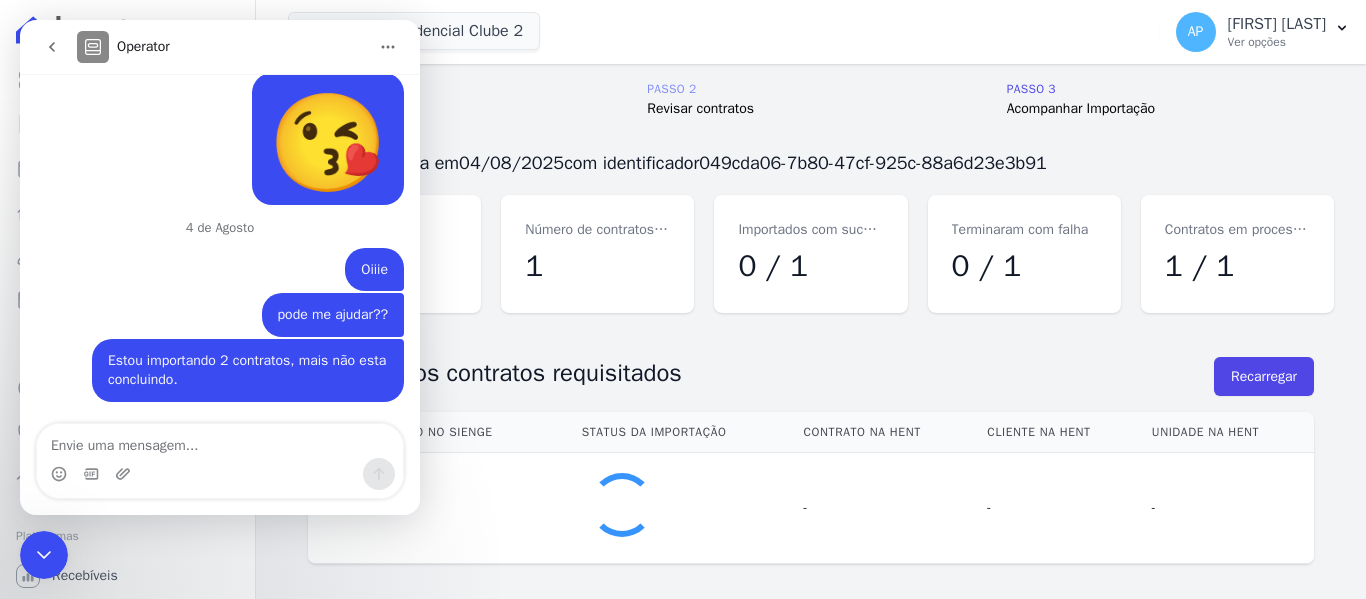 click at bounding box center (44, 555) 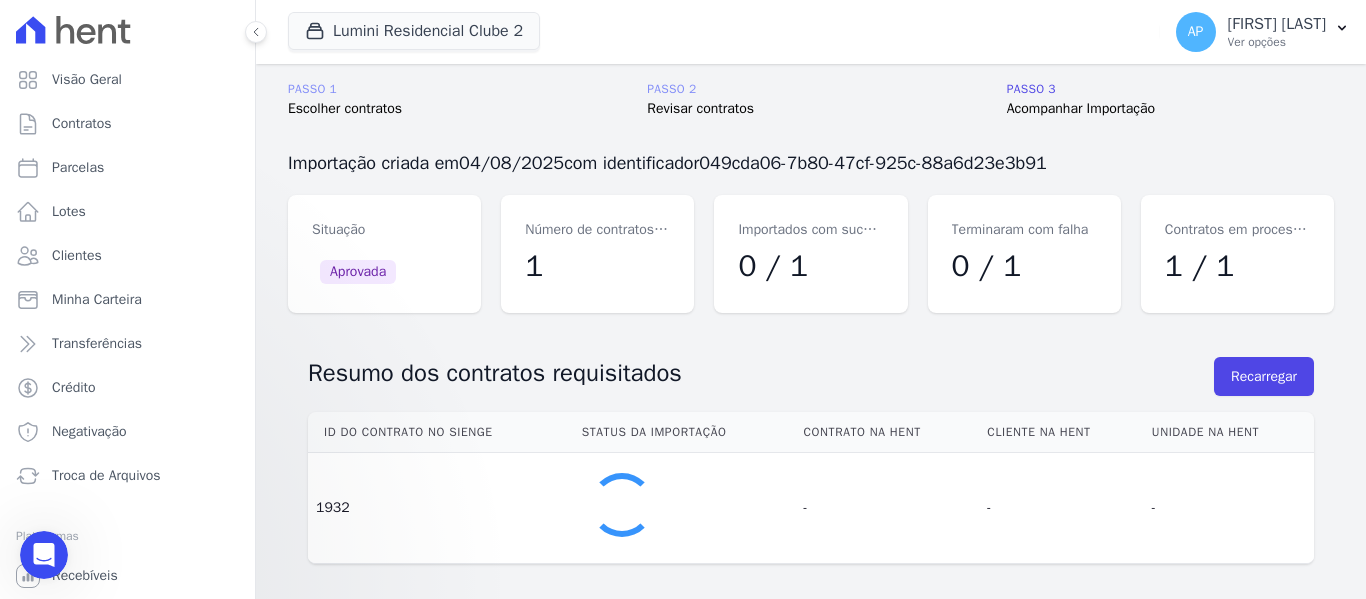 scroll, scrollTop: 0, scrollLeft: 0, axis: both 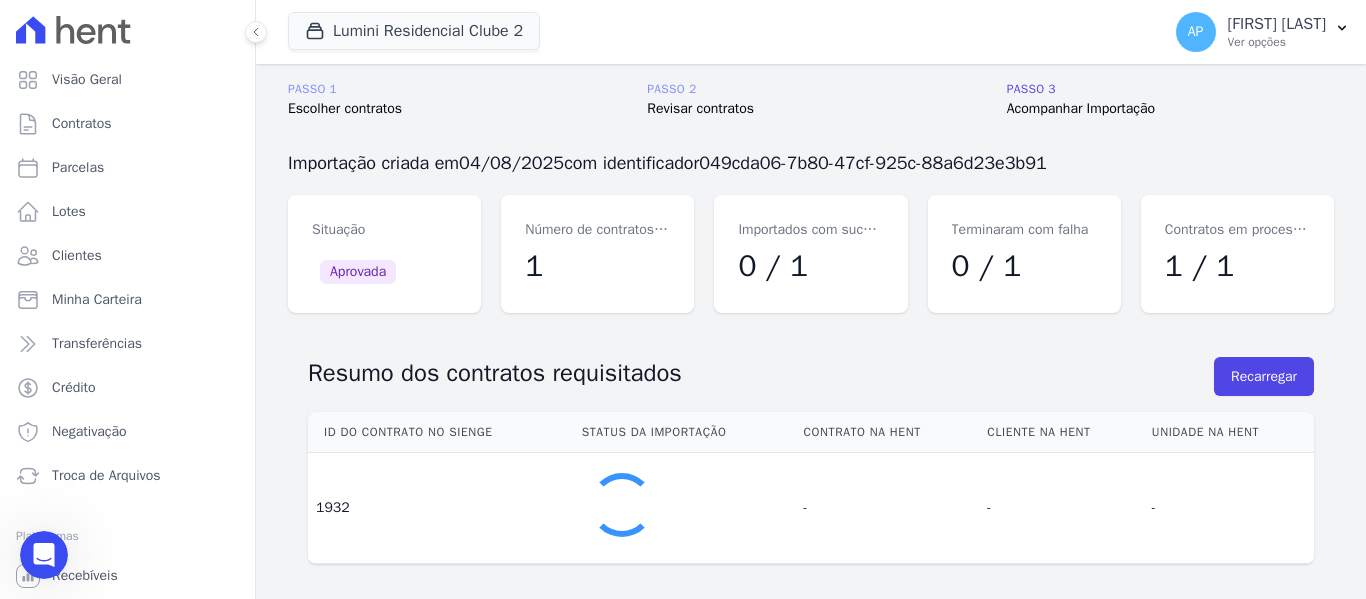 click 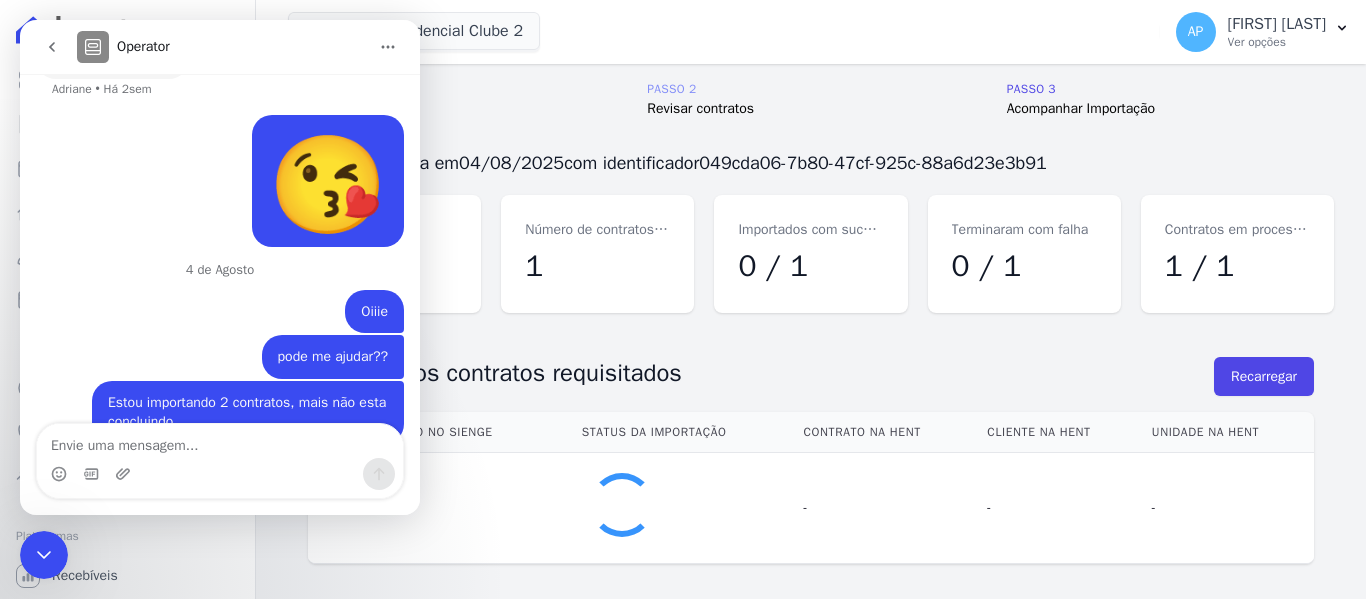 scroll, scrollTop: 4747, scrollLeft: 0, axis: vertical 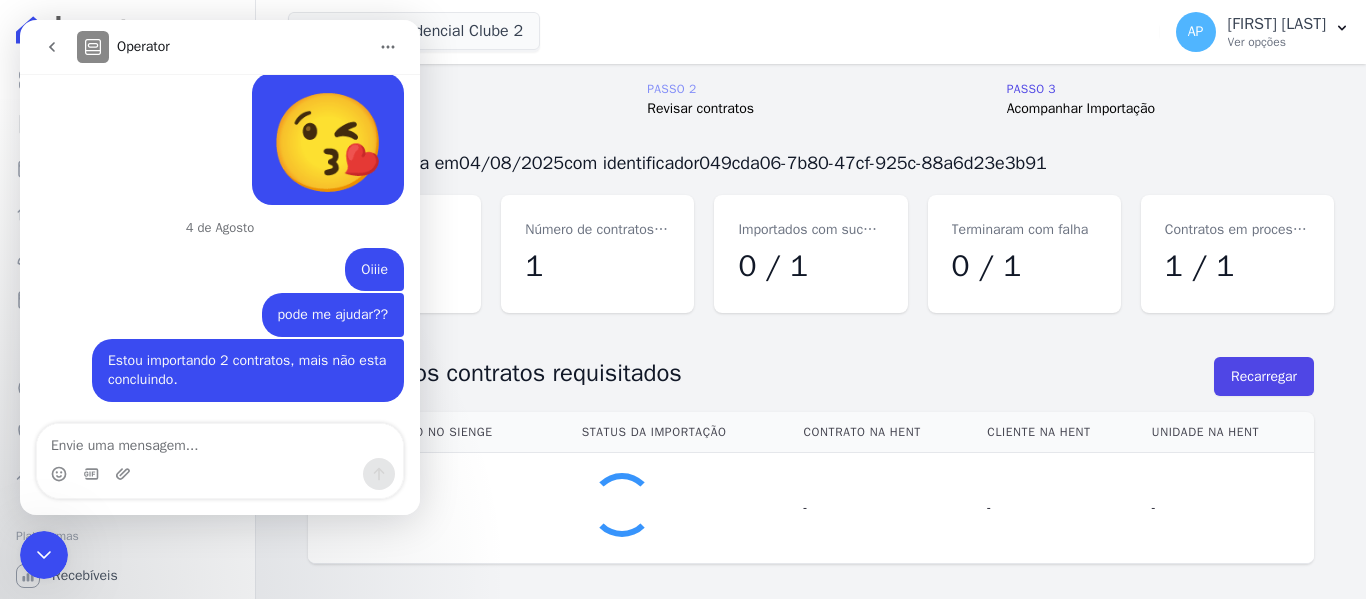 click at bounding box center (220, 441) 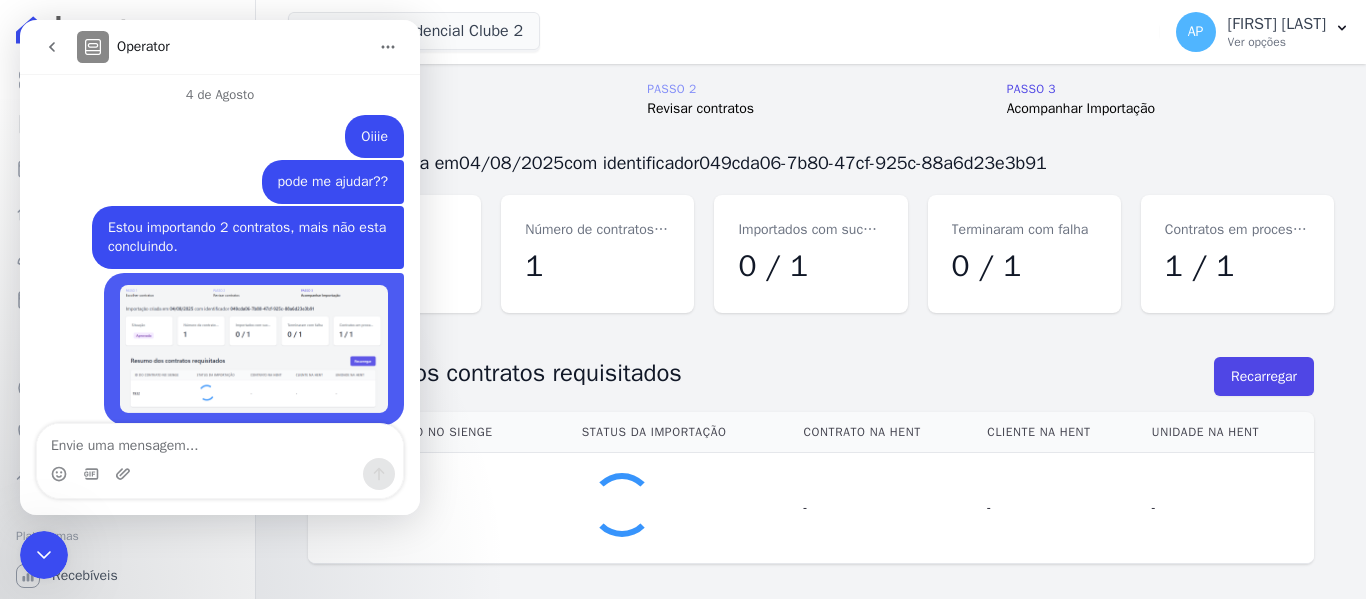 scroll, scrollTop: 4902, scrollLeft: 0, axis: vertical 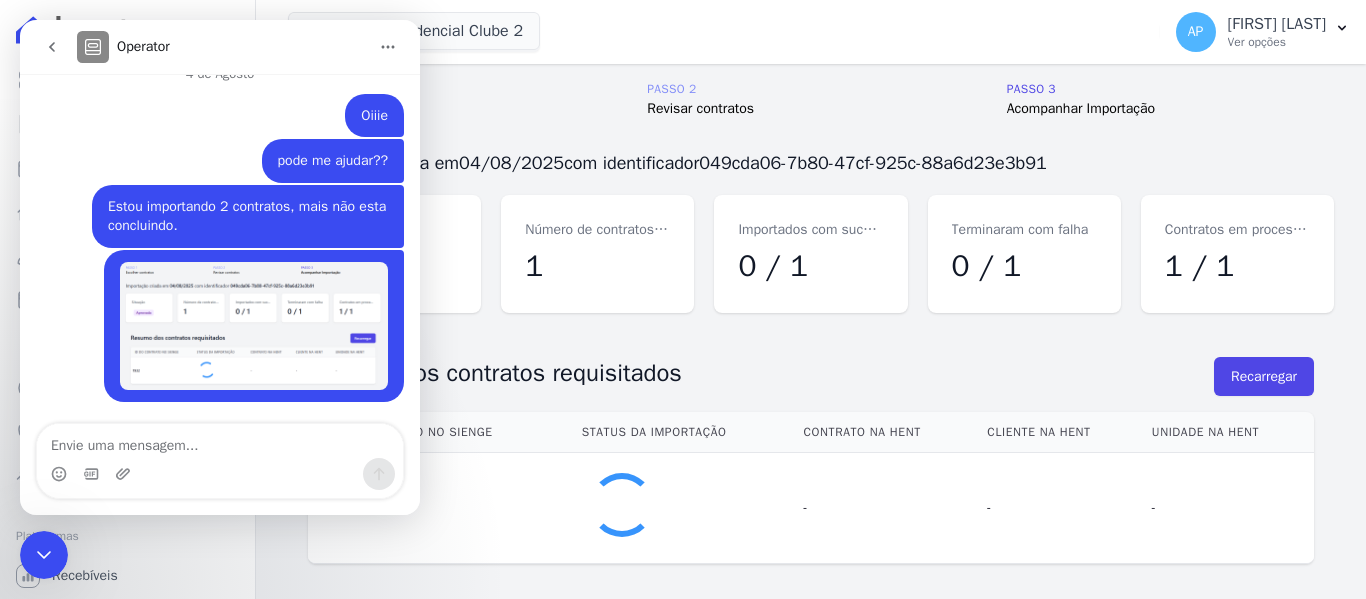 click on "Resumo dos contratos requisitados" at bounding box center (761, 373) 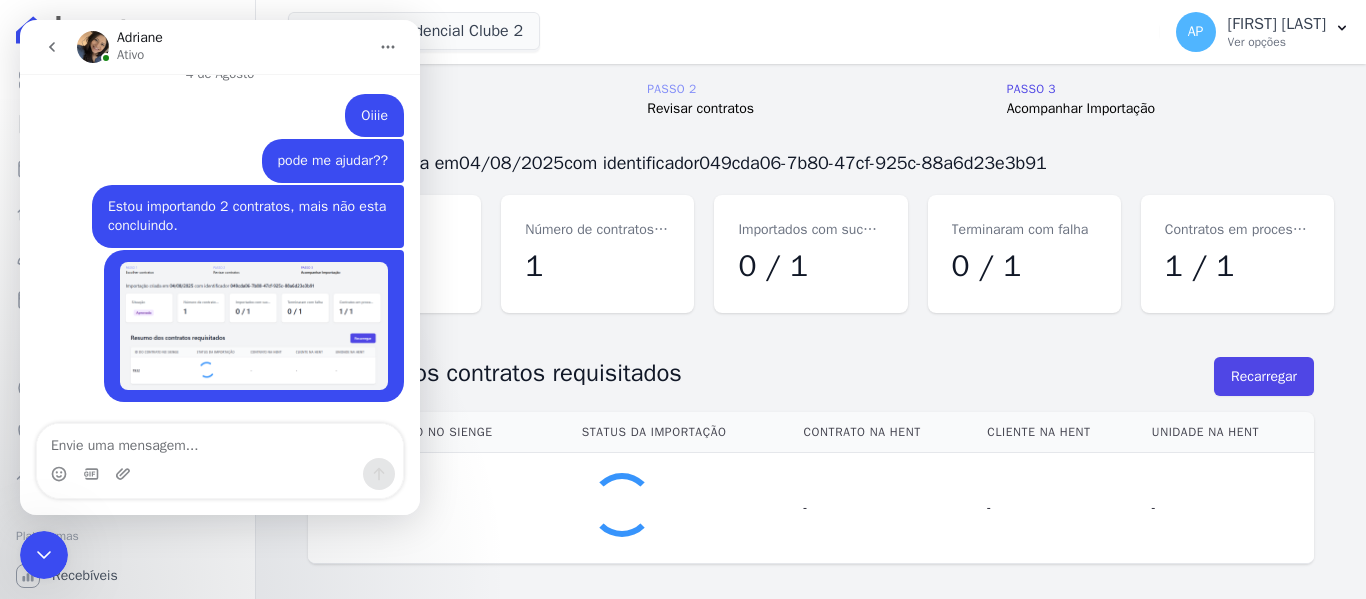 click 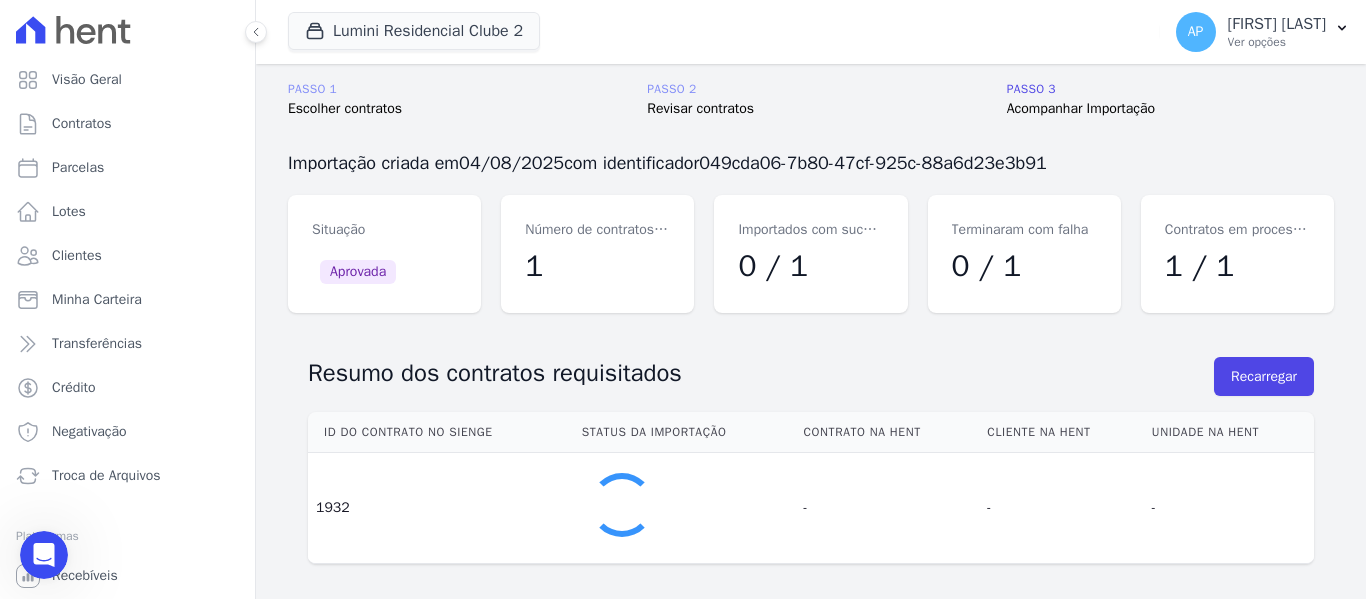 scroll, scrollTop: 4979, scrollLeft: 0, axis: vertical 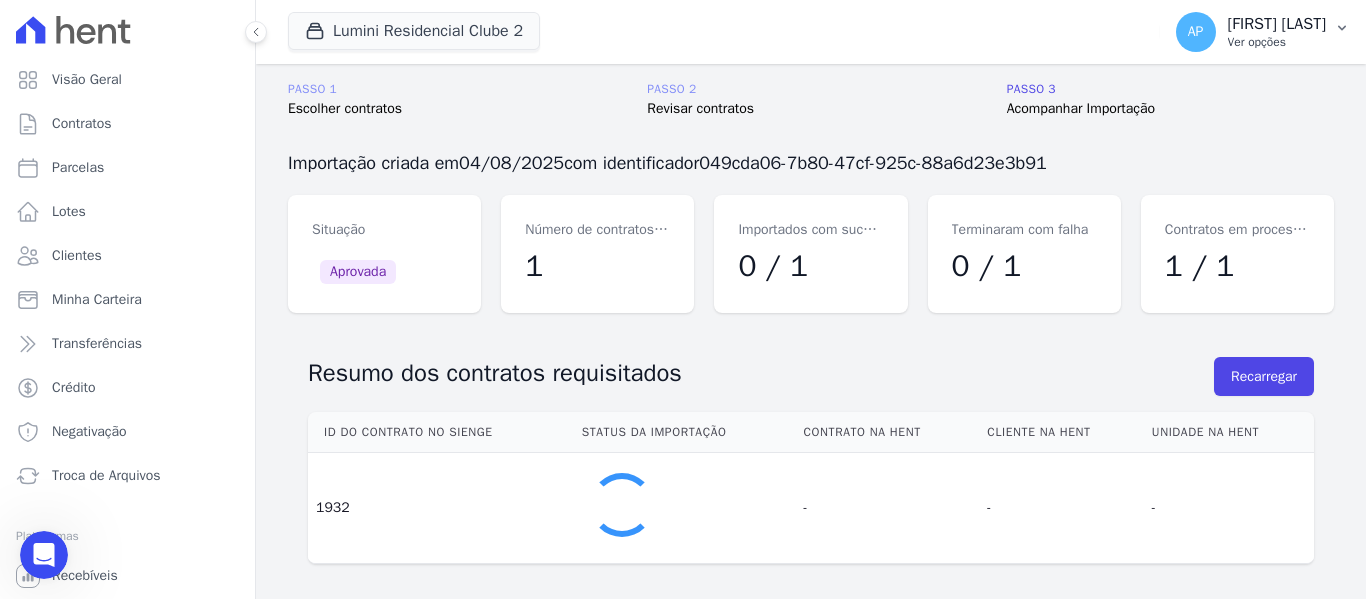 click on "Ver opções" at bounding box center [1277, 42] 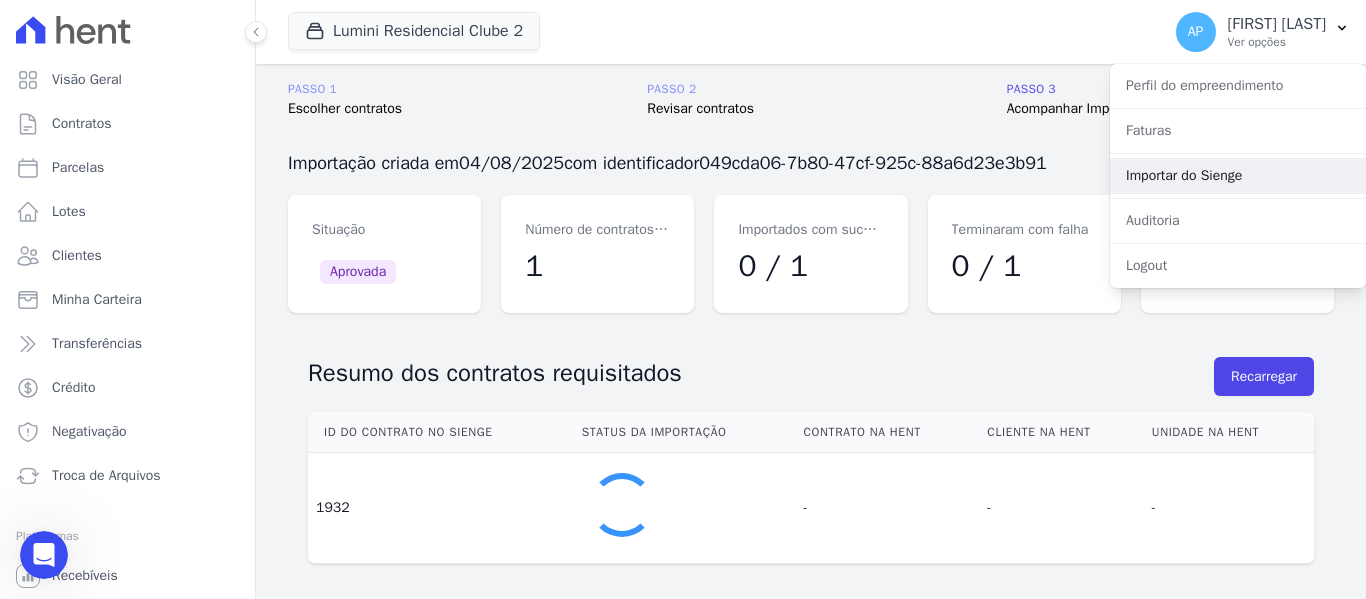 click on "Importar do Sienge" at bounding box center (1238, 176) 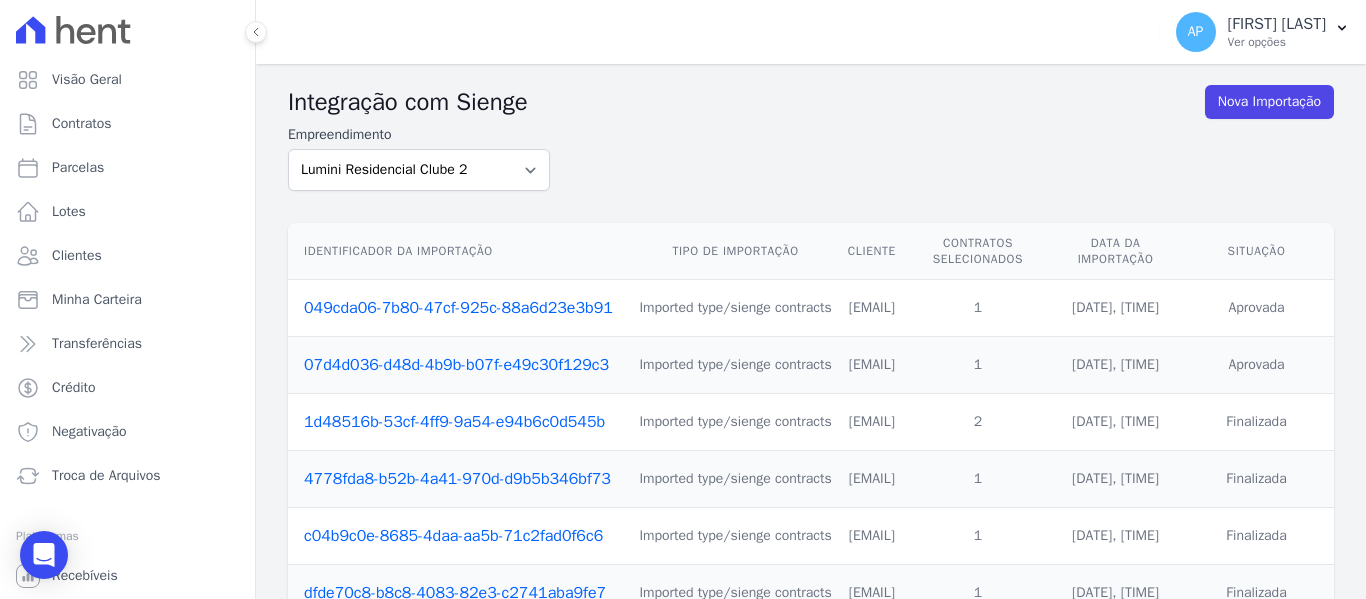 click on "07d4d036-d48d-4b9b-b07f-e49c30f129c3" at bounding box center (456, 365) 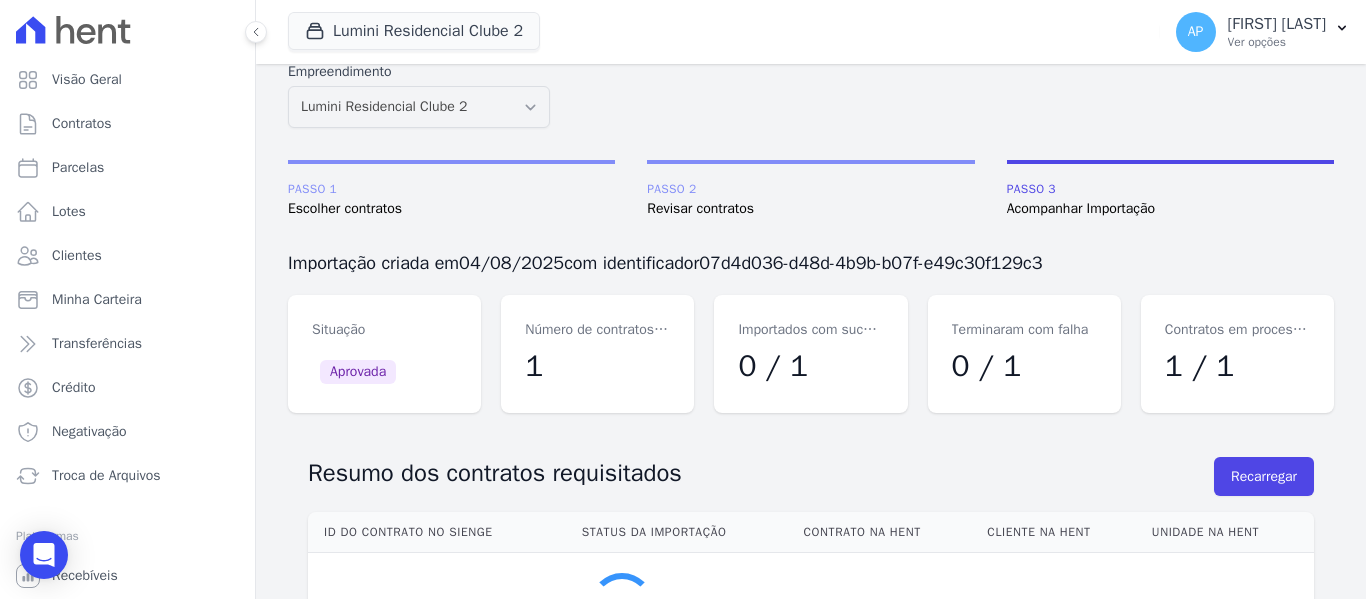 scroll, scrollTop: 166, scrollLeft: 0, axis: vertical 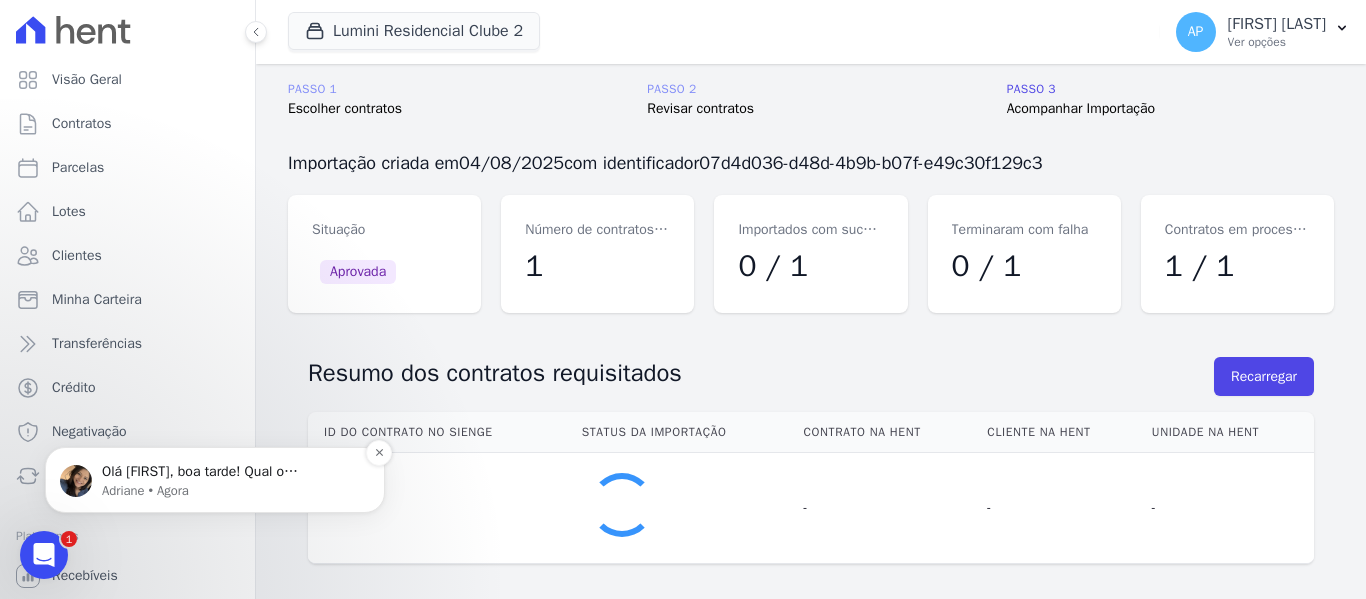 click on "Olá [FIRST], boa tarde!  Qual o empreendimento, por favor?" at bounding box center [231, 472] 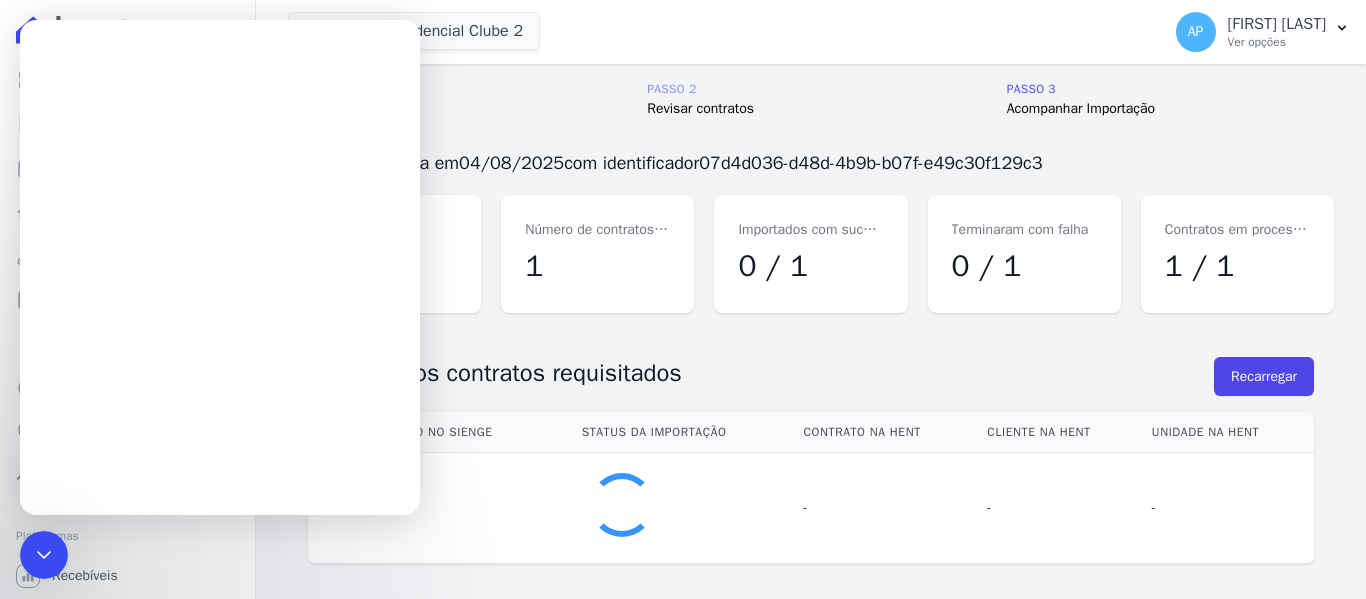 scroll, scrollTop: 0, scrollLeft: 0, axis: both 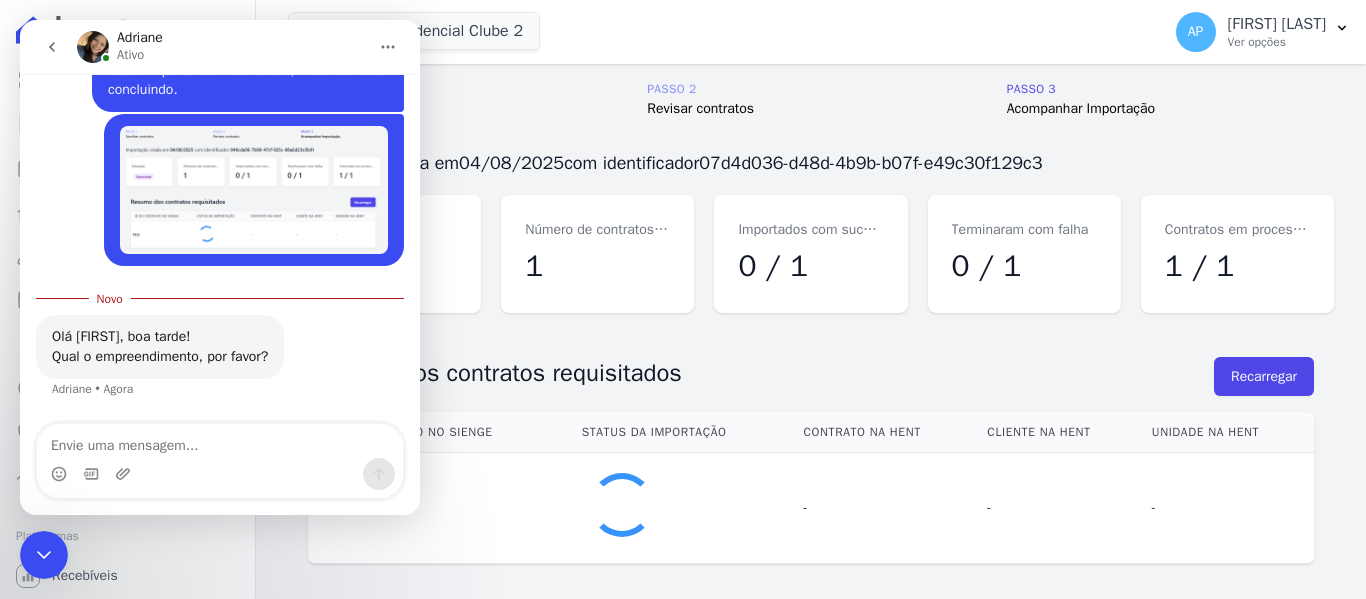 click at bounding box center [220, 441] 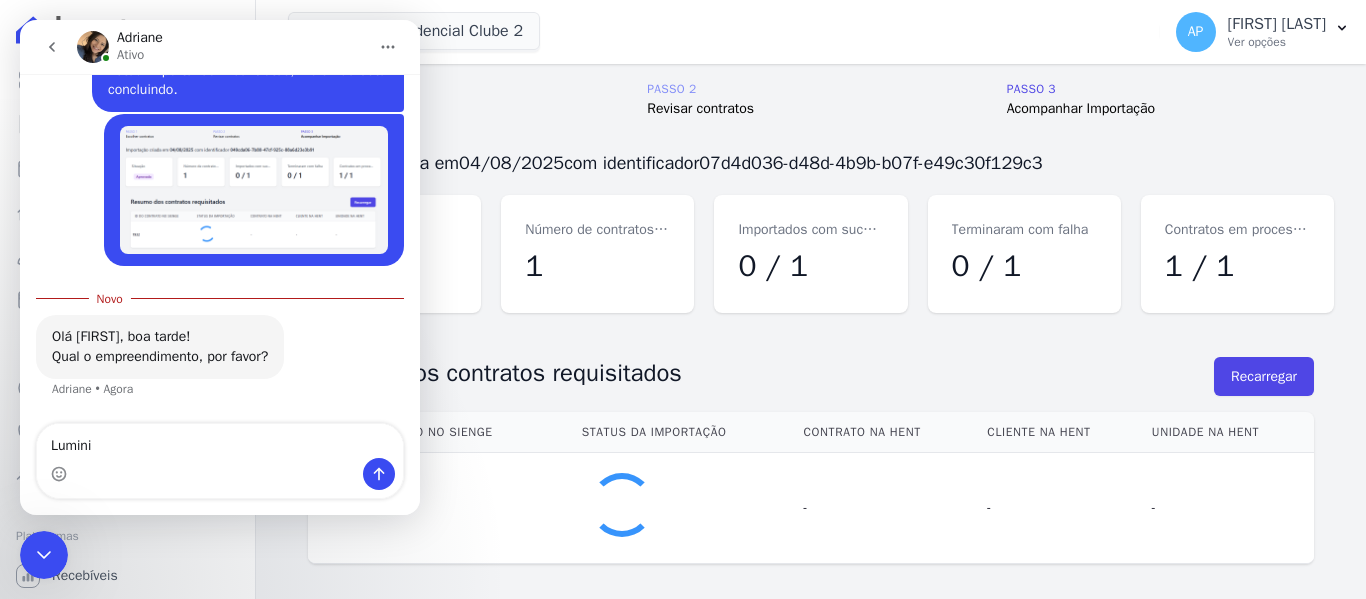 type on "Lumini 2" 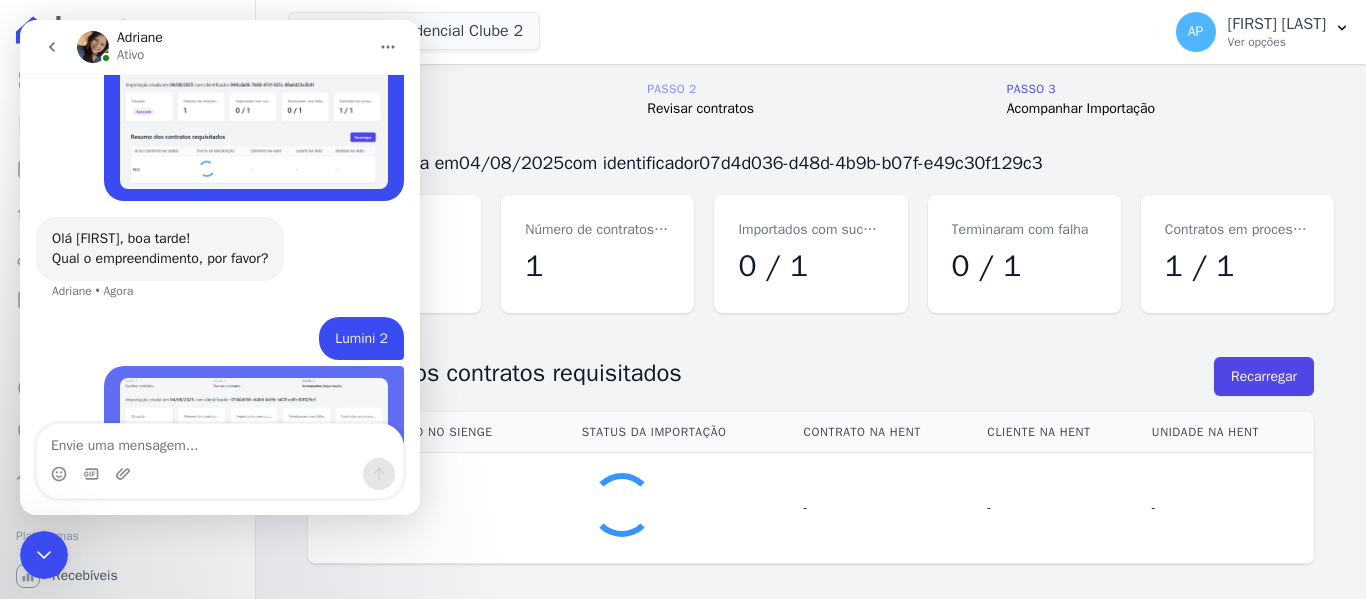 scroll, scrollTop: 5193, scrollLeft: 0, axis: vertical 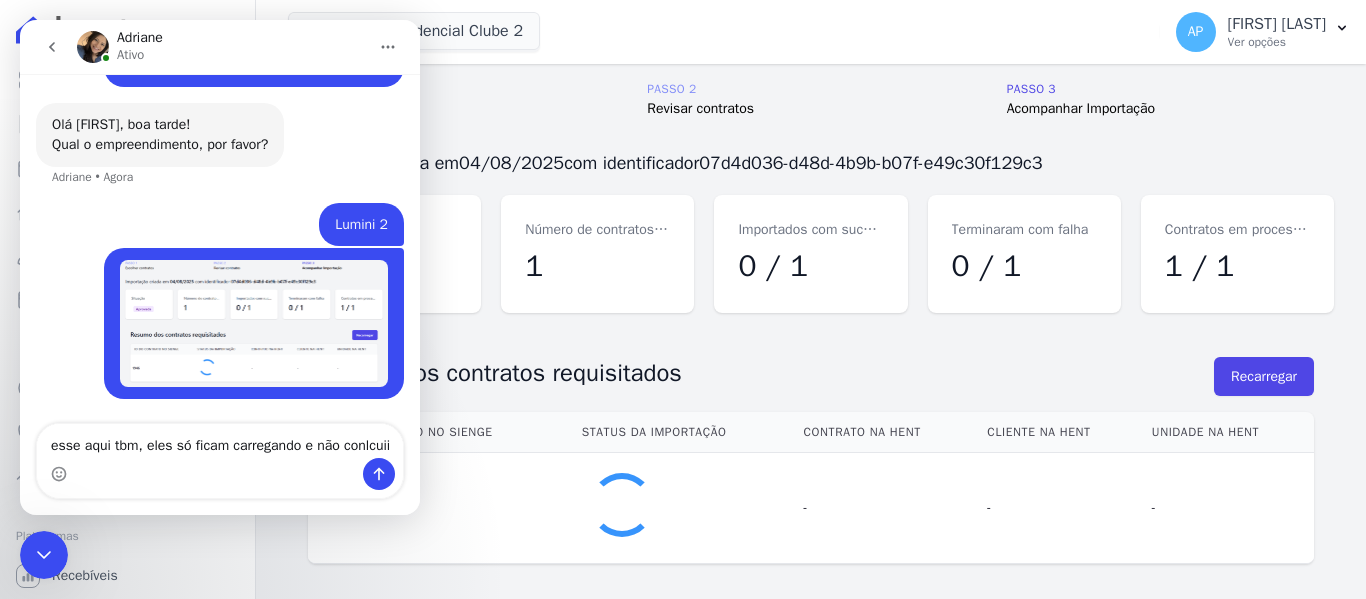 type on "esse aqui tbm, eles só ficam carregando e não conlcui" 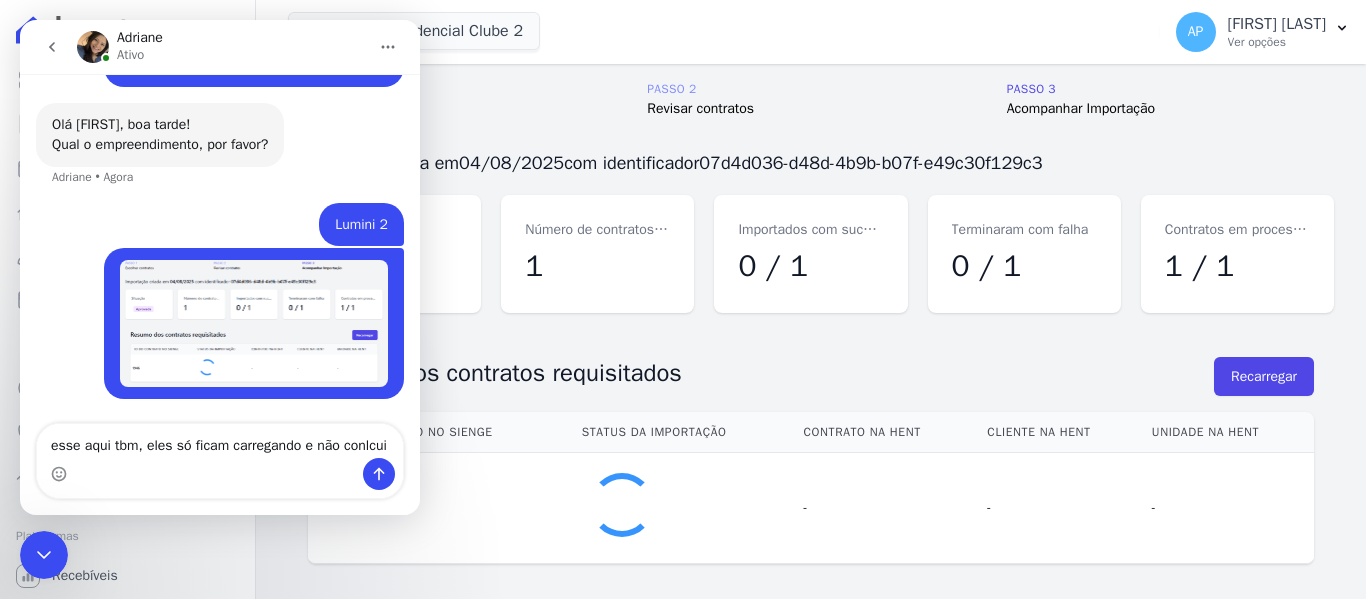 type 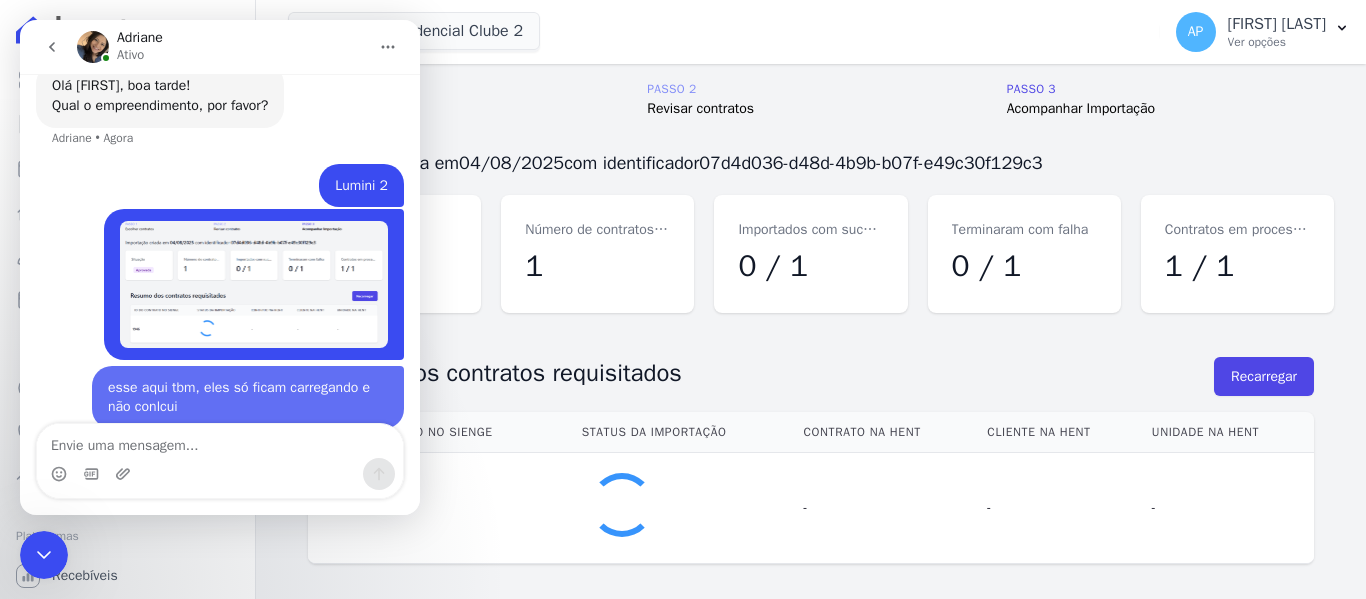 scroll, scrollTop: 5258, scrollLeft: 0, axis: vertical 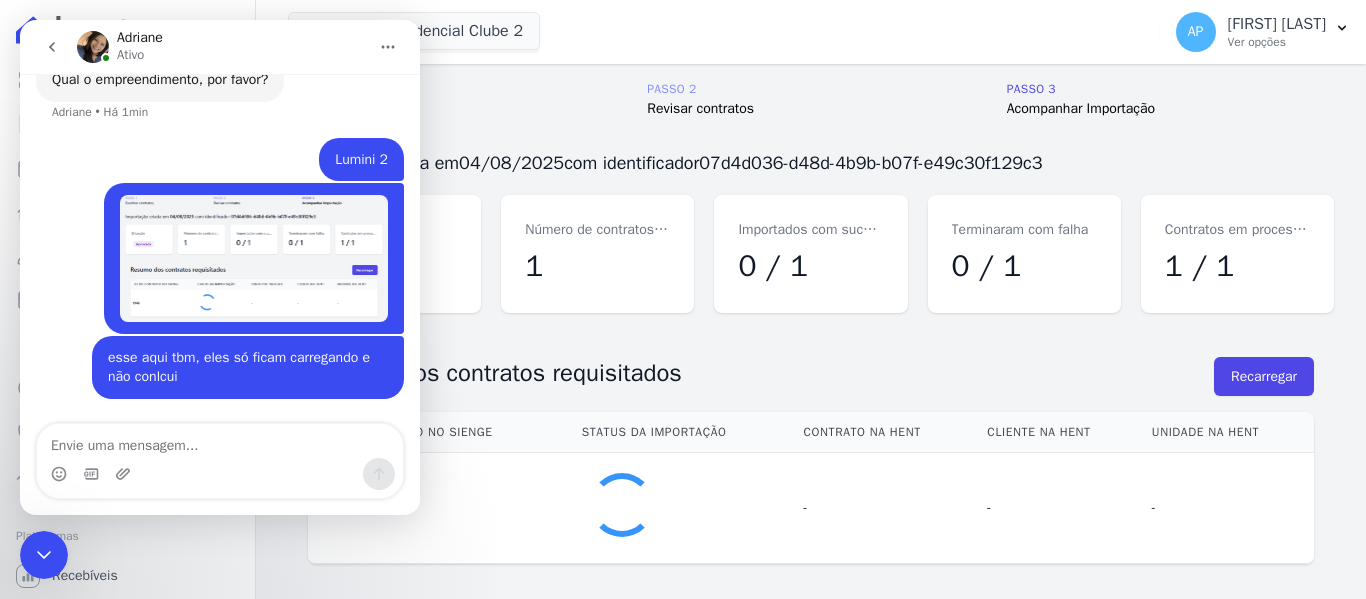 click at bounding box center [44, 555] 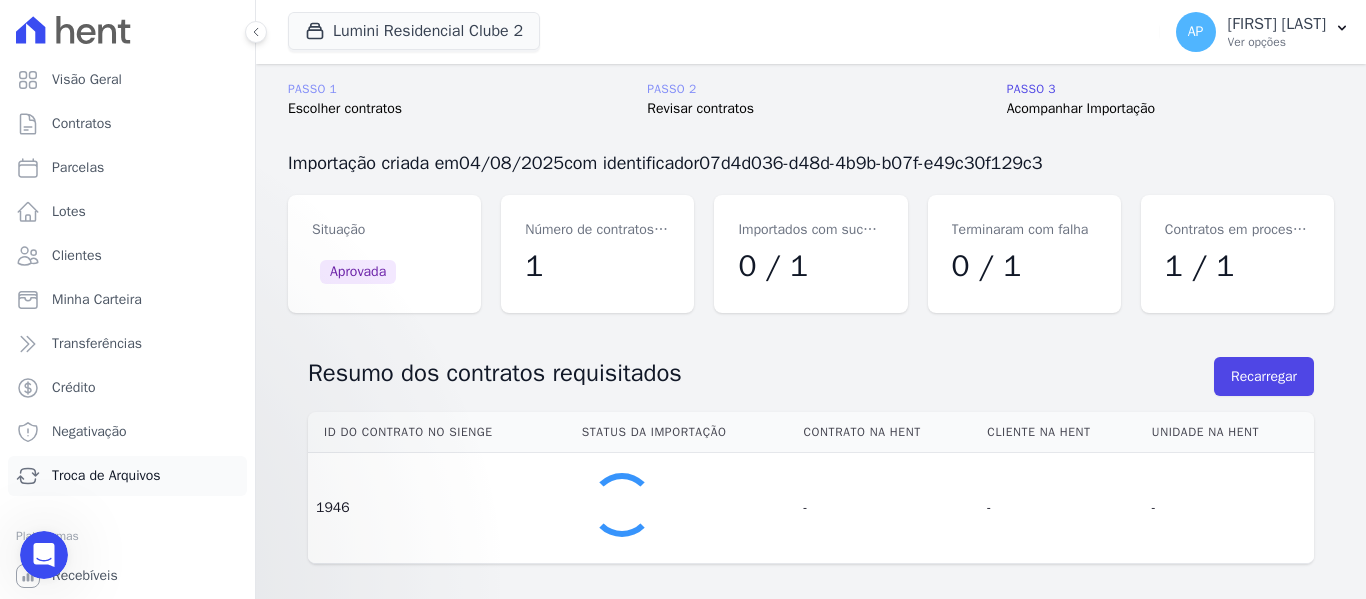 scroll, scrollTop: 0, scrollLeft: 0, axis: both 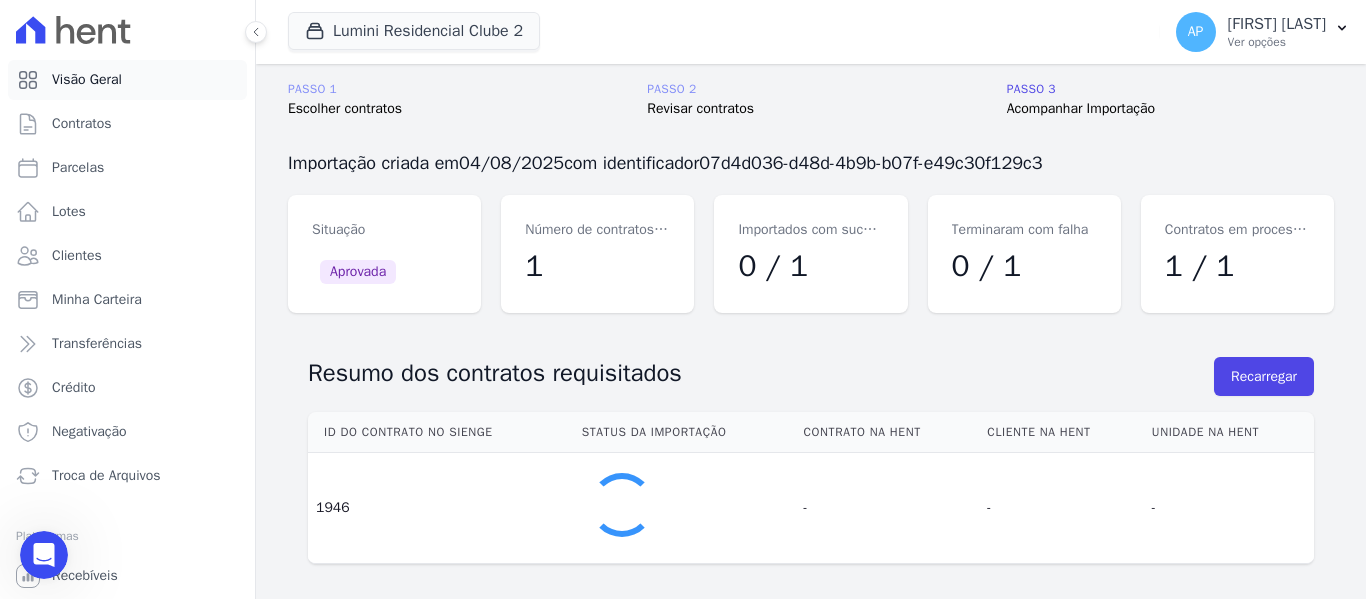 click on "Visão Geral" at bounding box center [87, 80] 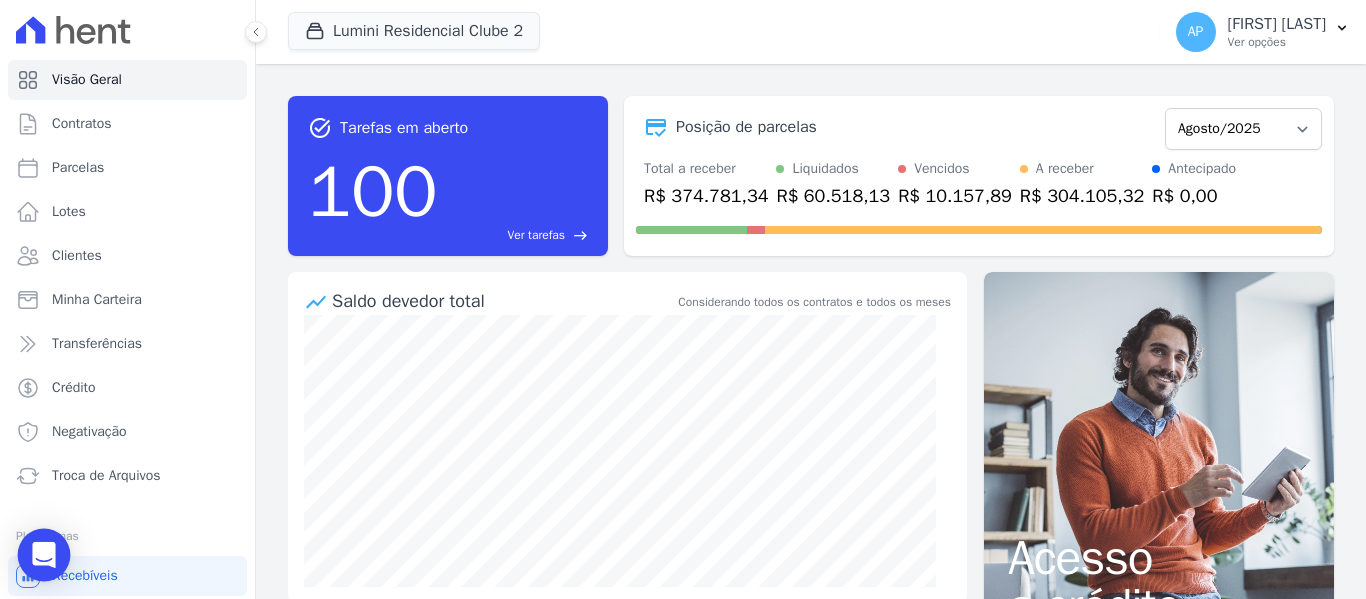 click at bounding box center (44, 555) 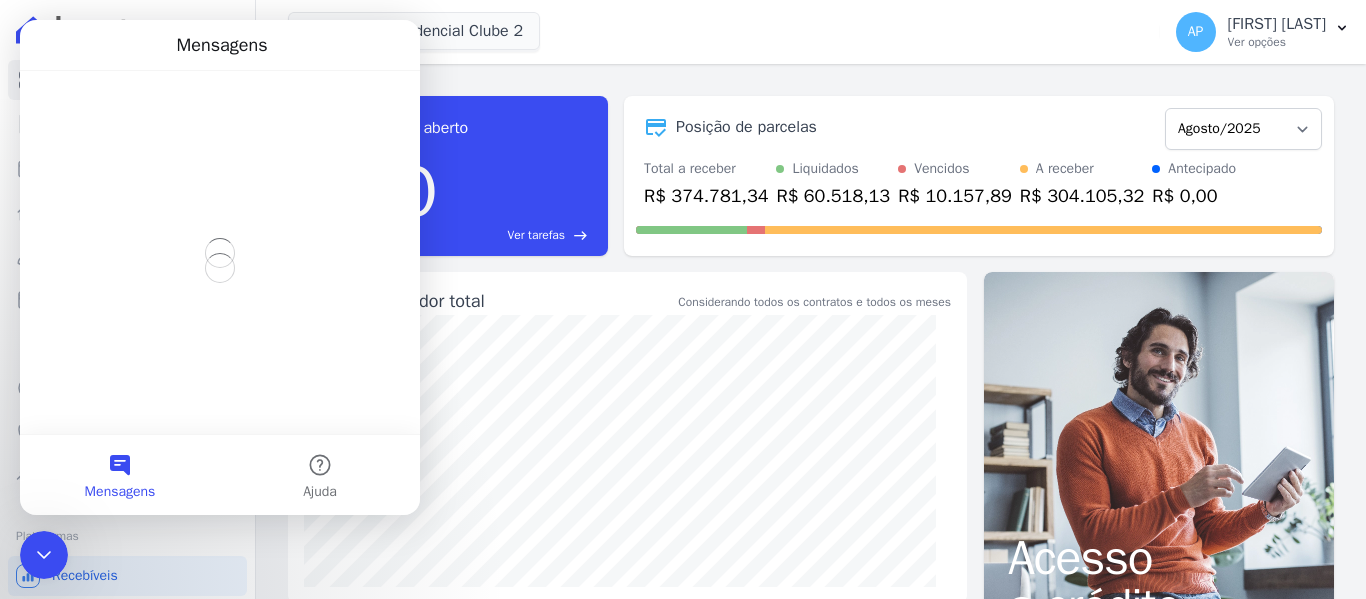scroll, scrollTop: 0, scrollLeft: 0, axis: both 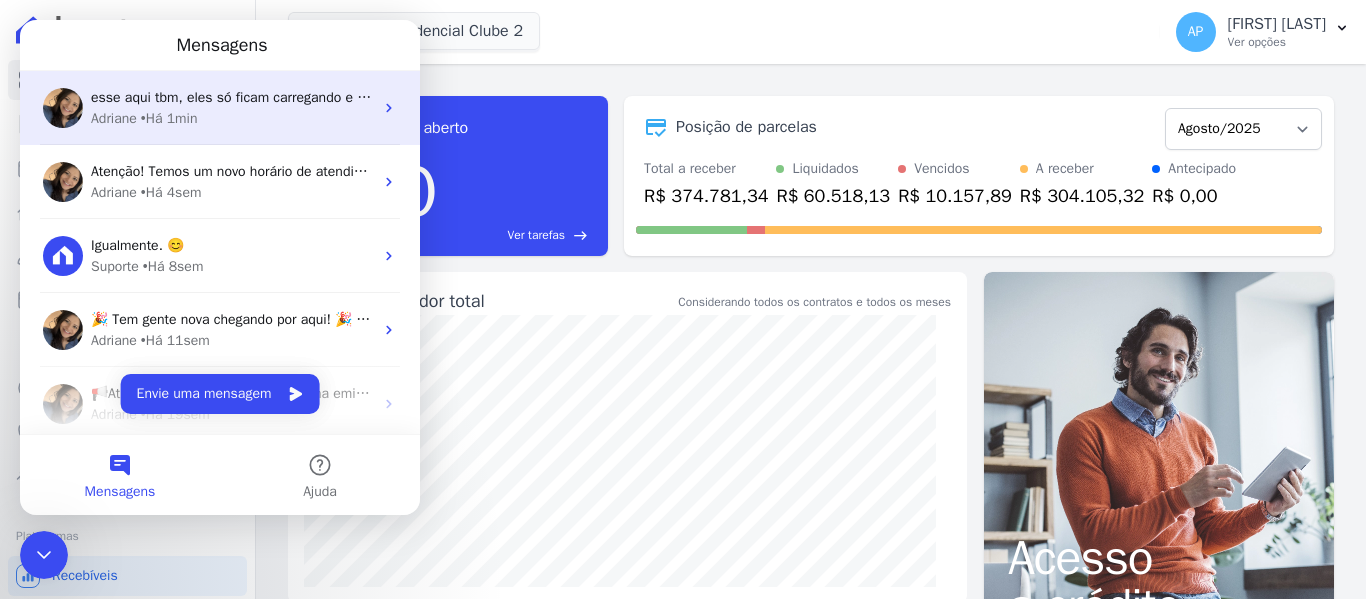 click on "[FIRST] • Há [TIME]" at bounding box center [232, 118] 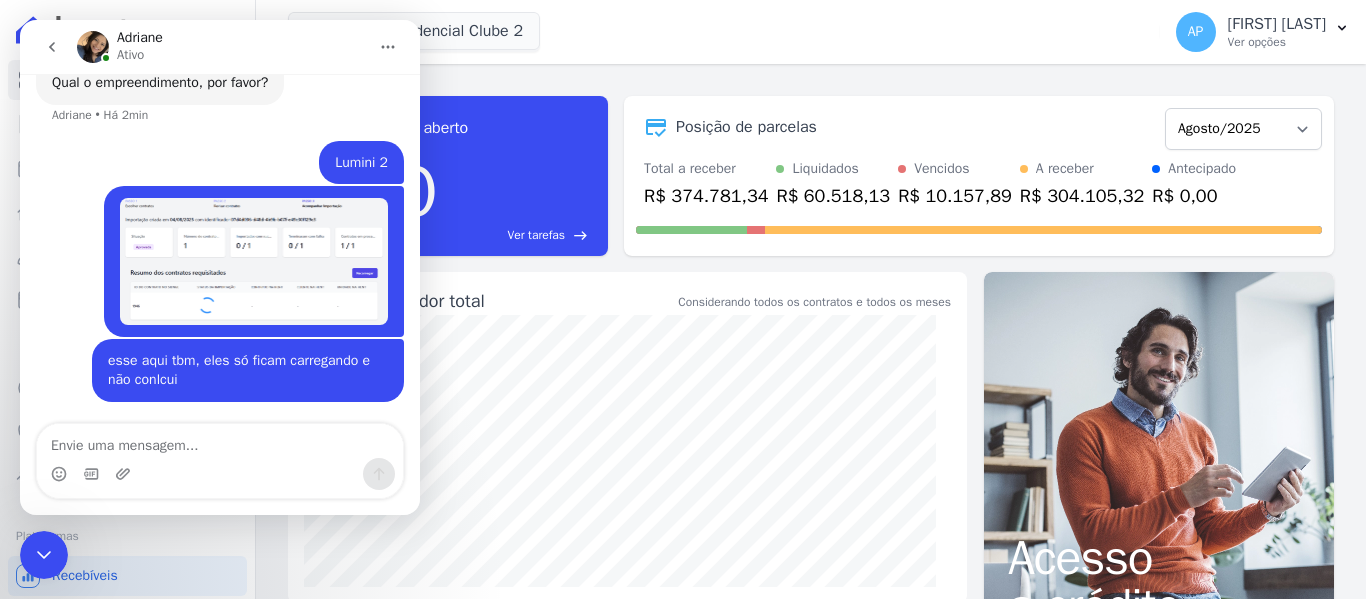 scroll, scrollTop: 5258, scrollLeft: 0, axis: vertical 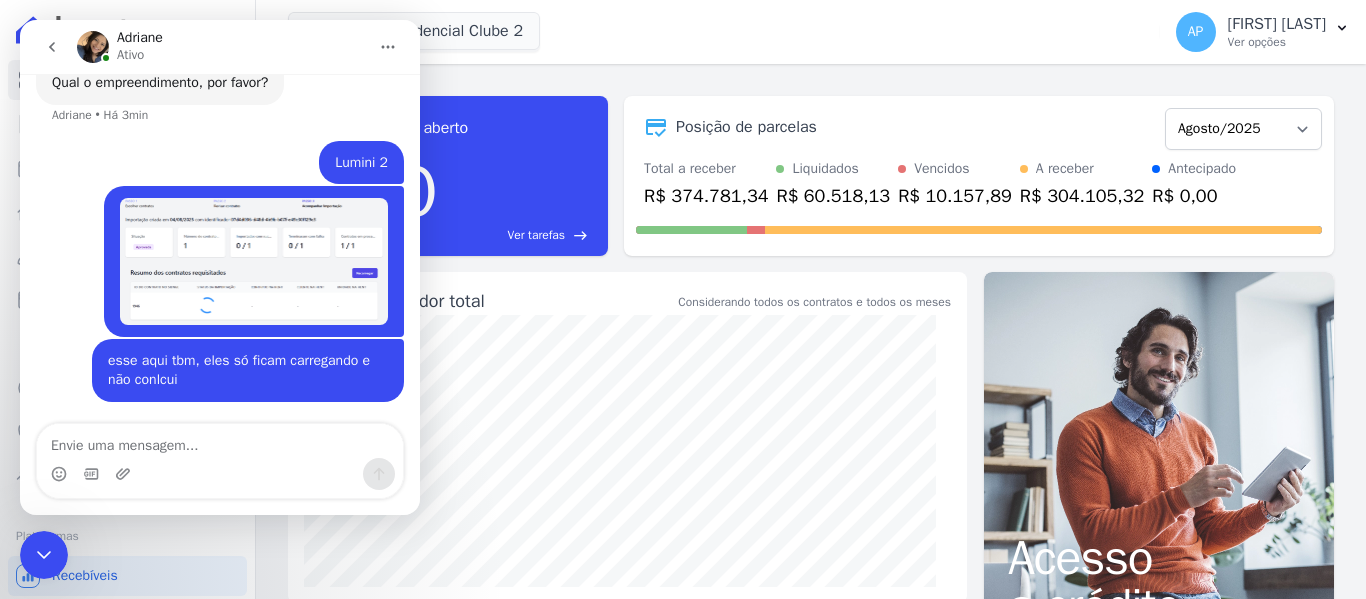 click 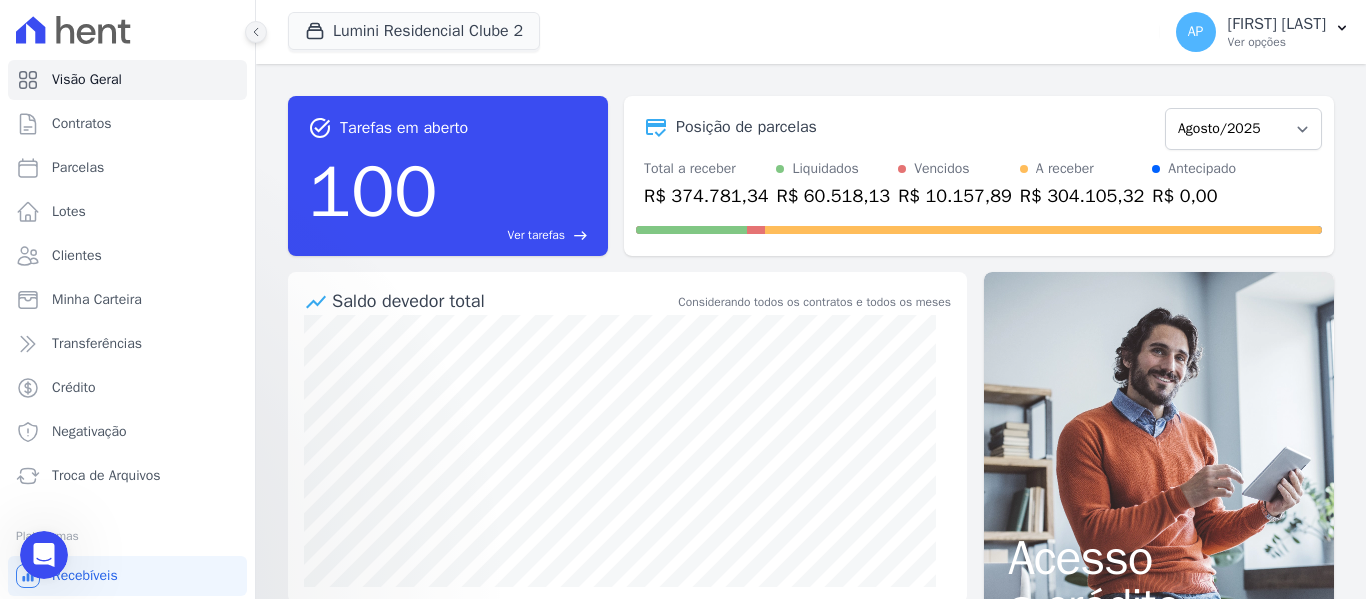 scroll, scrollTop: 0, scrollLeft: 0, axis: both 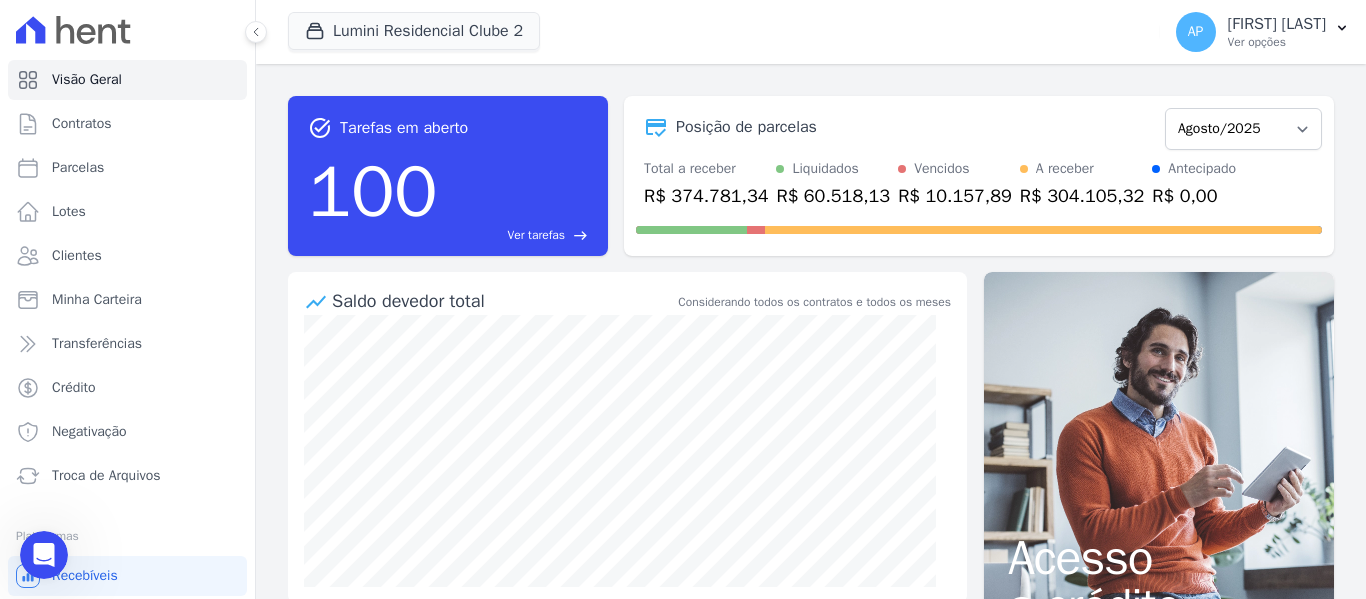 click 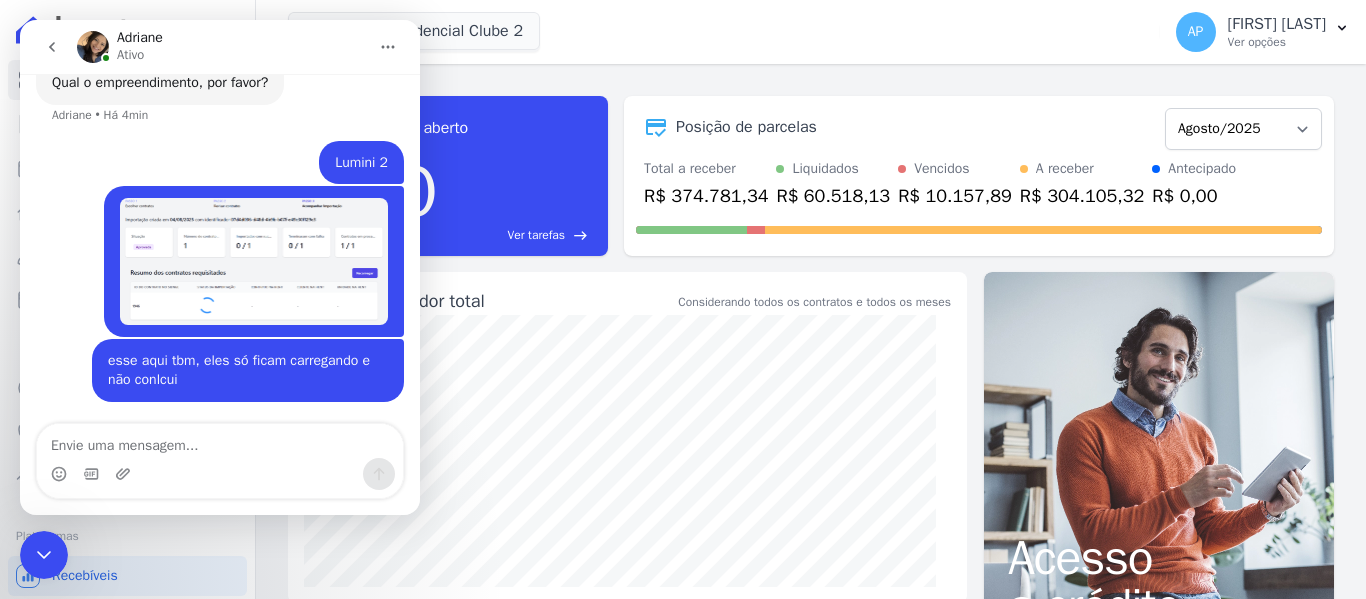 scroll, scrollTop: 5258, scrollLeft: 0, axis: vertical 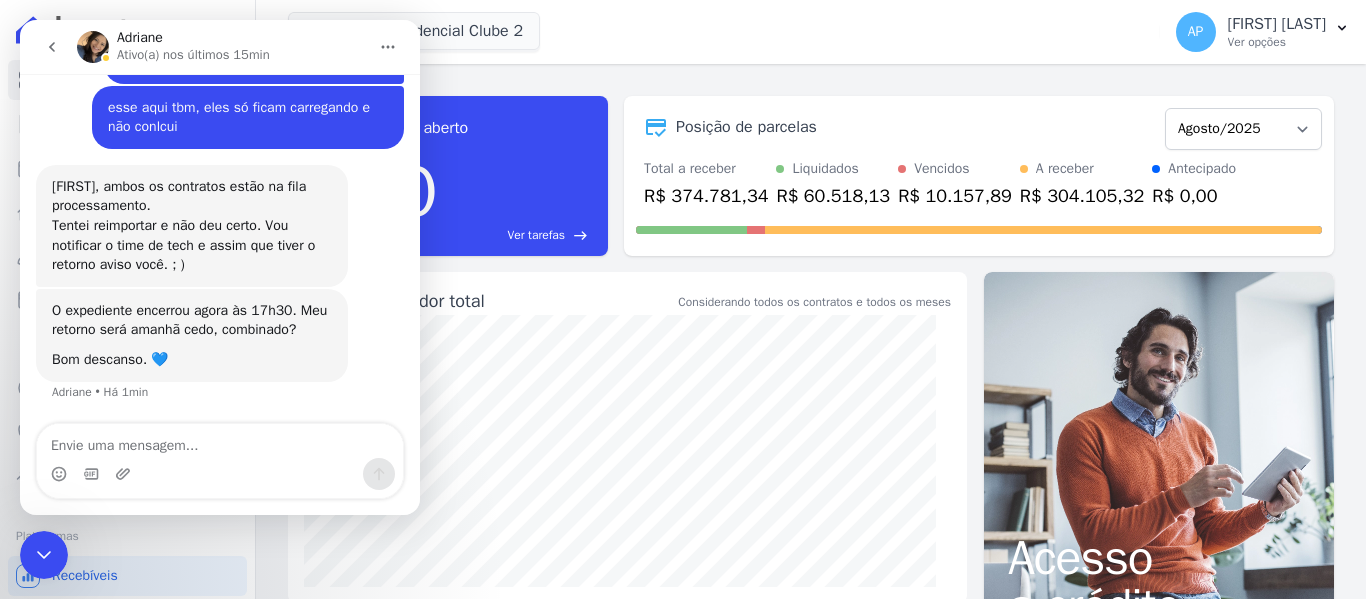 click 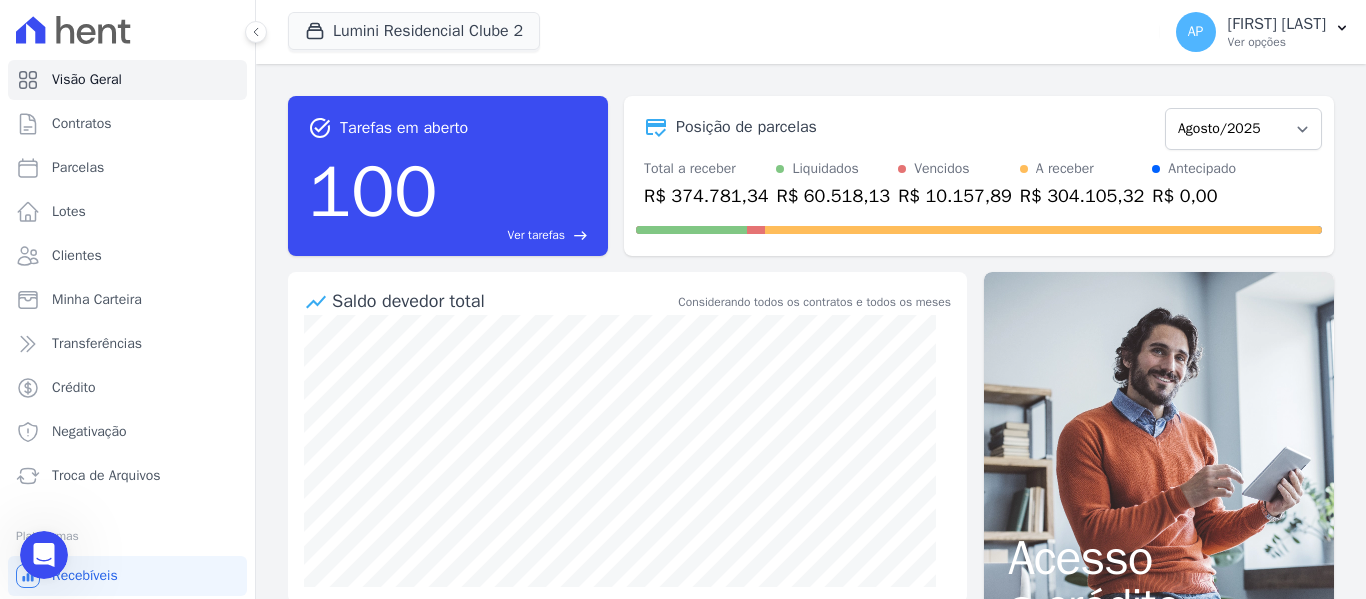 click at bounding box center (44, 555) 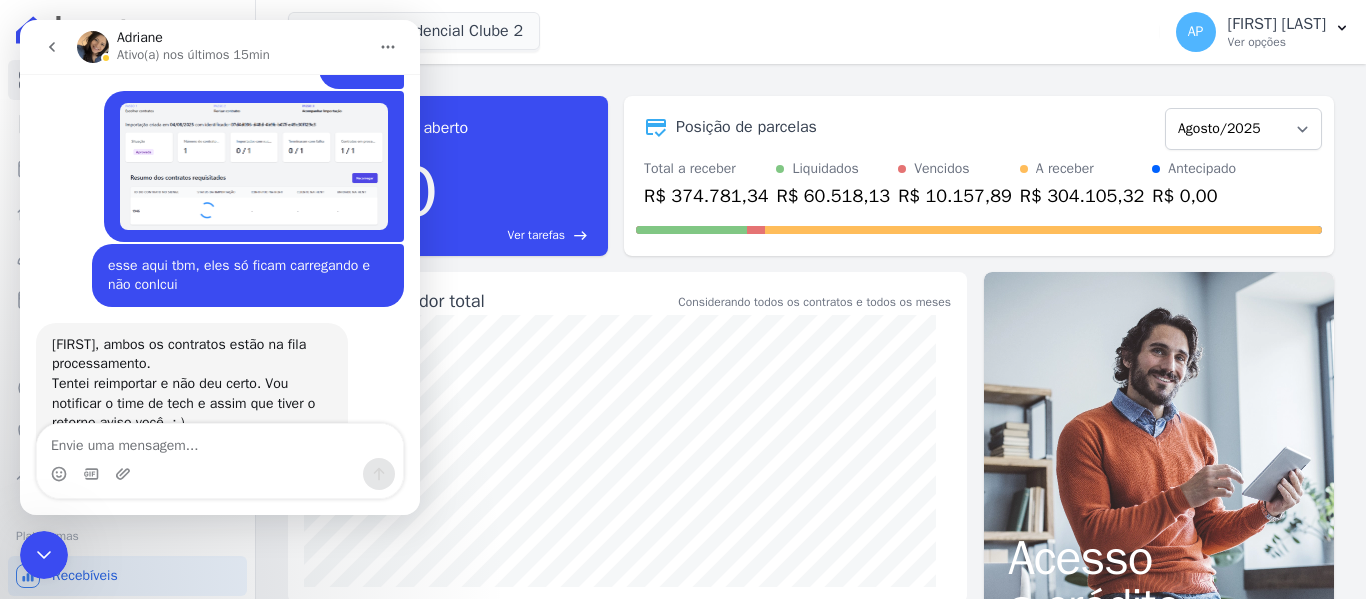 scroll, scrollTop: 5491, scrollLeft: 0, axis: vertical 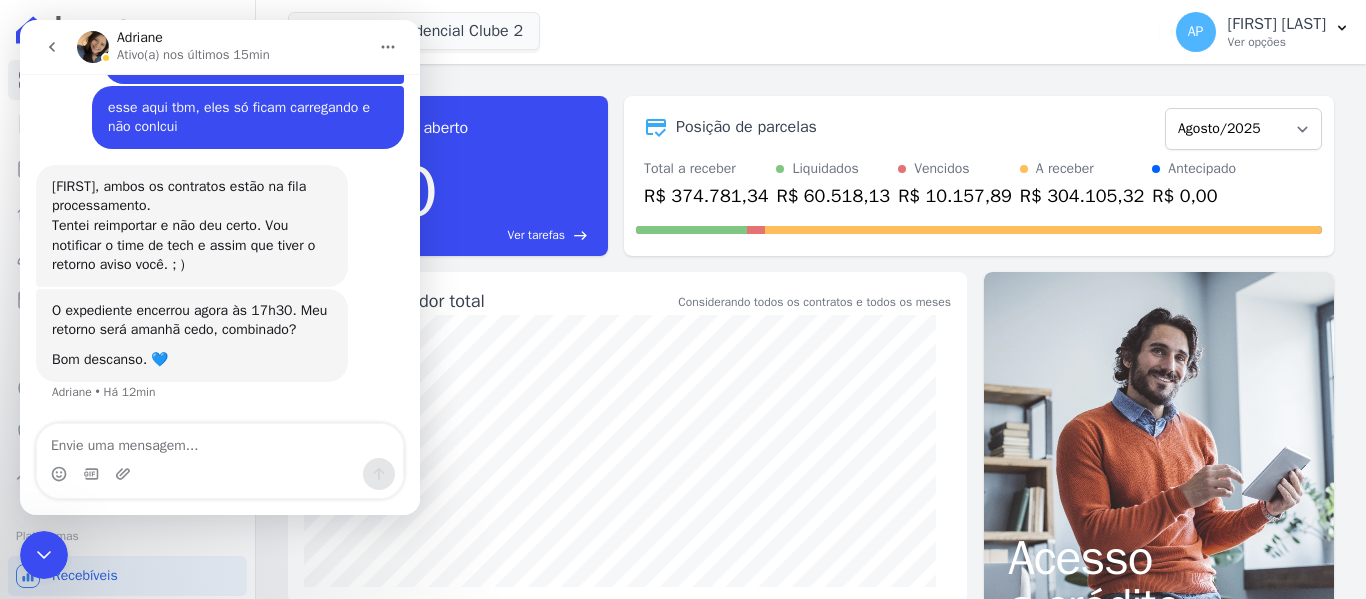 click at bounding box center (44, 555) 